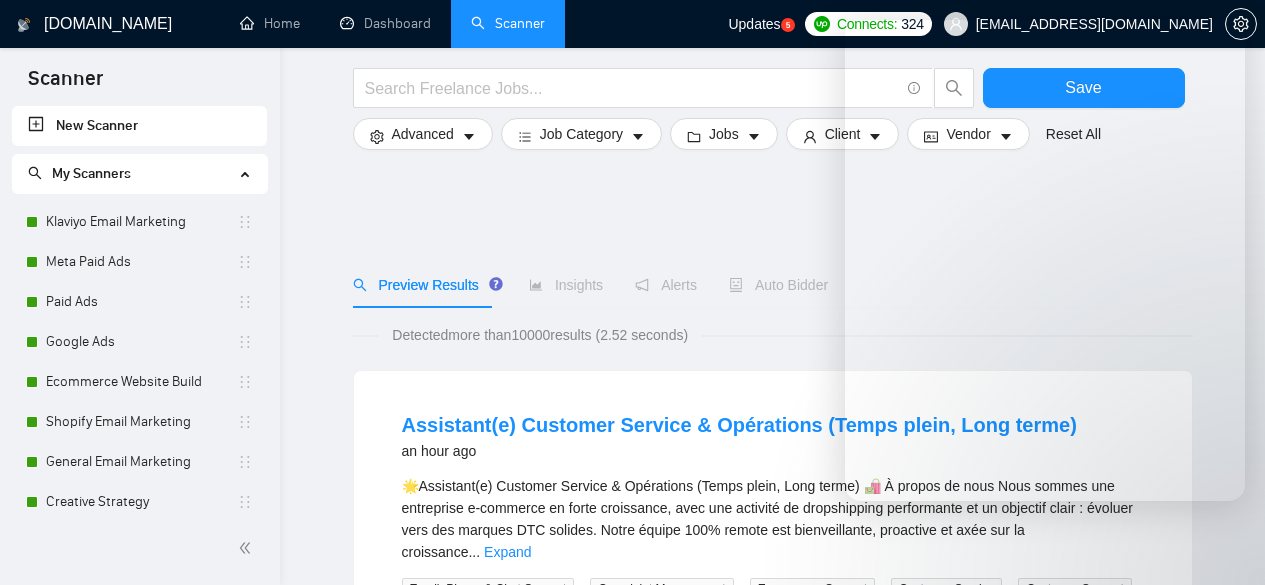 scroll, scrollTop: 700, scrollLeft: 0, axis: vertical 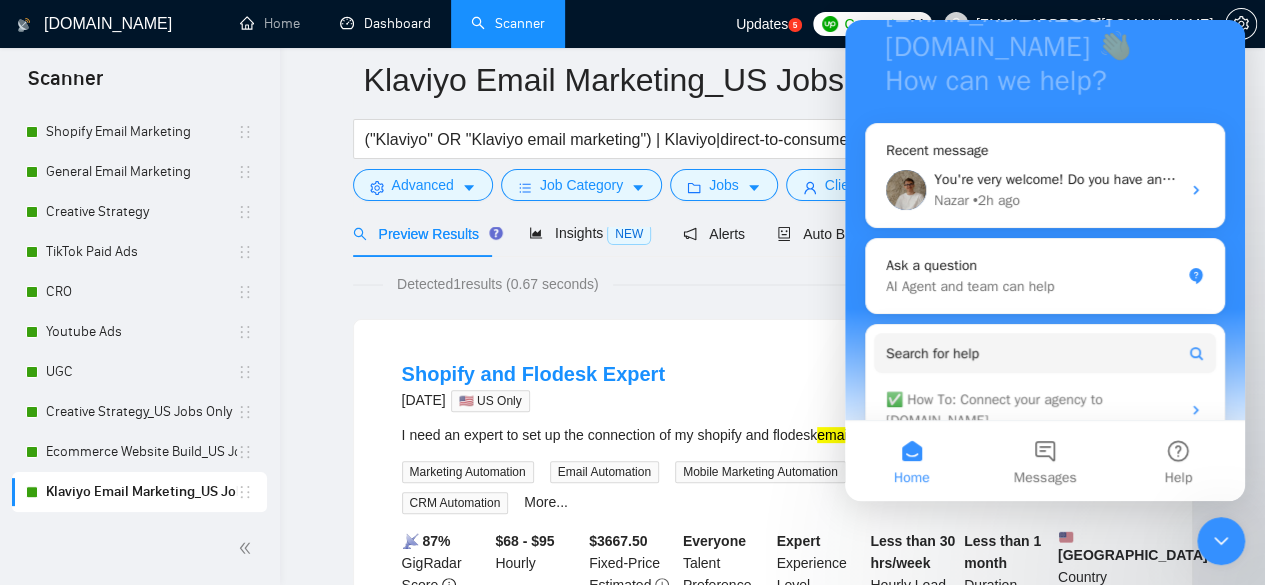 drag, startPoint x: 399, startPoint y: 28, endPoint x: 826, endPoint y: 26, distance: 427.00467 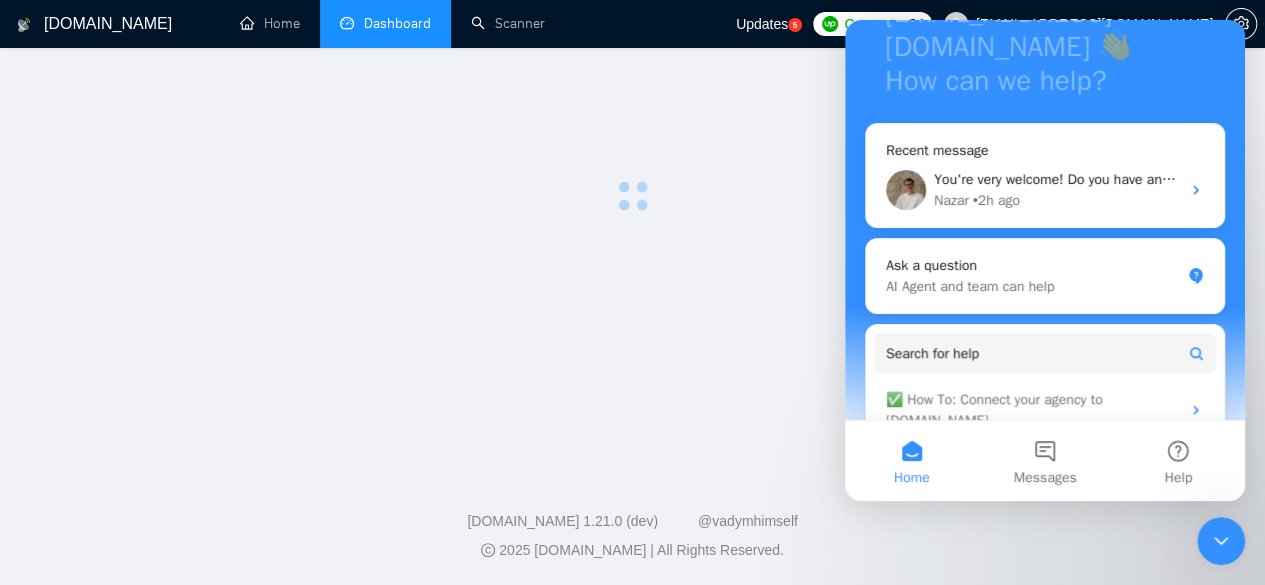 scroll, scrollTop: 0, scrollLeft: 0, axis: both 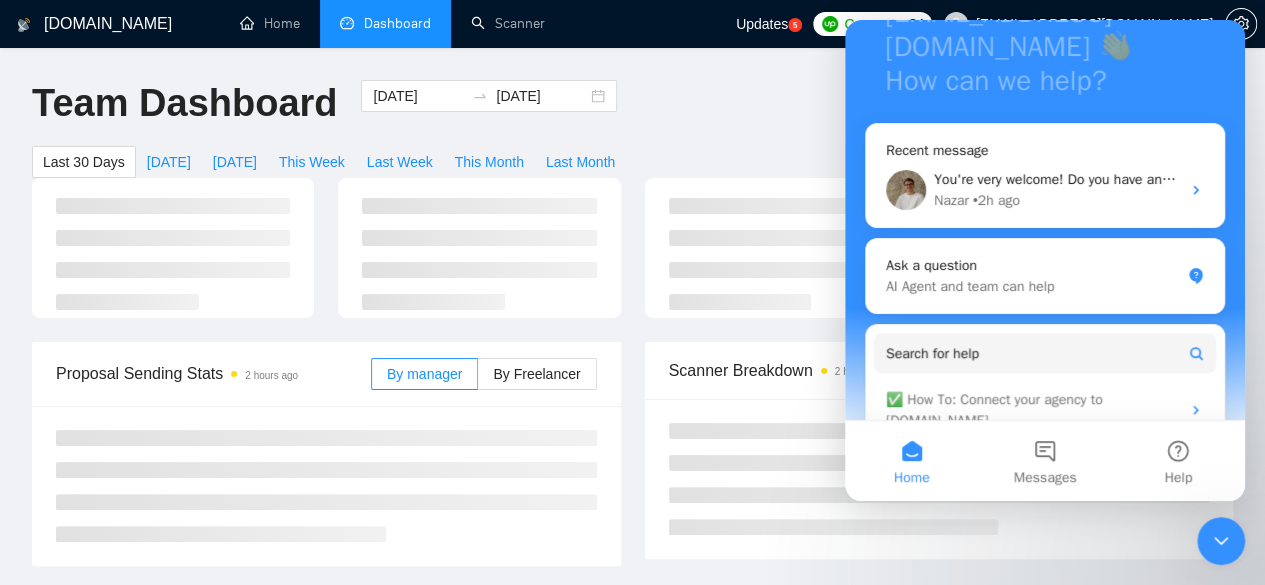 click at bounding box center (1221, 541) 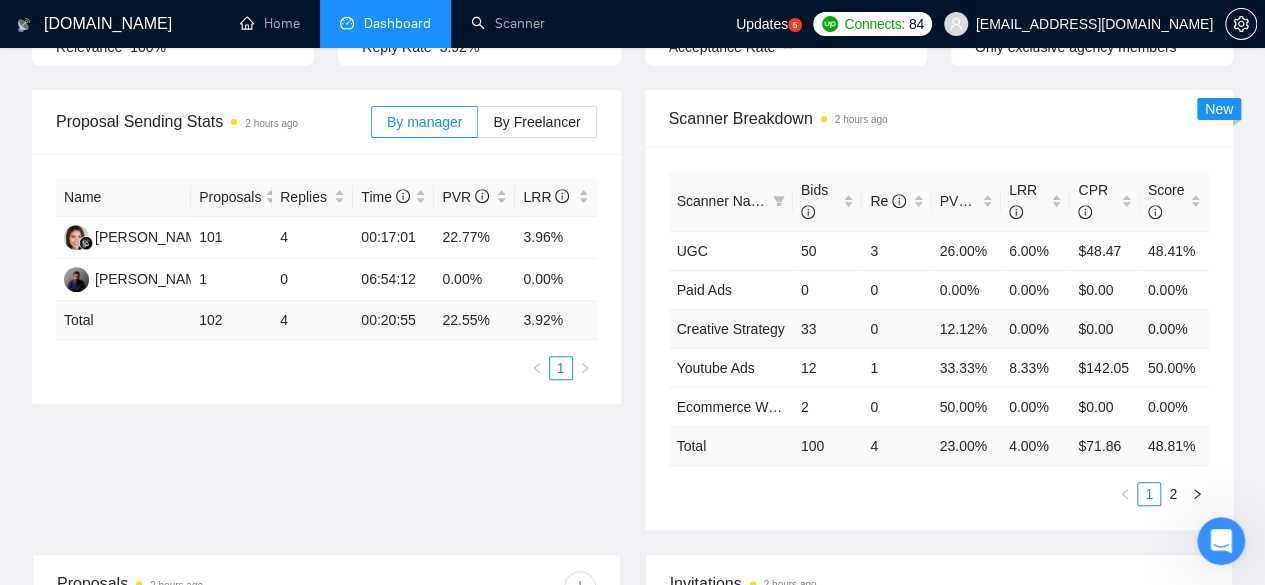 scroll, scrollTop: 300, scrollLeft: 0, axis: vertical 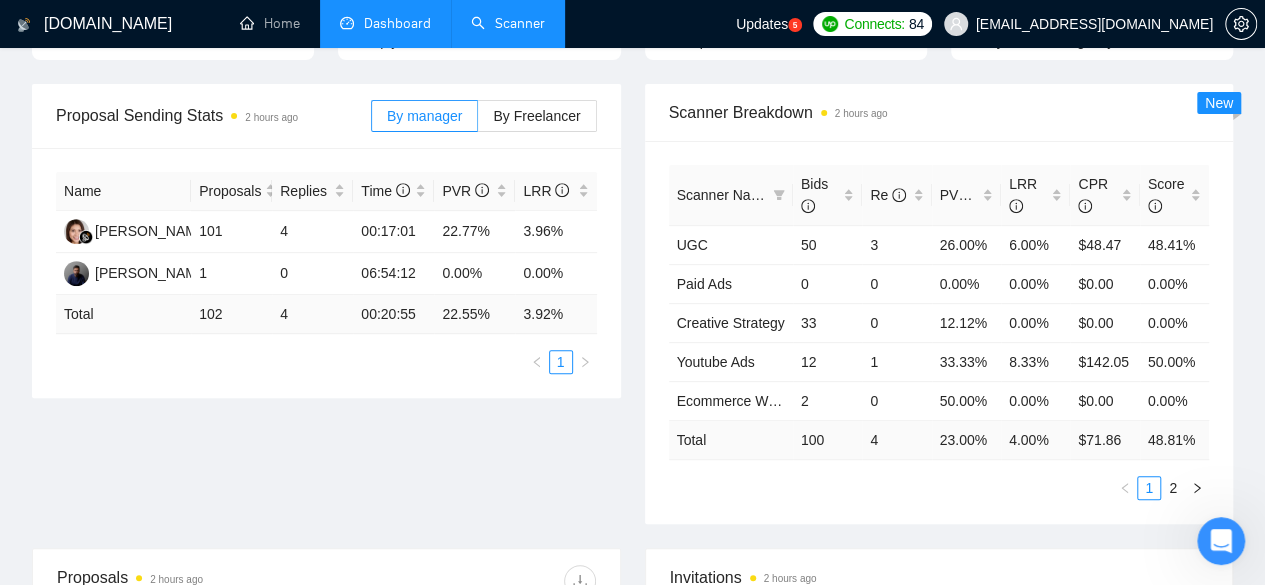 click on "Scanner" at bounding box center (508, 23) 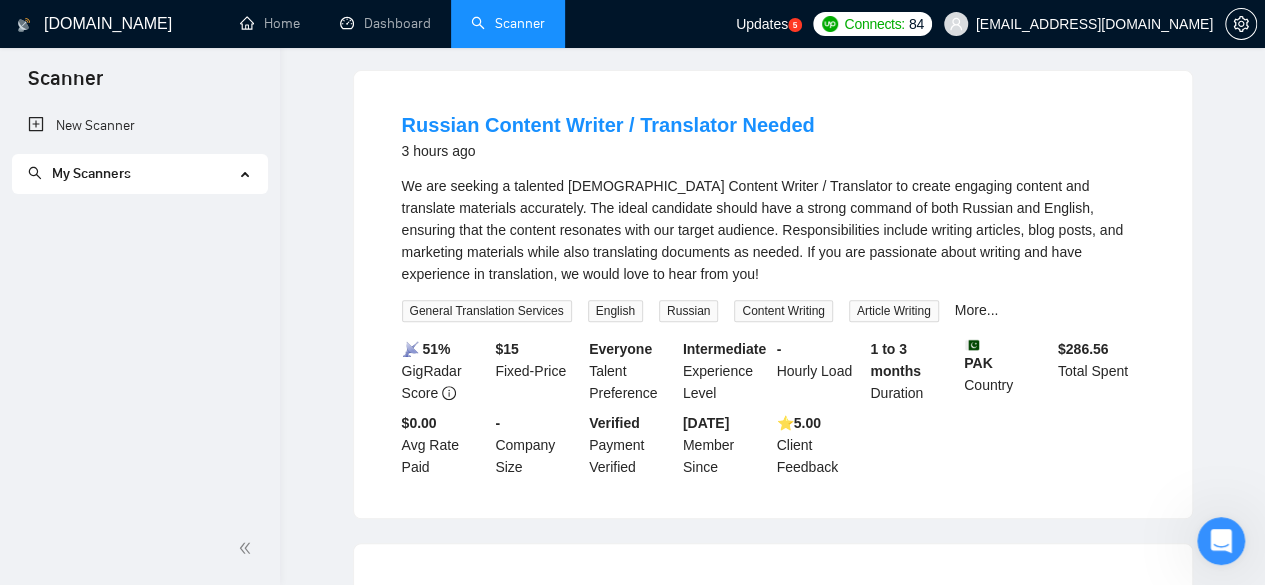 scroll, scrollTop: 0, scrollLeft: 0, axis: both 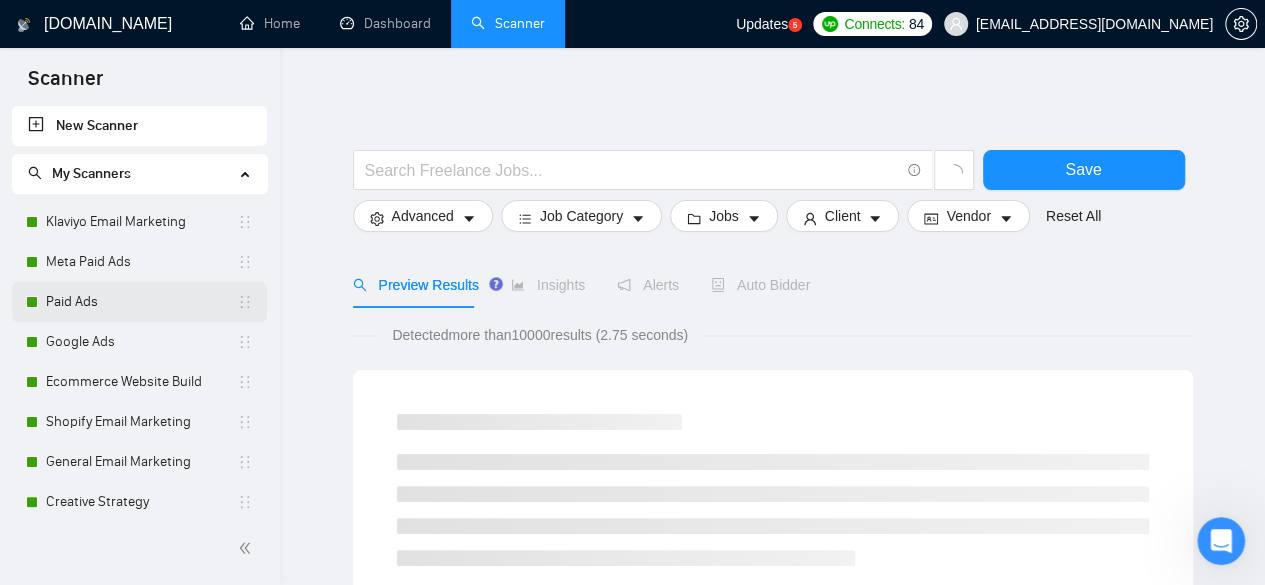click on "Paid Ads" at bounding box center (141, 302) 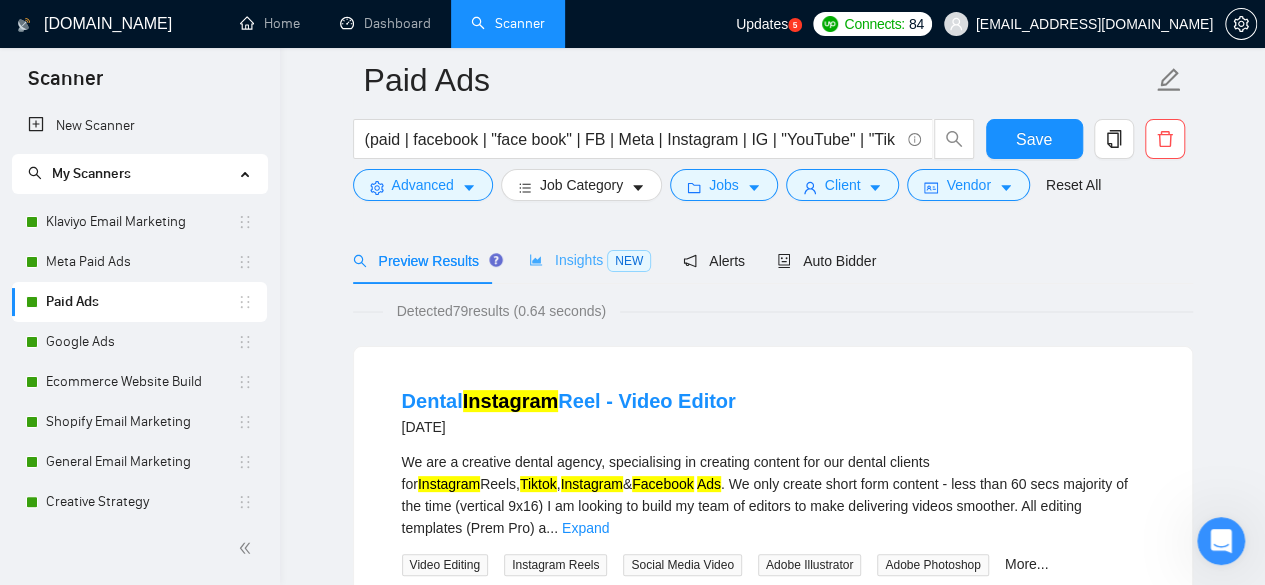 scroll, scrollTop: 100, scrollLeft: 0, axis: vertical 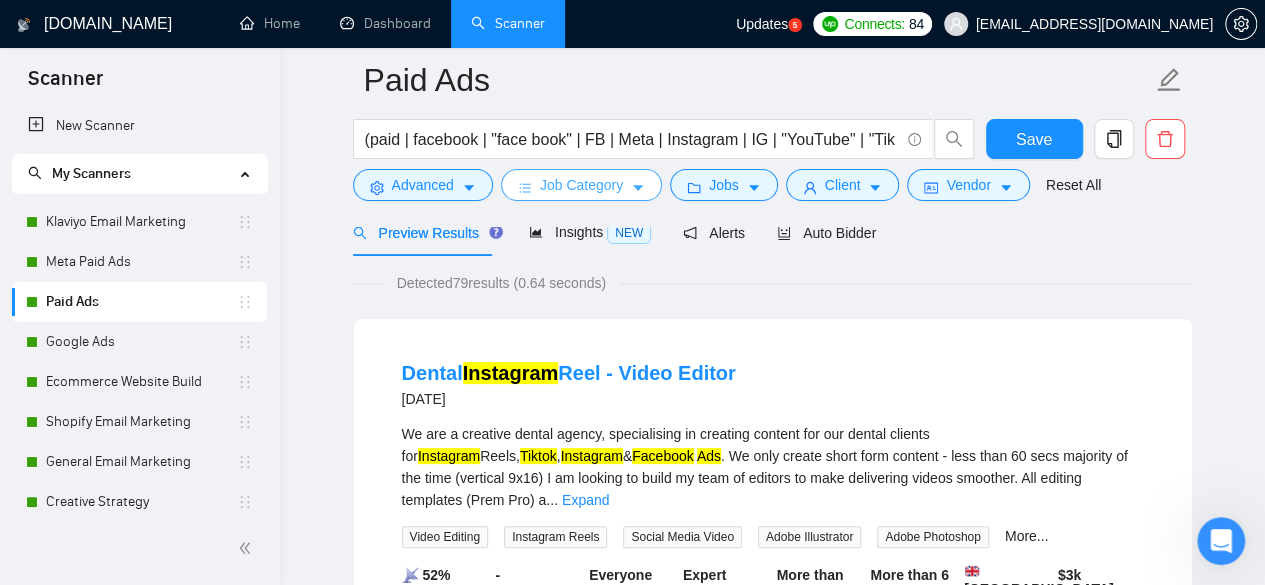 click on "Job Category" at bounding box center (581, 185) 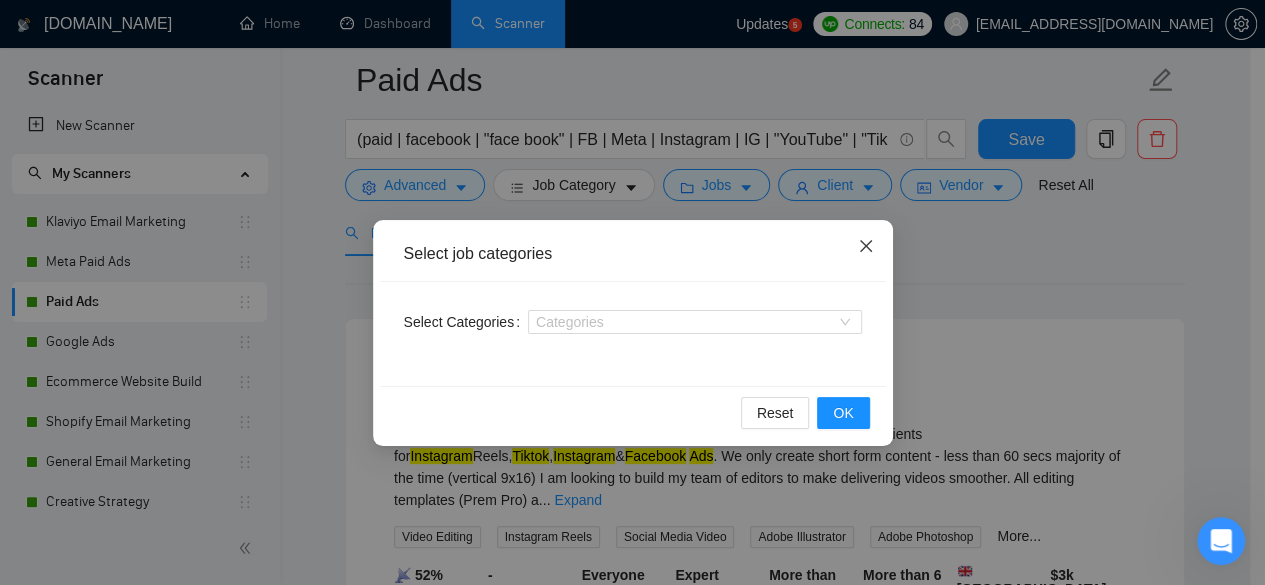click 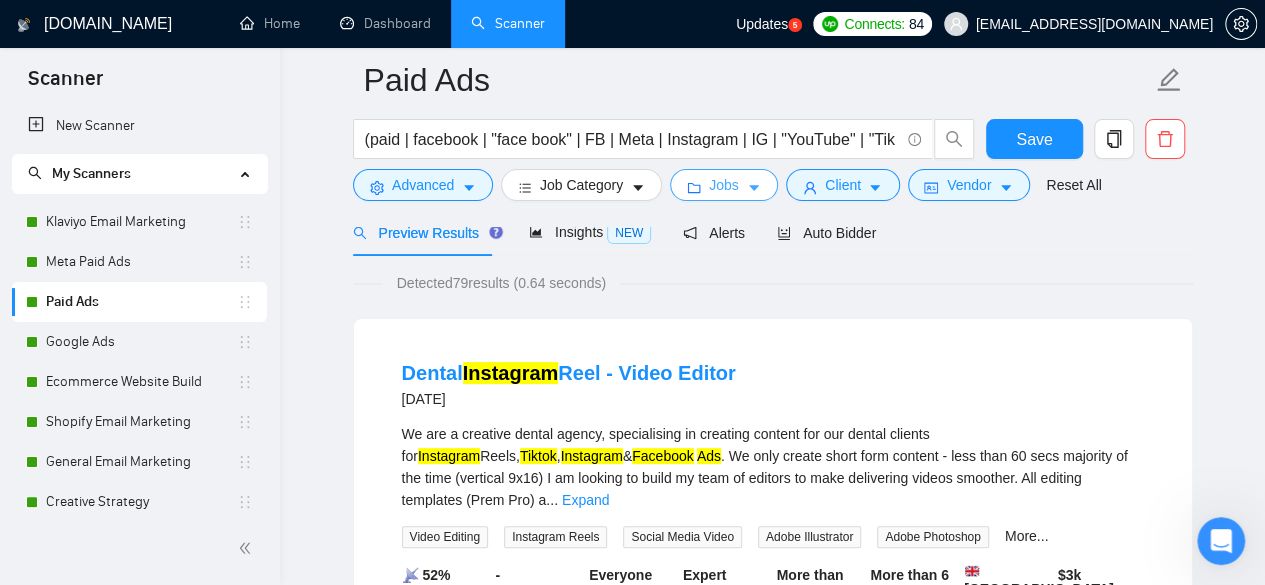 click on "Jobs" at bounding box center [724, 185] 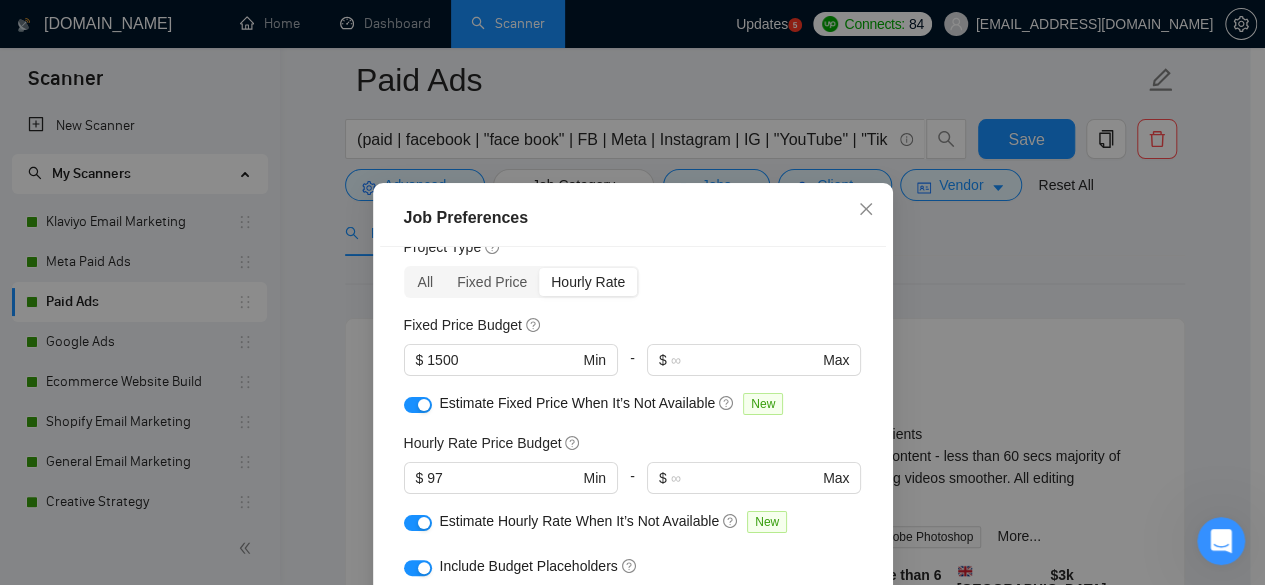 scroll, scrollTop: 100, scrollLeft: 0, axis: vertical 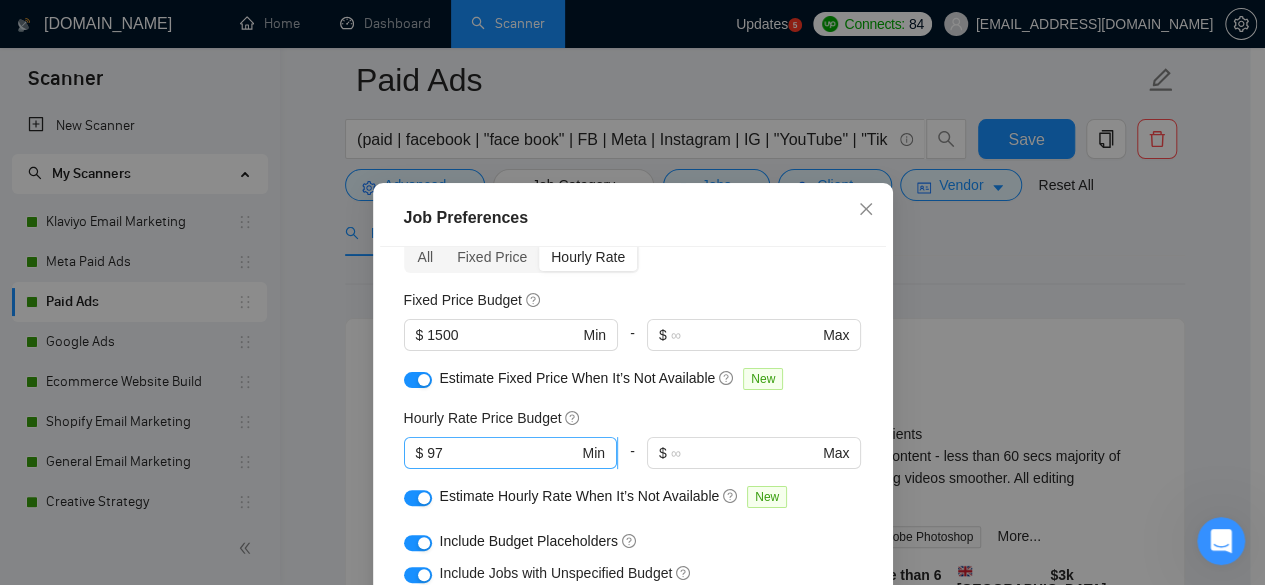 click on "97" at bounding box center (502, 453) 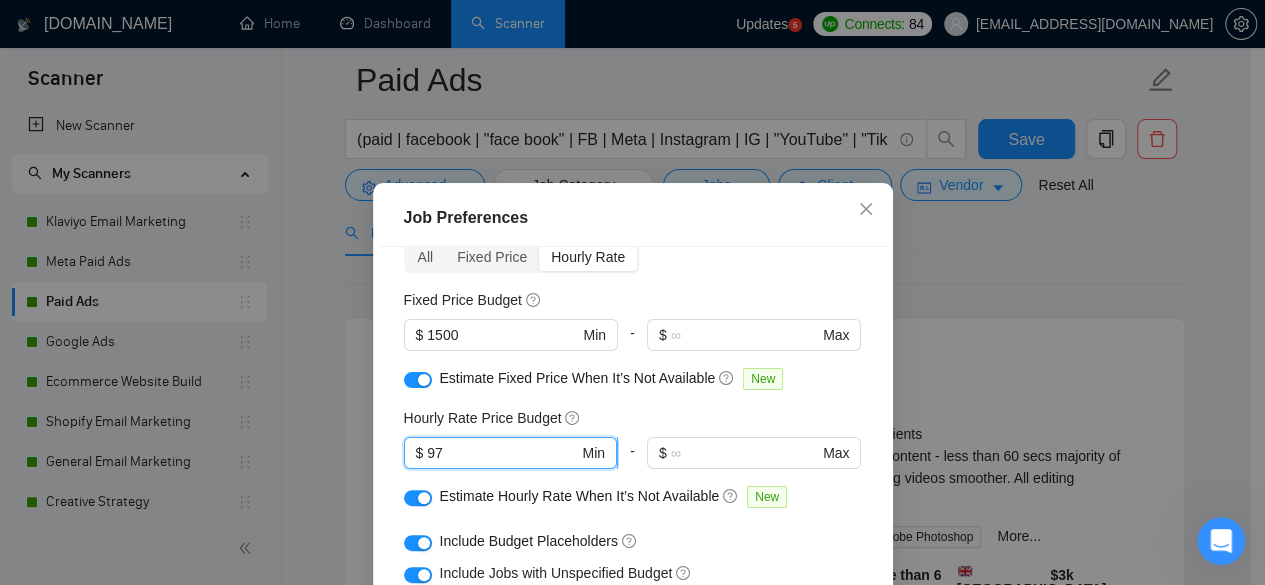 click on "97" at bounding box center (502, 453) 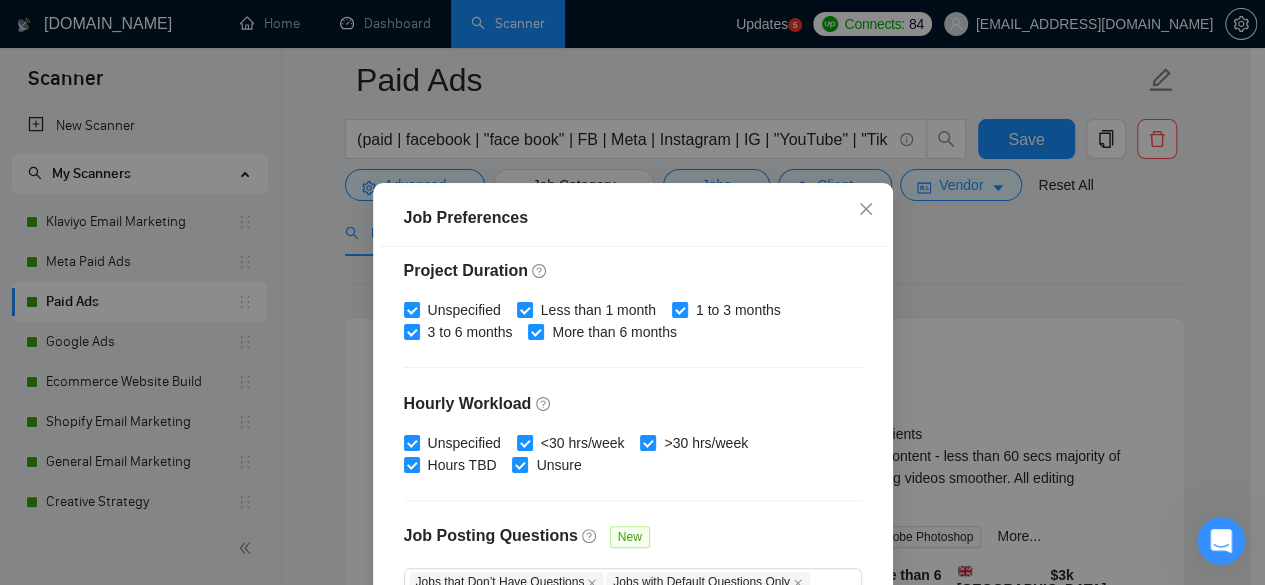 scroll, scrollTop: 734, scrollLeft: 0, axis: vertical 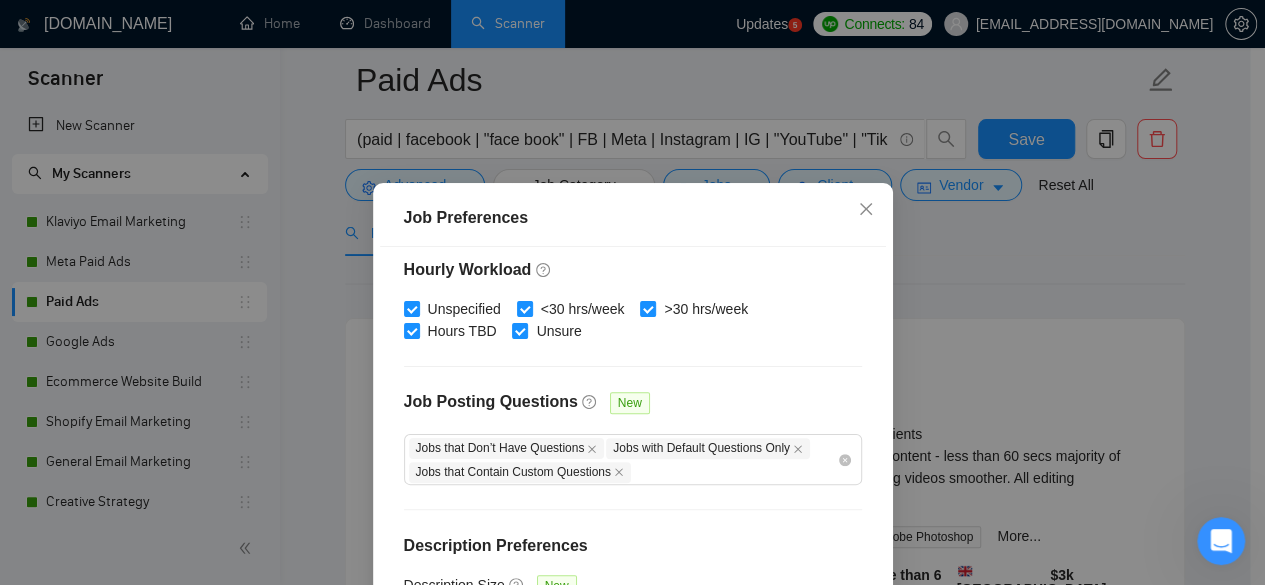 click on "Job Preferences Budget Project Type All Fixed Price Hourly Rate   Fixed Price Budget $ 1500 Min - $ Max Estimate Fixed Price When It’s Not Available New   Hourly Rate Price Budget 97 $ 97 Min - $ Max Estimate Hourly Rate When It’s Not Available New Include Budget Placeholders Include Jobs with Unspecified Budget   Connects Price New Min - Max Project Duration   Unspecified Less than 1 month 1 to 3 months 3 to 6 months More than 6 months Hourly Workload   Unspecified <30 hrs/week >30 hrs/week Hours TBD Unsure Job Posting Questions New Jobs that Don’t Have Questions Jobs with Default Questions Only Jobs that Contain Custom Questions   Description Preferences Description Size New Below average Average Above average   Reset OK" at bounding box center (632, 292) 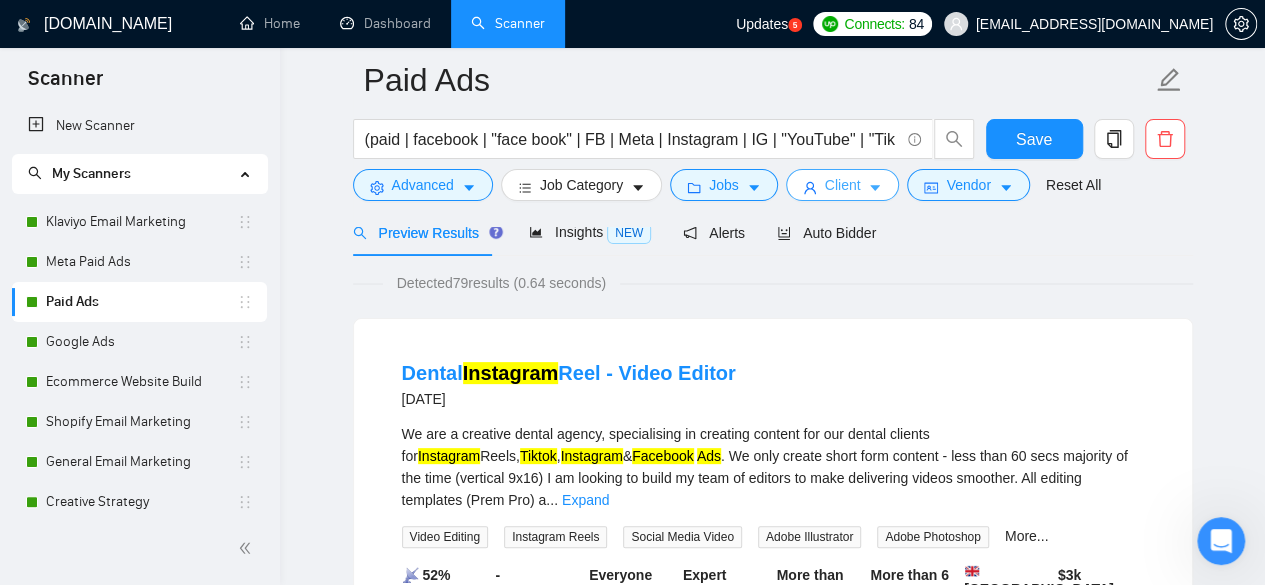 click on "Client" at bounding box center [843, 185] 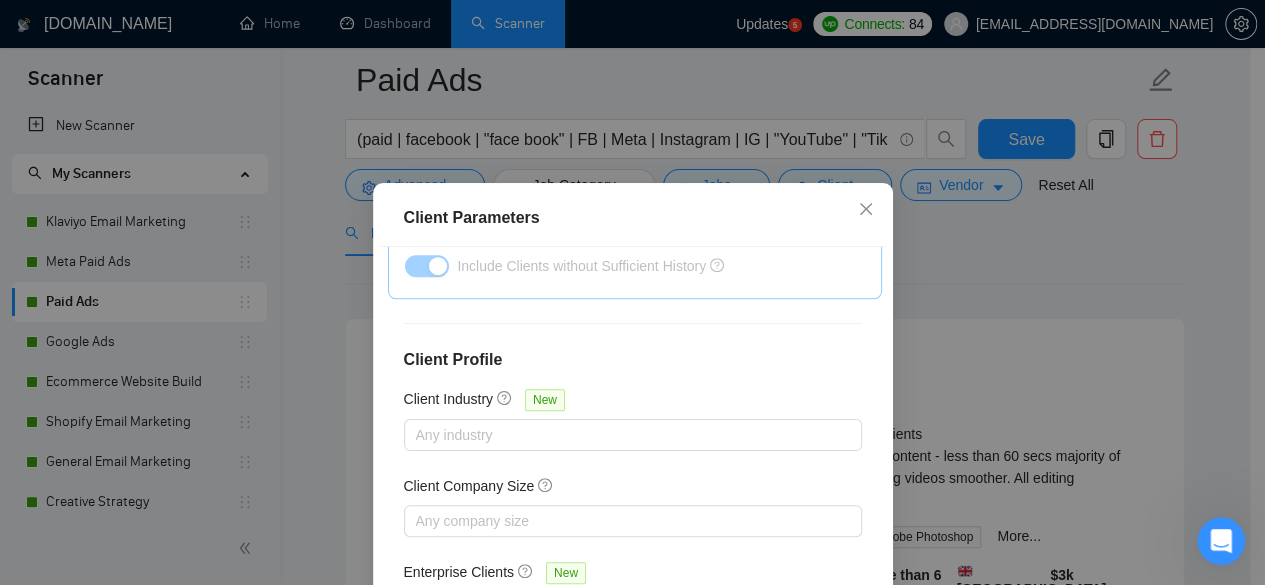 scroll, scrollTop: 834, scrollLeft: 0, axis: vertical 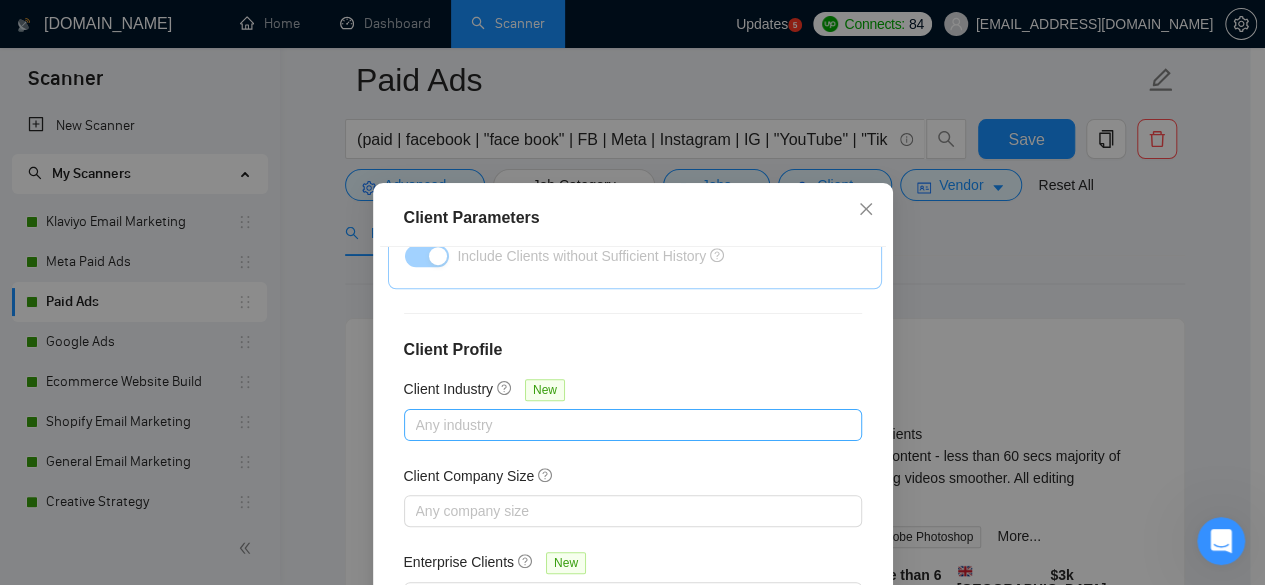 click at bounding box center (623, 425) 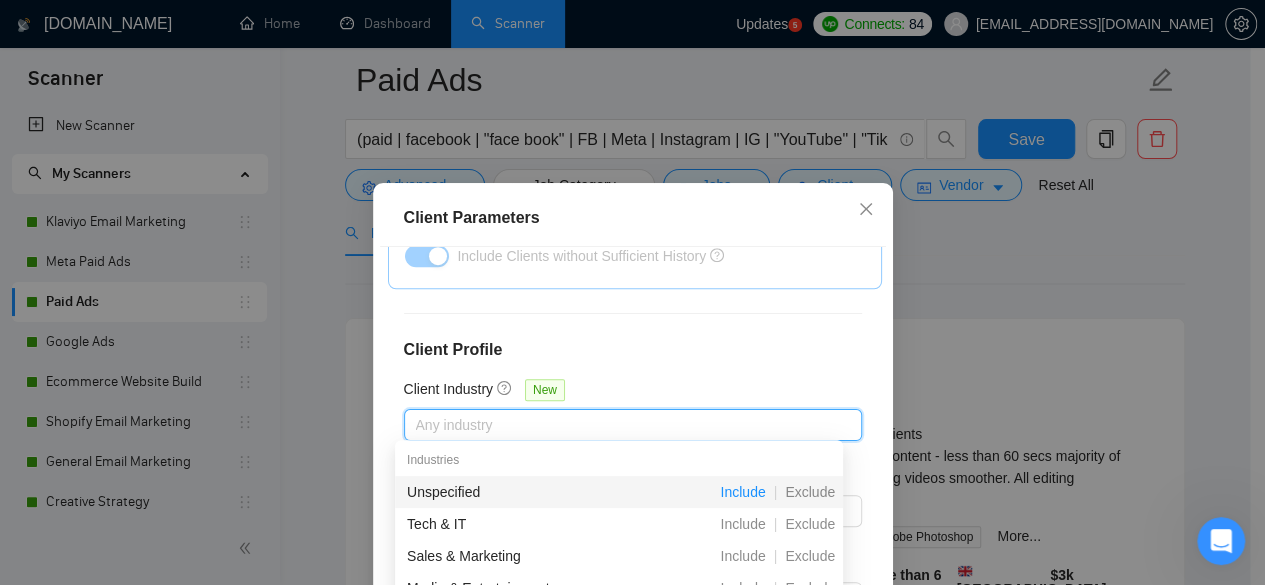 click on "Include" at bounding box center [742, 492] 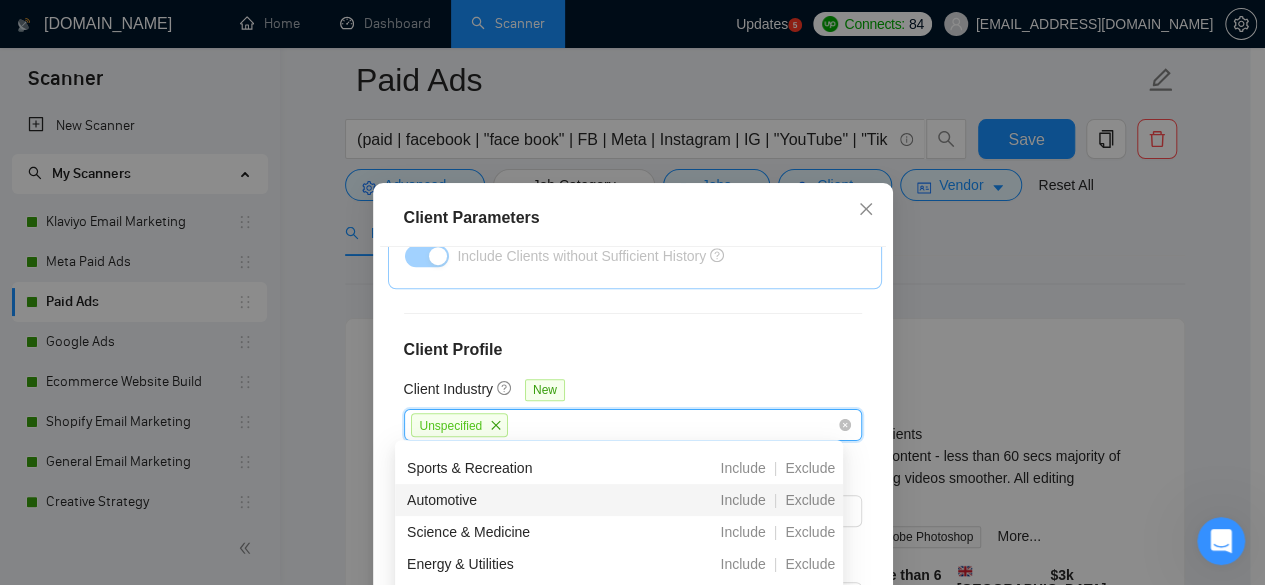 scroll, scrollTop: 500, scrollLeft: 0, axis: vertical 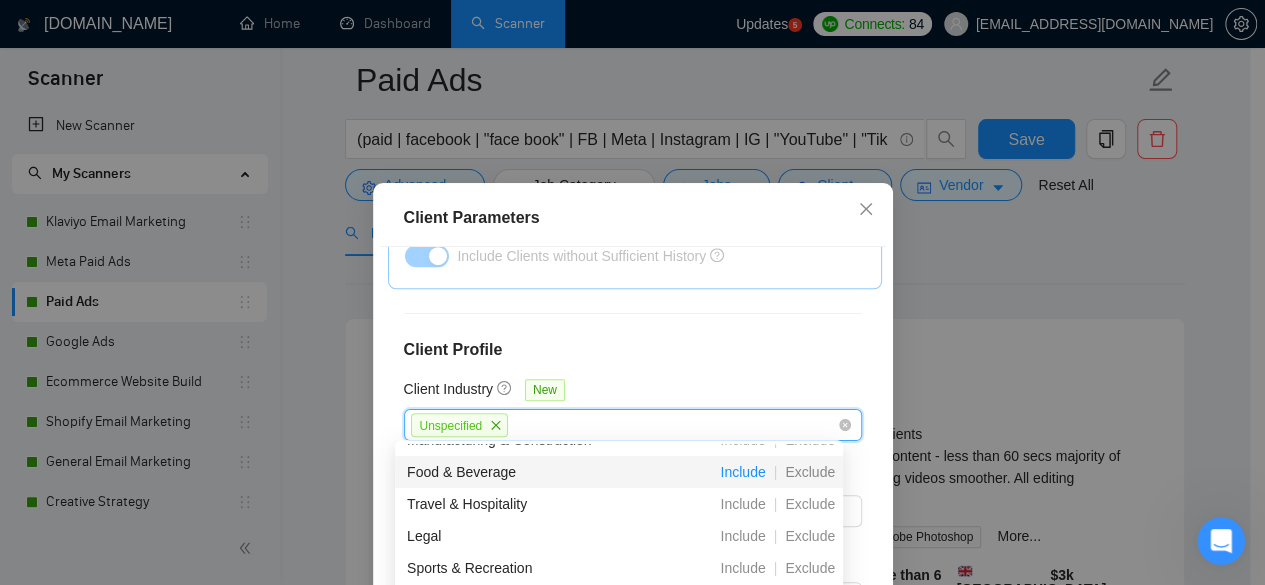 click on "Include" at bounding box center (742, 472) 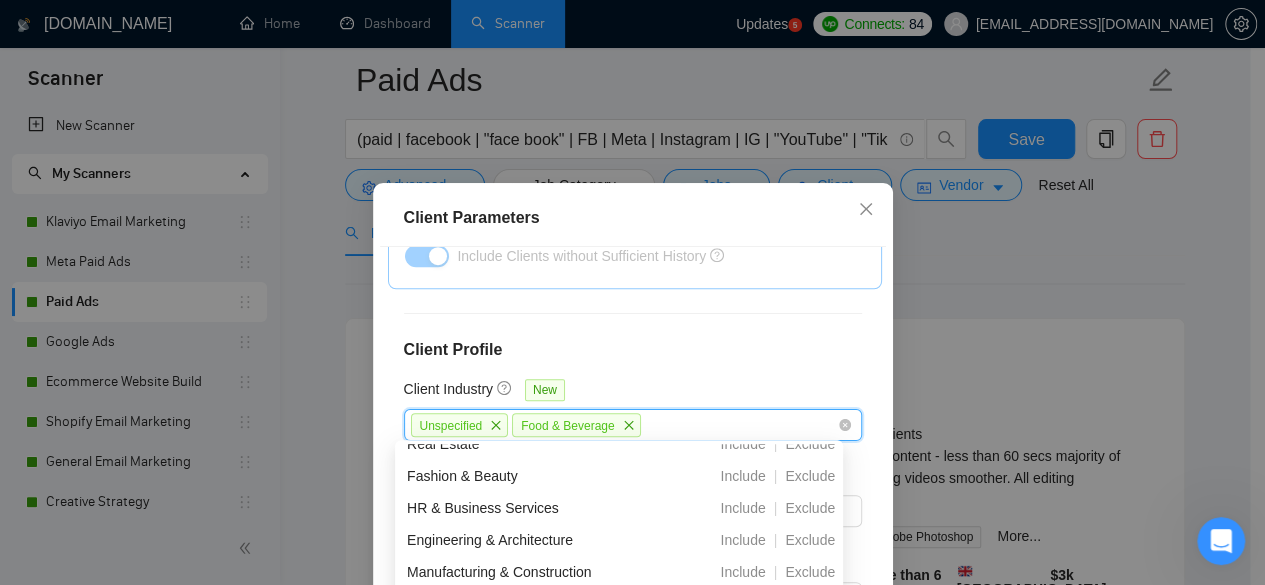 scroll, scrollTop: 300, scrollLeft: 0, axis: vertical 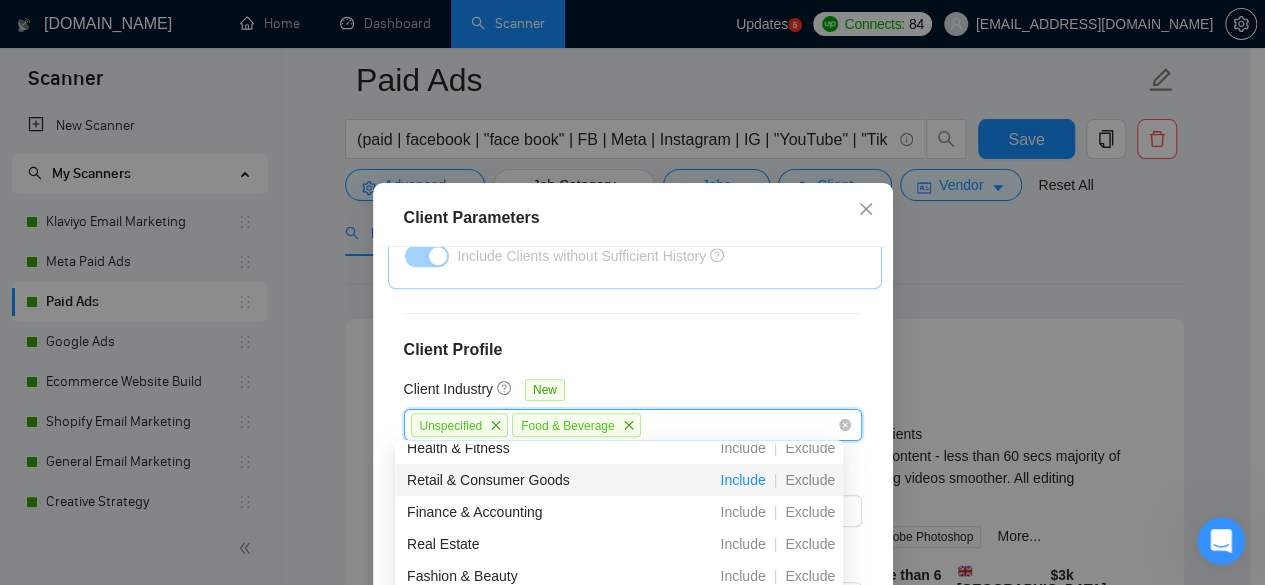 click on "Include" at bounding box center (742, 480) 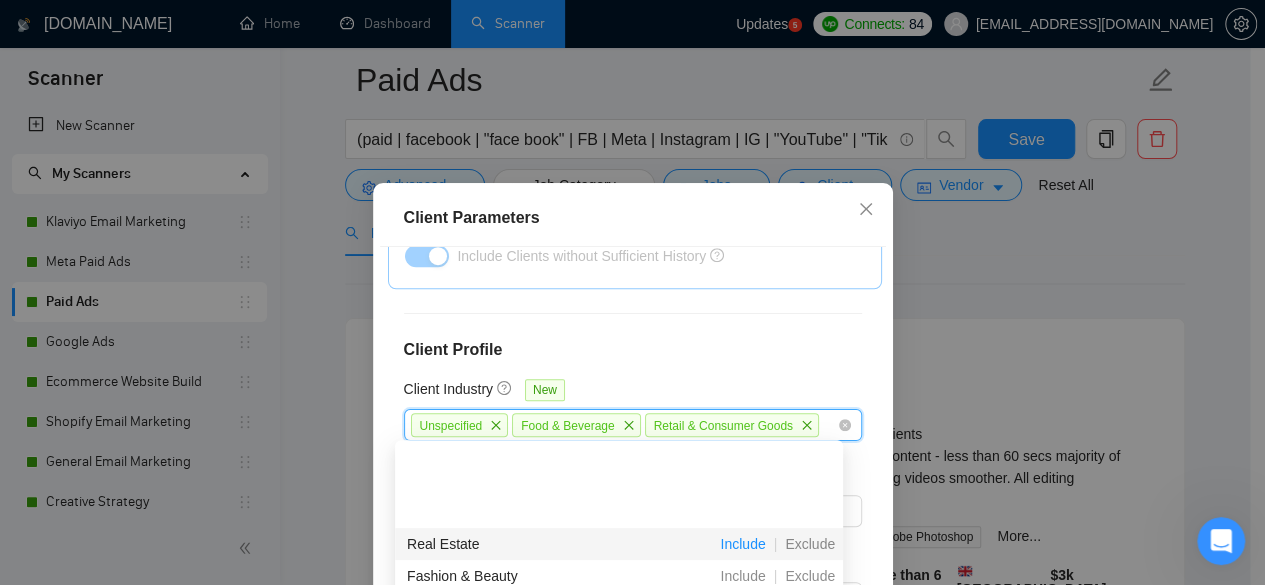 scroll, scrollTop: 400, scrollLeft: 0, axis: vertical 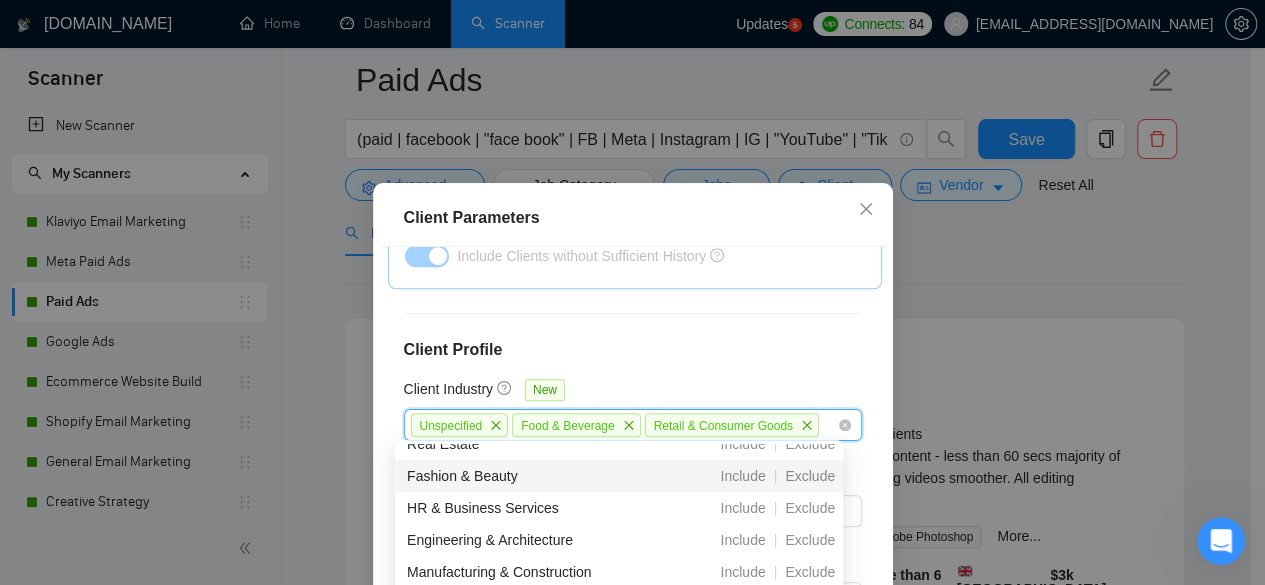 click on "Include" at bounding box center [742, 476] 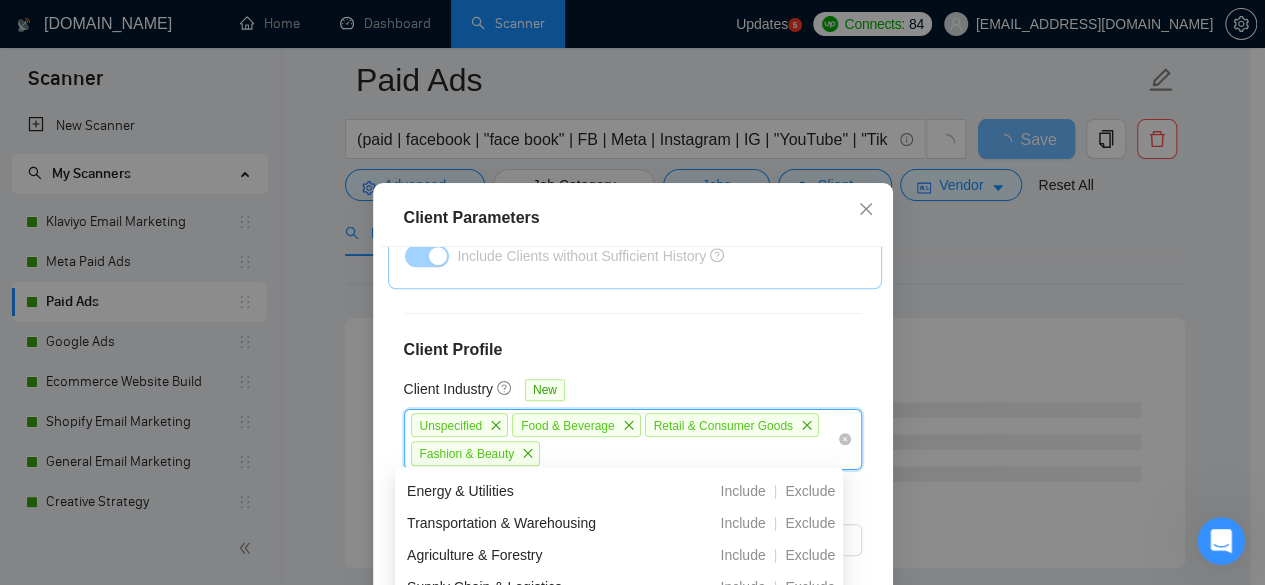 scroll, scrollTop: 736, scrollLeft: 0, axis: vertical 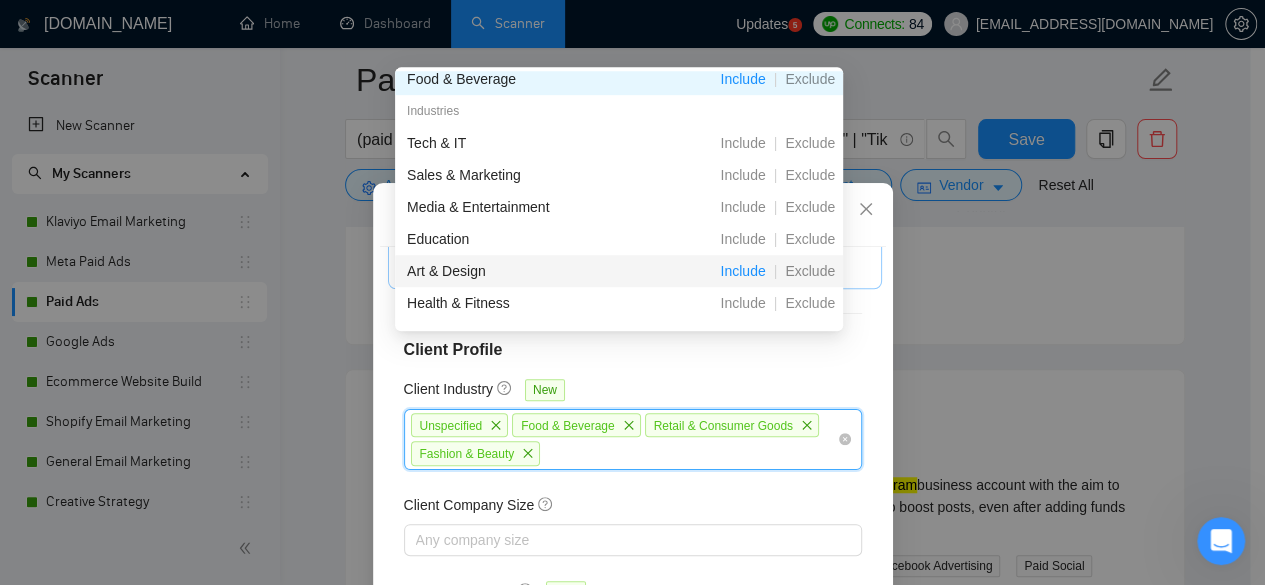 click on "Include" at bounding box center (742, 271) 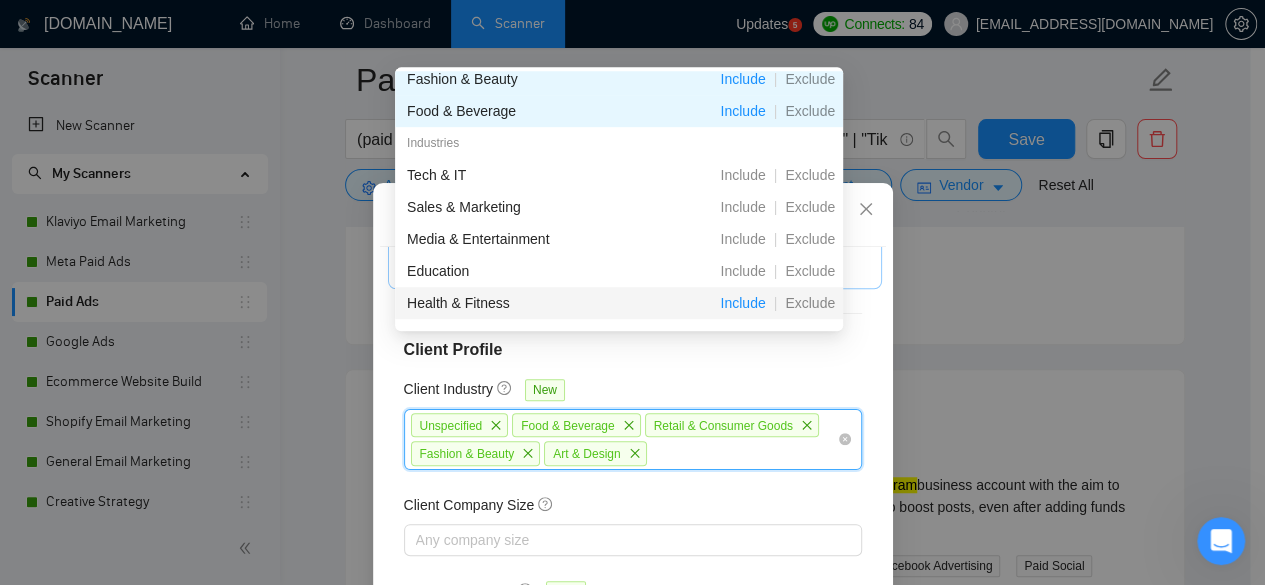 click on "Include" at bounding box center (742, 303) 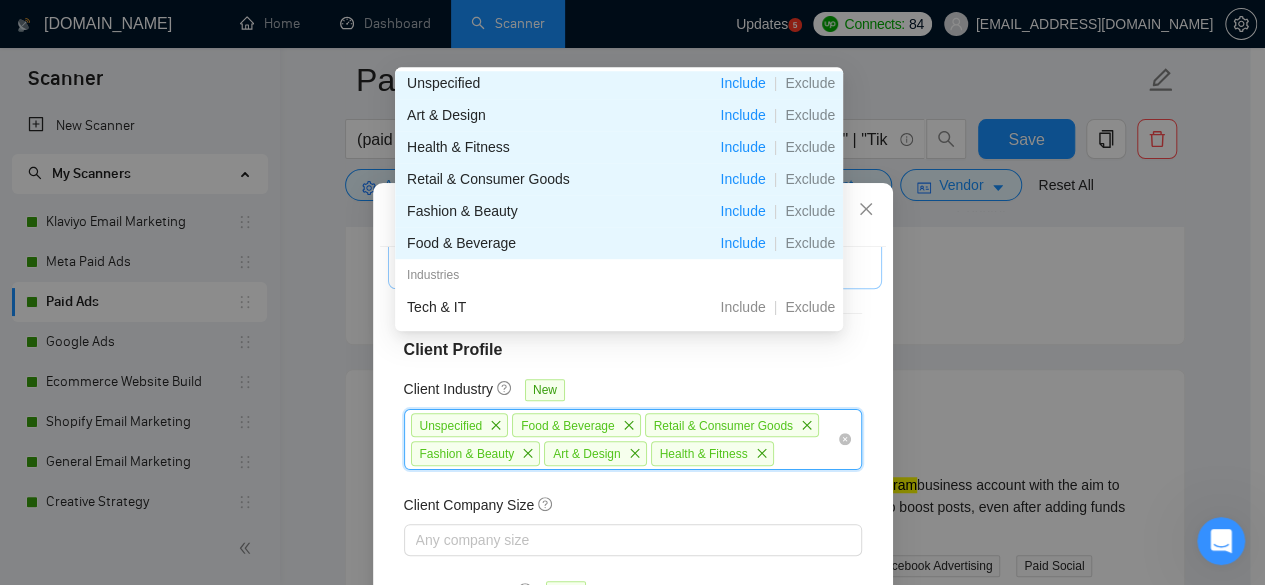 scroll, scrollTop: 0, scrollLeft: 0, axis: both 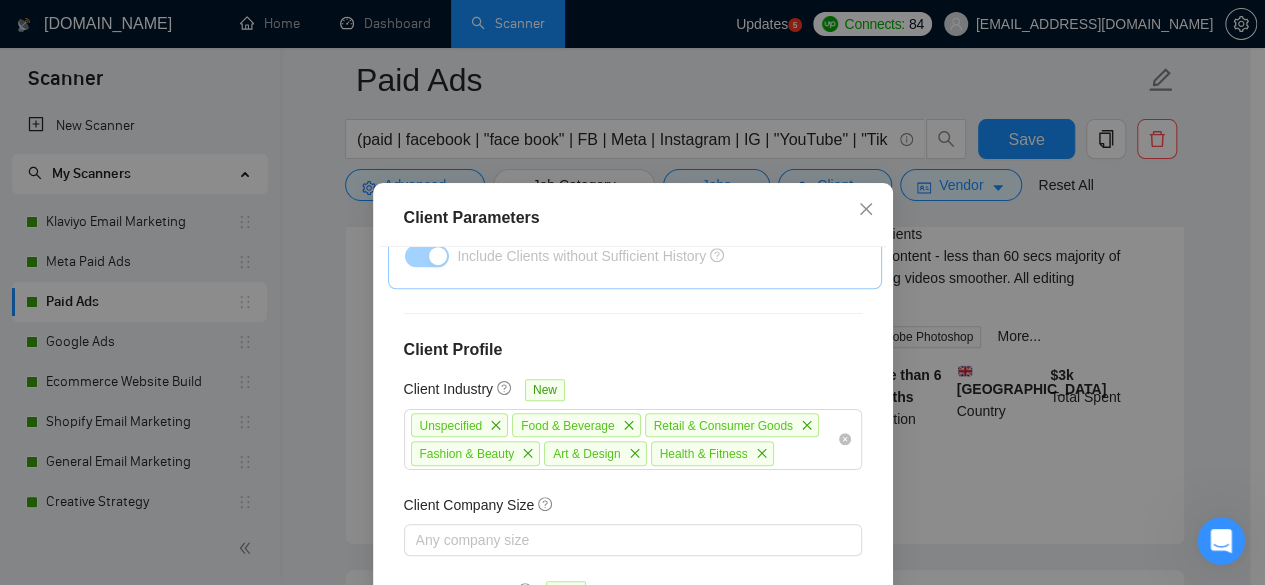 click on "Client Location Include Client Countries   Select Exclude Client Countries [GEOGRAPHIC_DATA] [GEOGRAPHIC_DATA]   Client Rating Client Min Average Feedback Include clients with no feedback Client Payment Details Payment Verified Hire Rate Stats   Client Total Spent $ Min - $ Max Client Hire Rate New   Any hire rate   Avg Hourly Rate Paid New $ Min - $ Max Include Clients without Sufficient History Client Profile Client Industry New Unspecified Food & Beverage Retail & Consumer Goods Fashion & Beauty Art & Design Health & Fitness   Client Company Size   Any company size Enterprise Clients New   Any clients" at bounding box center (633, 452) 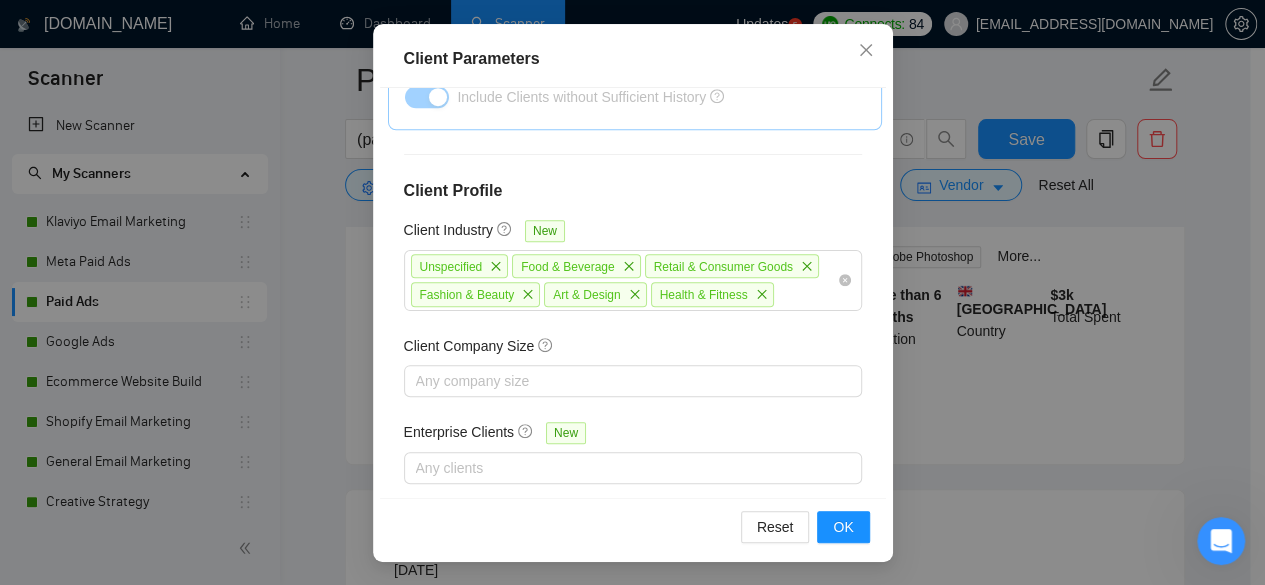 scroll, scrollTop: 500, scrollLeft: 0, axis: vertical 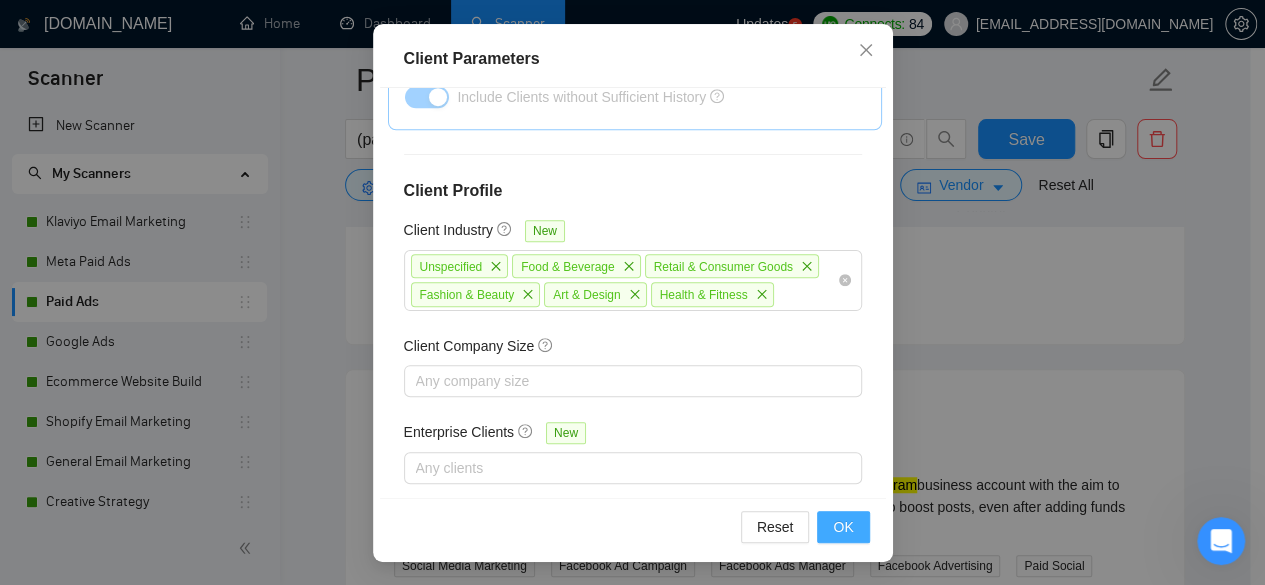 click on "OK" at bounding box center (843, 527) 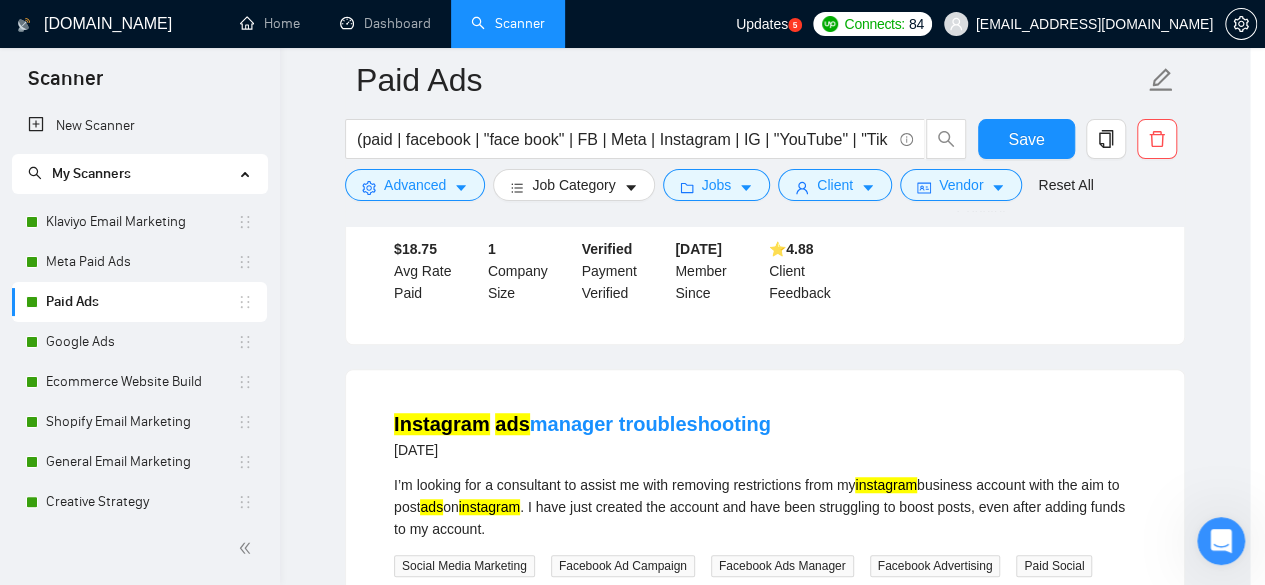 scroll, scrollTop: 96, scrollLeft: 0, axis: vertical 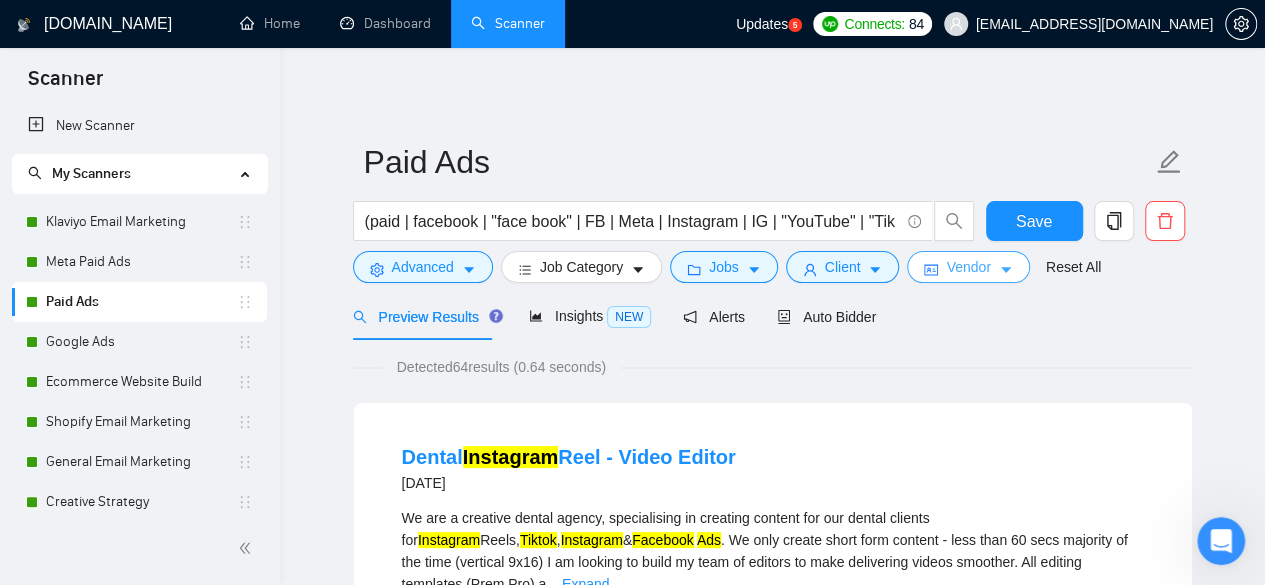 click on "Vendor" at bounding box center (968, 267) 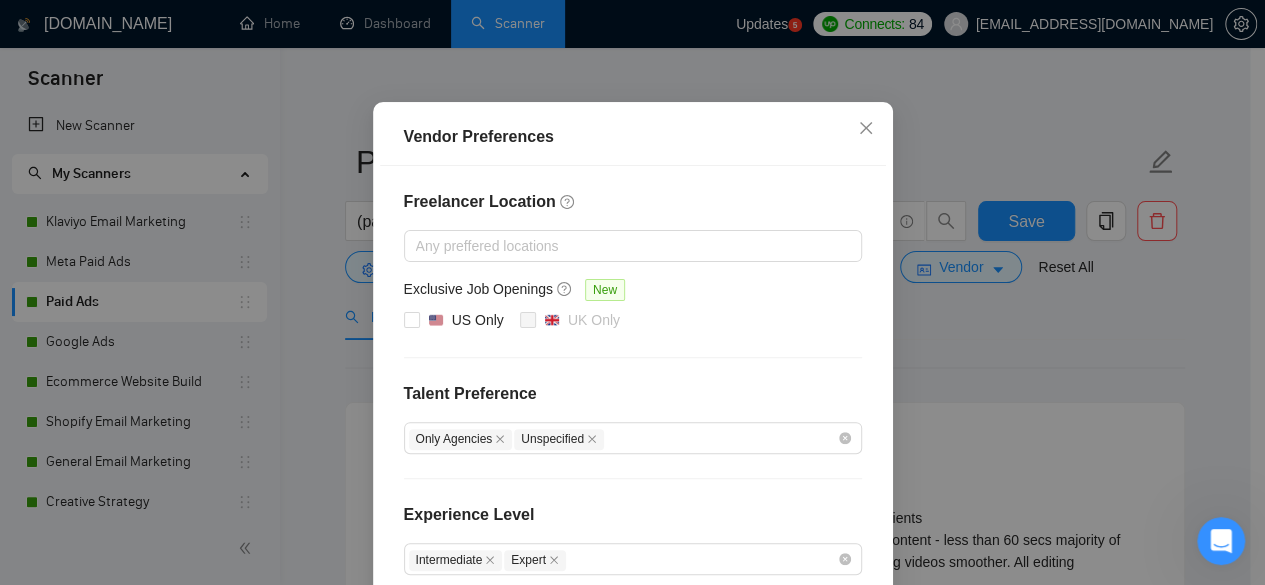 scroll, scrollTop: 200, scrollLeft: 0, axis: vertical 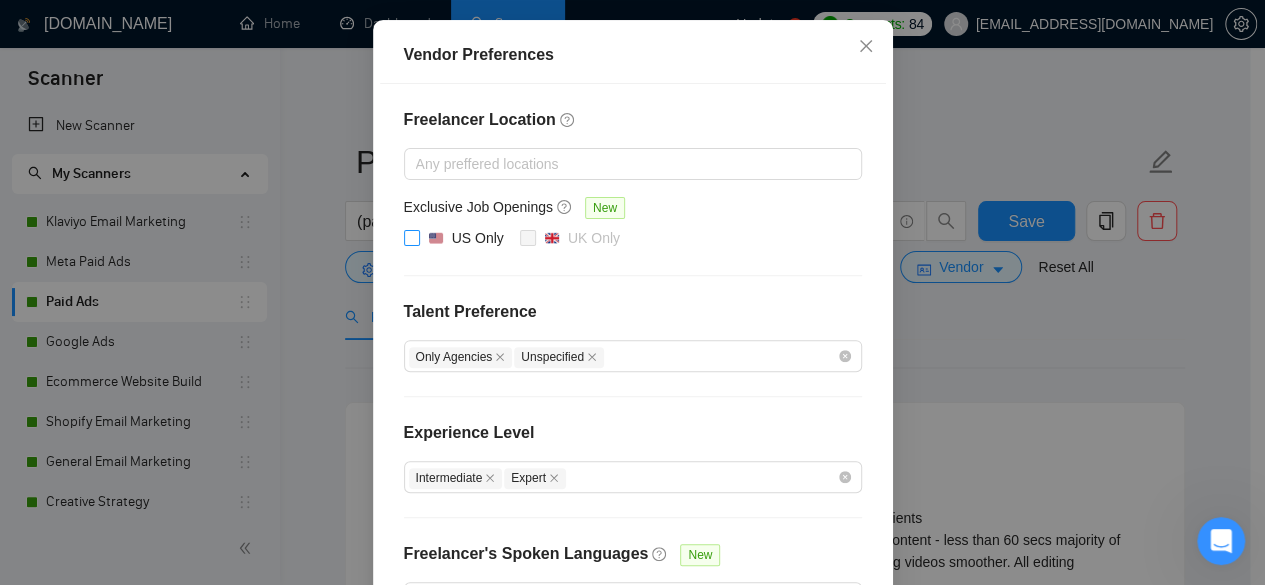 click on "US Only" at bounding box center [411, 237] 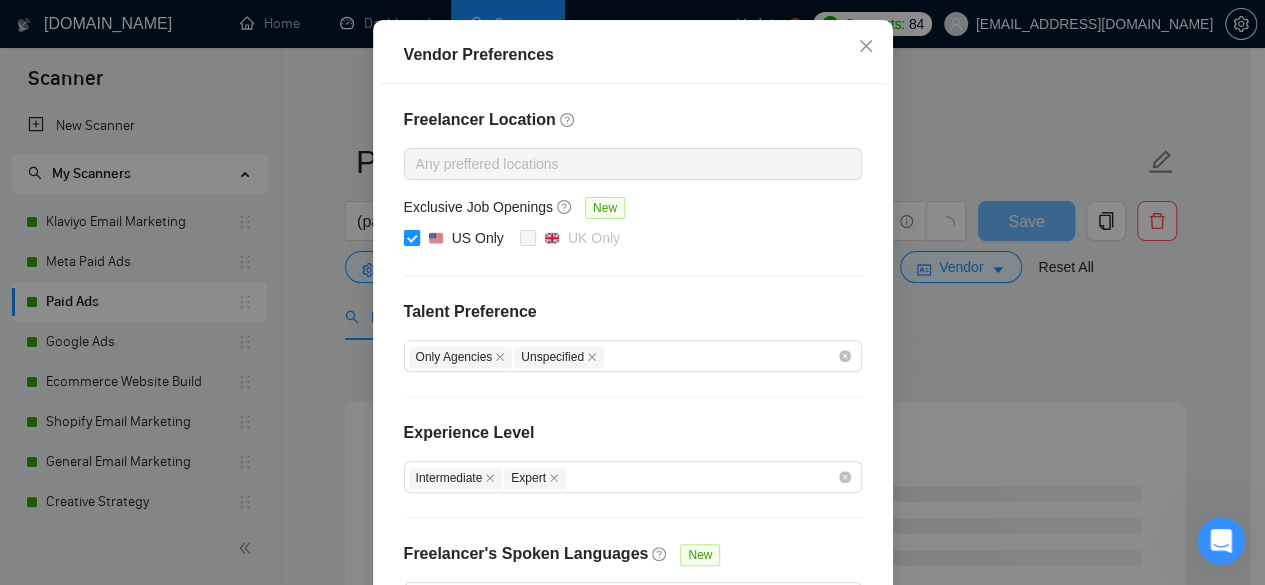 click on "US Only" at bounding box center [411, 237] 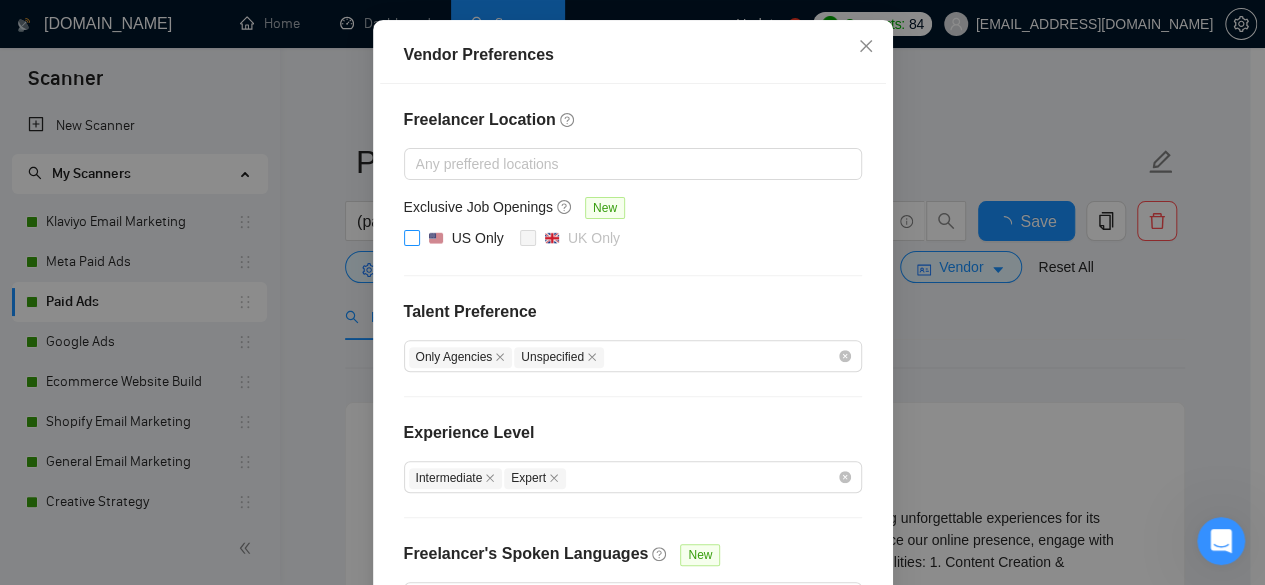 scroll, scrollTop: 336, scrollLeft: 0, axis: vertical 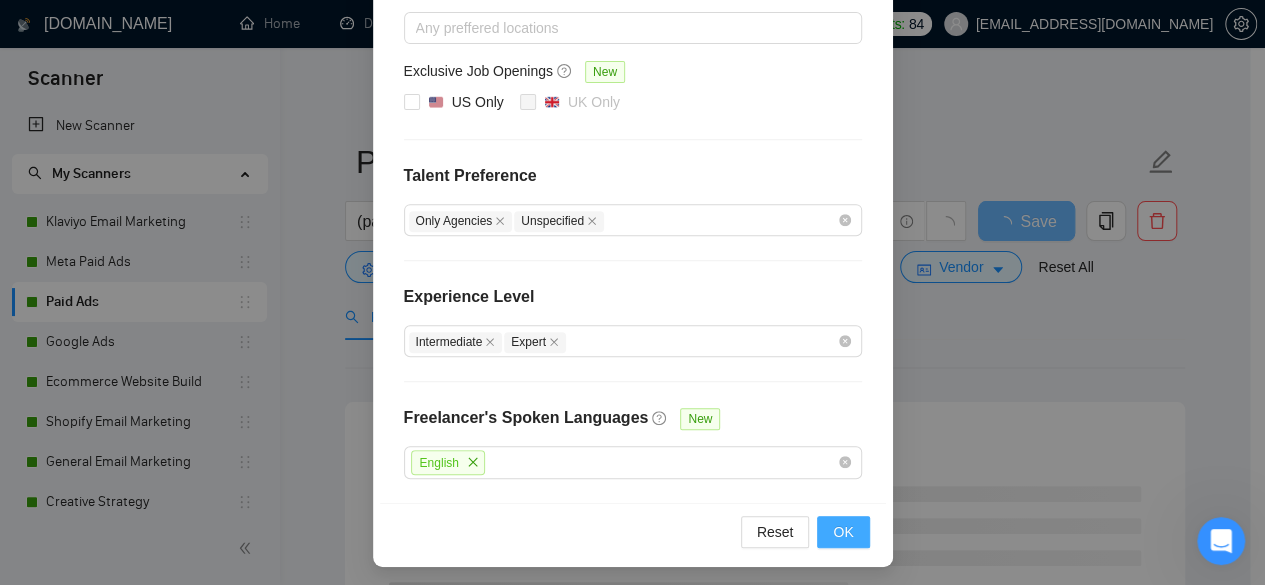 click on "OK" at bounding box center (843, 532) 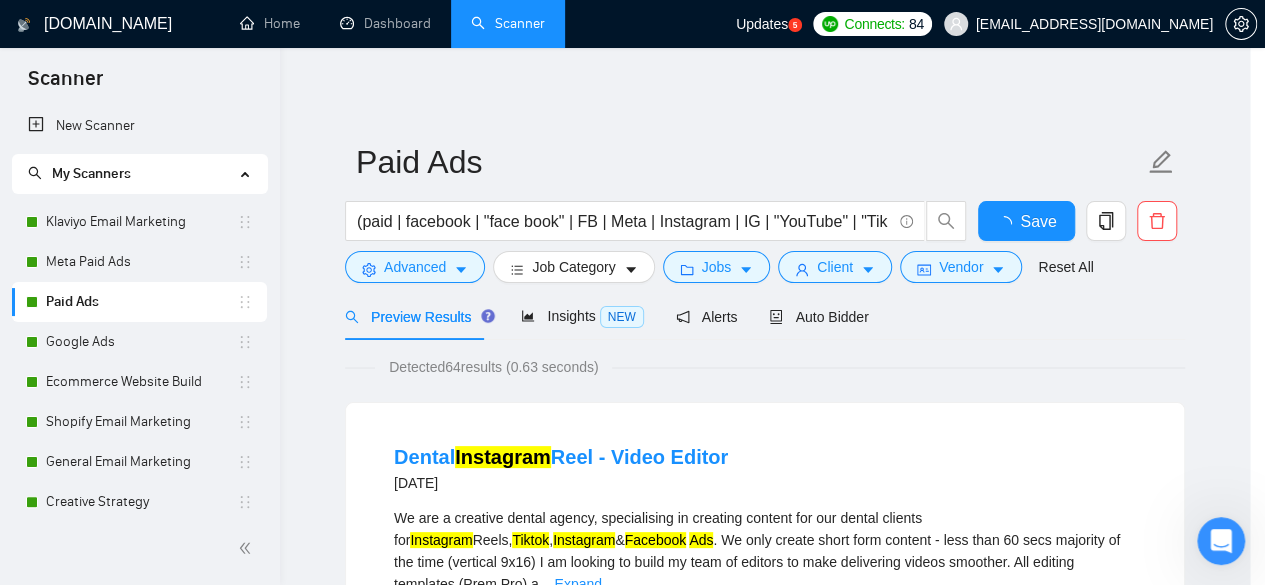 scroll, scrollTop: 236, scrollLeft: 0, axis: vertical 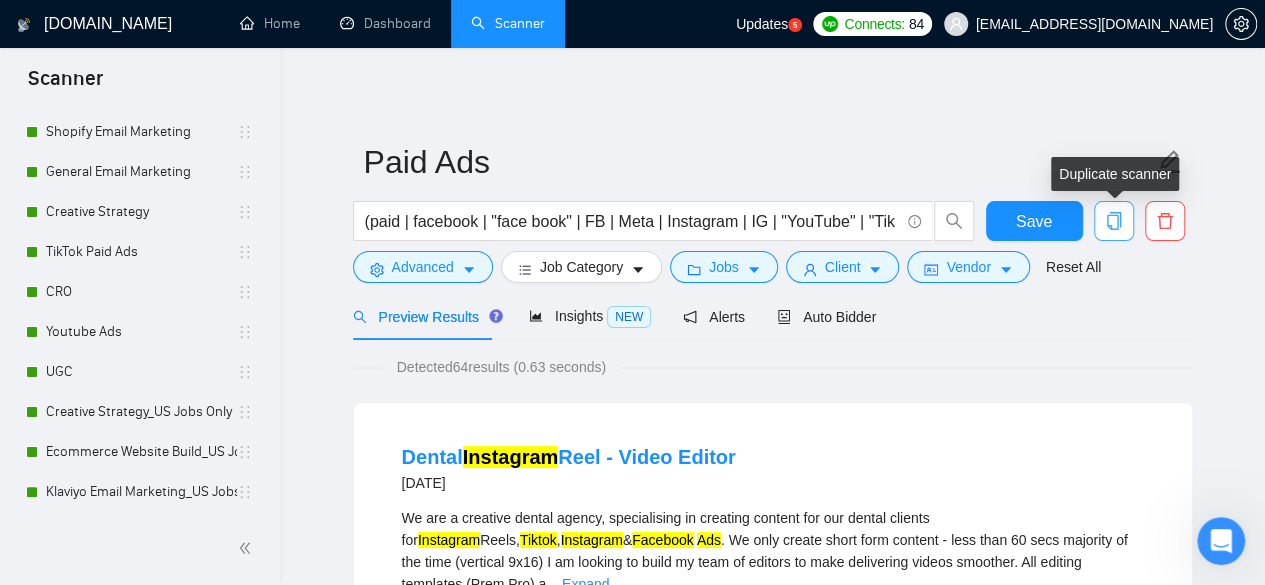 click 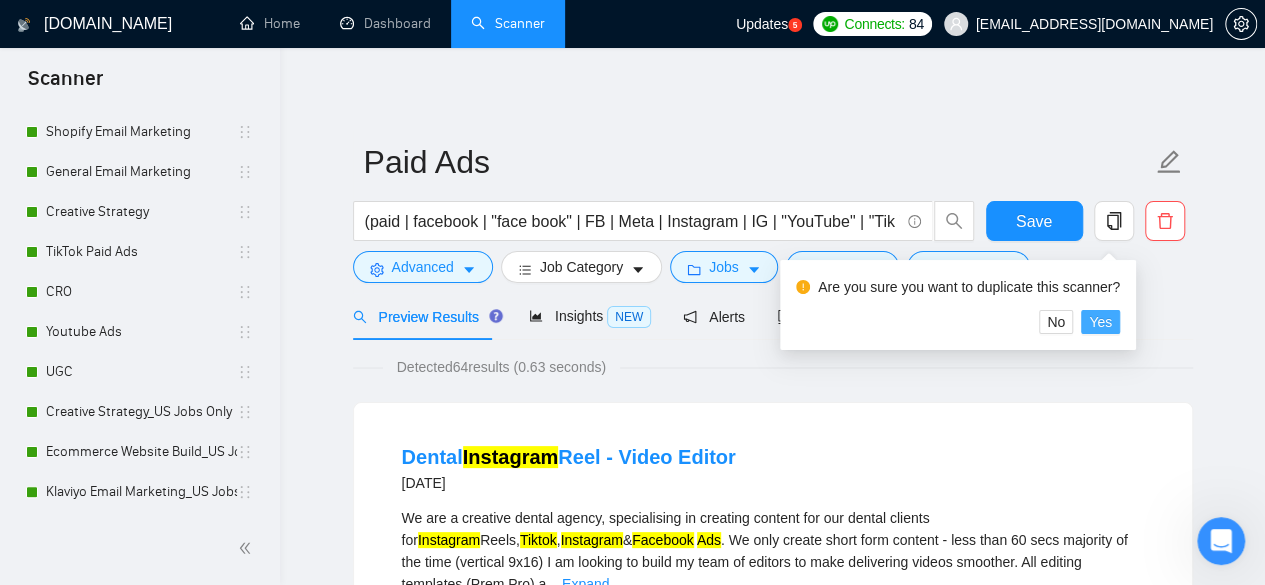 click on "Yes" at bounding box center (1100, 322) 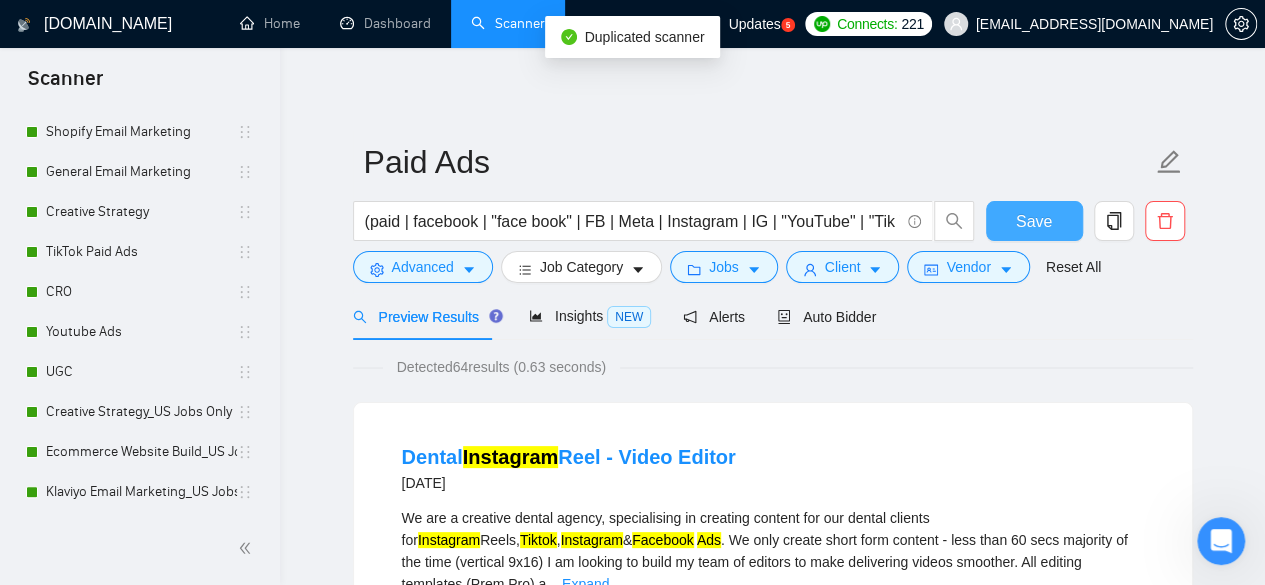 click on "Save" at bounding box center [1034, 221] 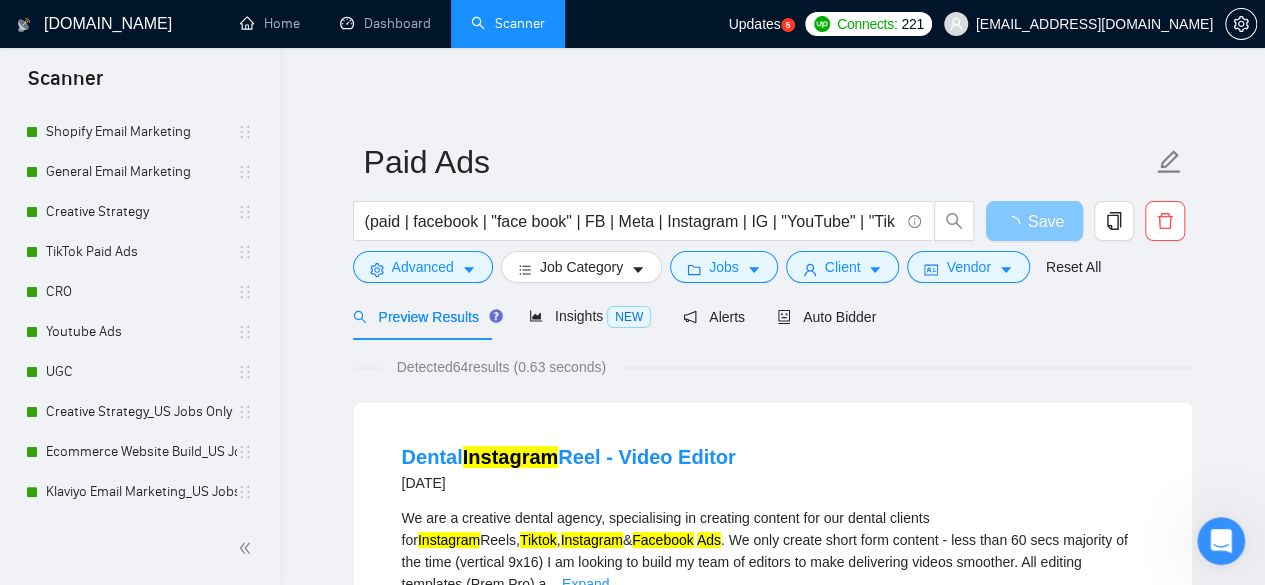 scroll, scrollTop: 330, scrollLeft: 0, axis: vertical 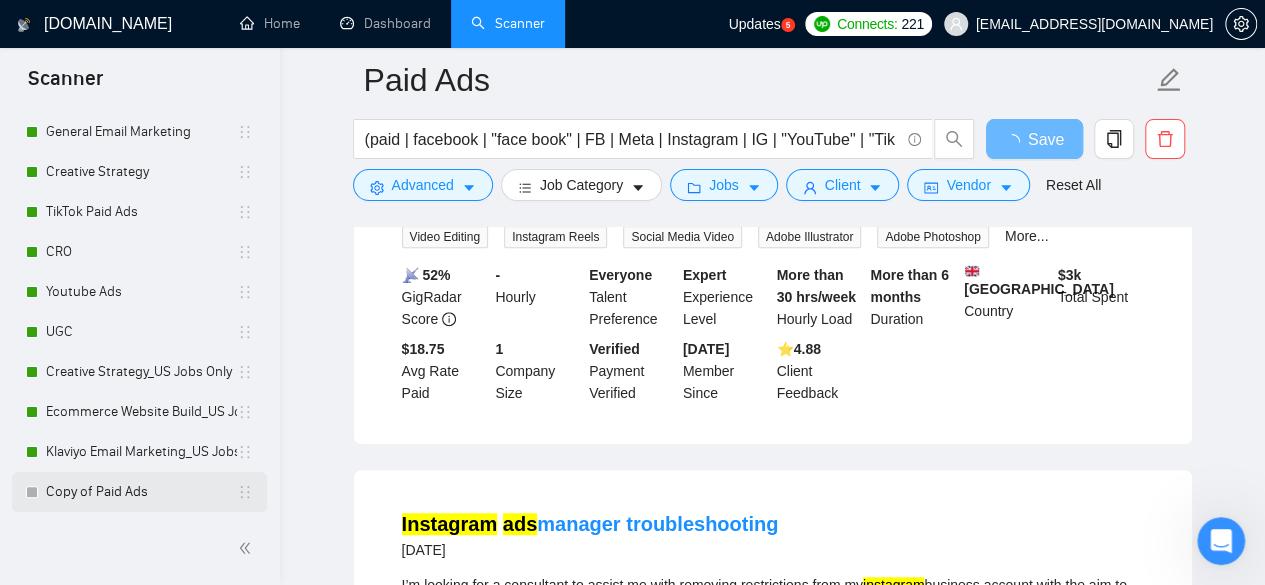 click on "Copy of Paid Ads" at bounding box center (141, 492) 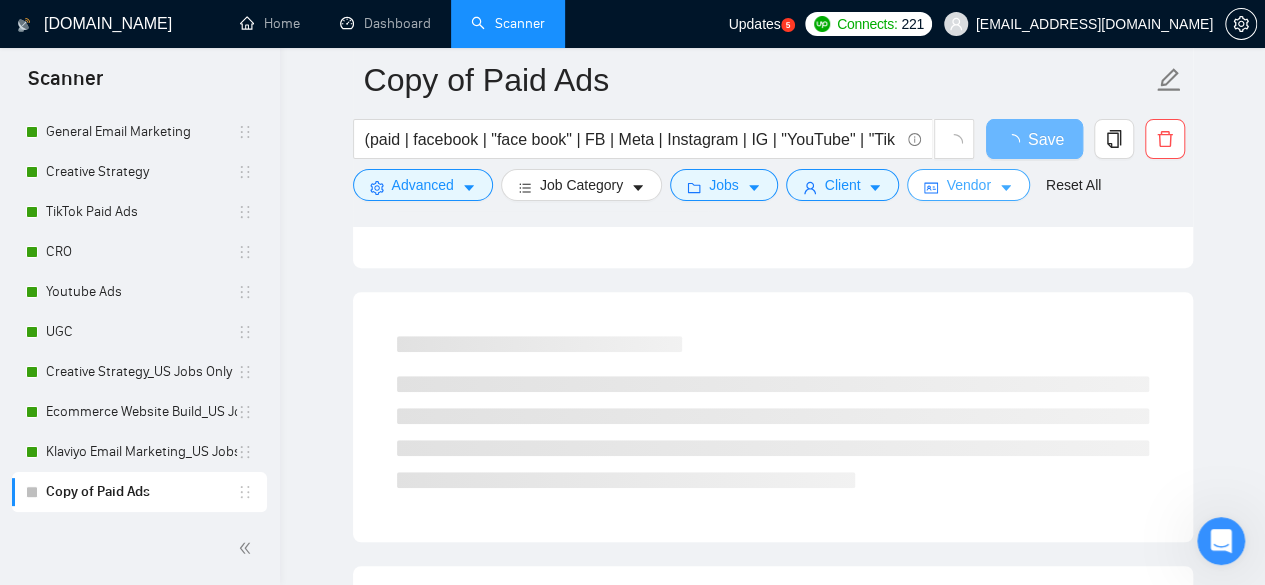 click on "Vendor" at bounding box center [968, 185] 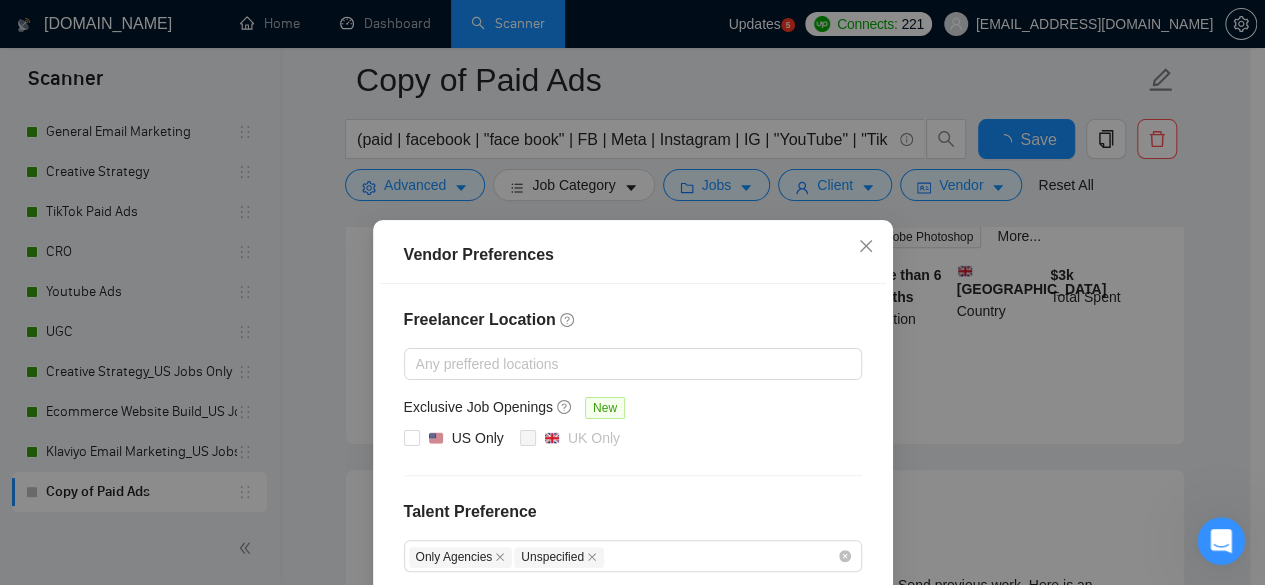 scroll, scrollTop: 200, scrollLeft: 0, axis: vertical 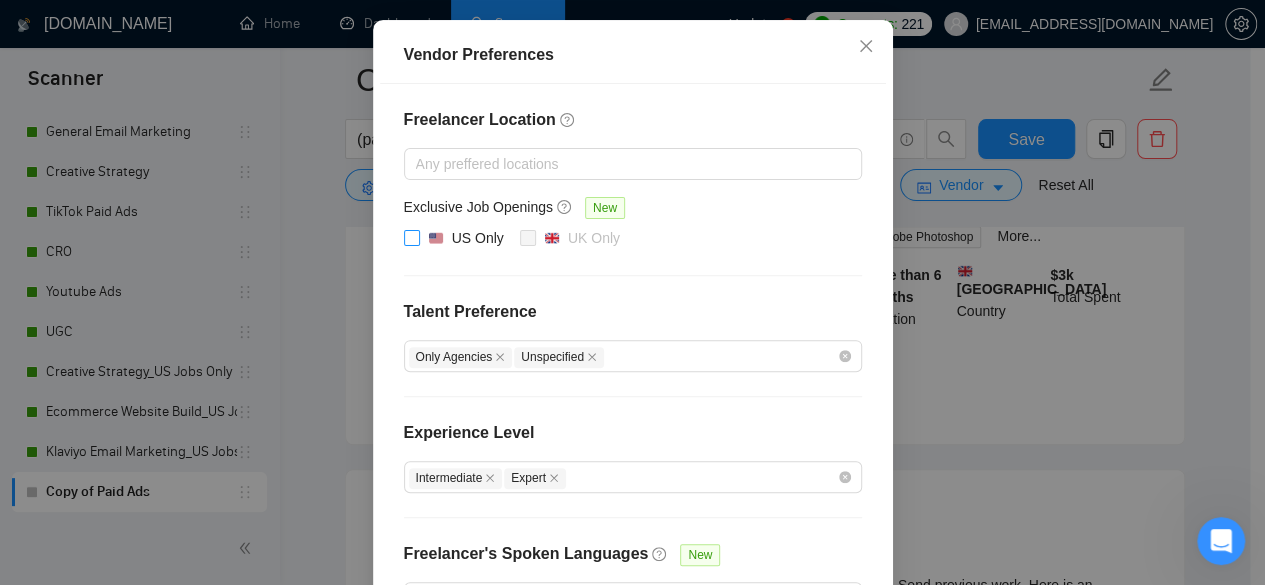click on "US Only" at bounding box center (411, 237) 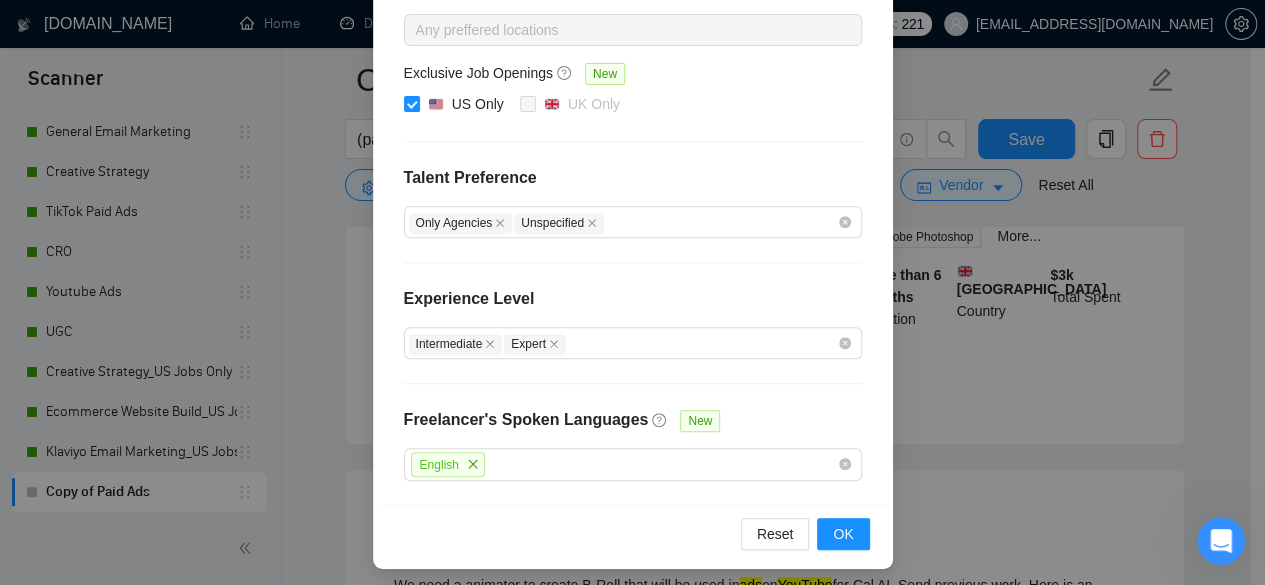scroll, scrollTop: 336, scrollLeft: 0, axis: vertical 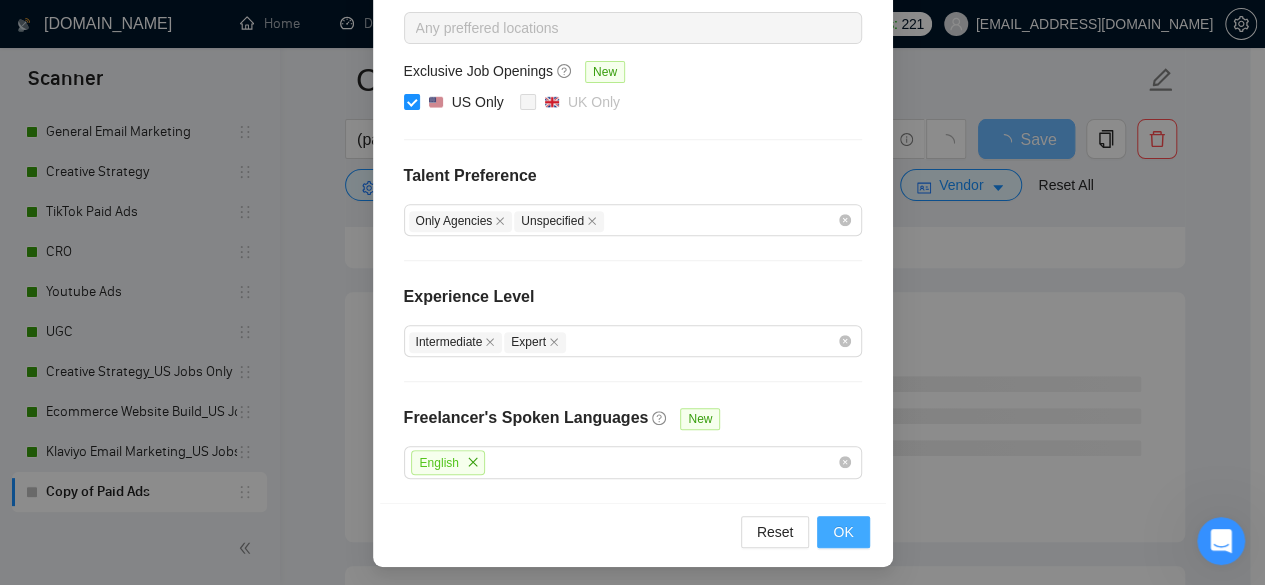 click on "OK" at bounding box center [843, 532] 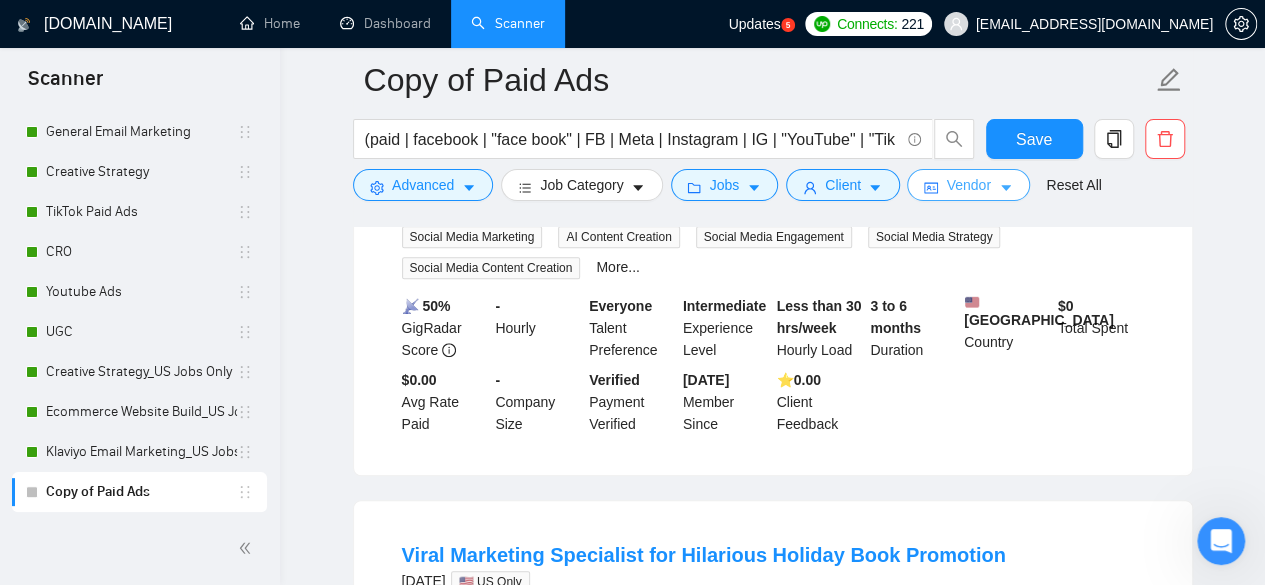 scroll, scrollTop: 0, scrollLeft: 0, axis: both 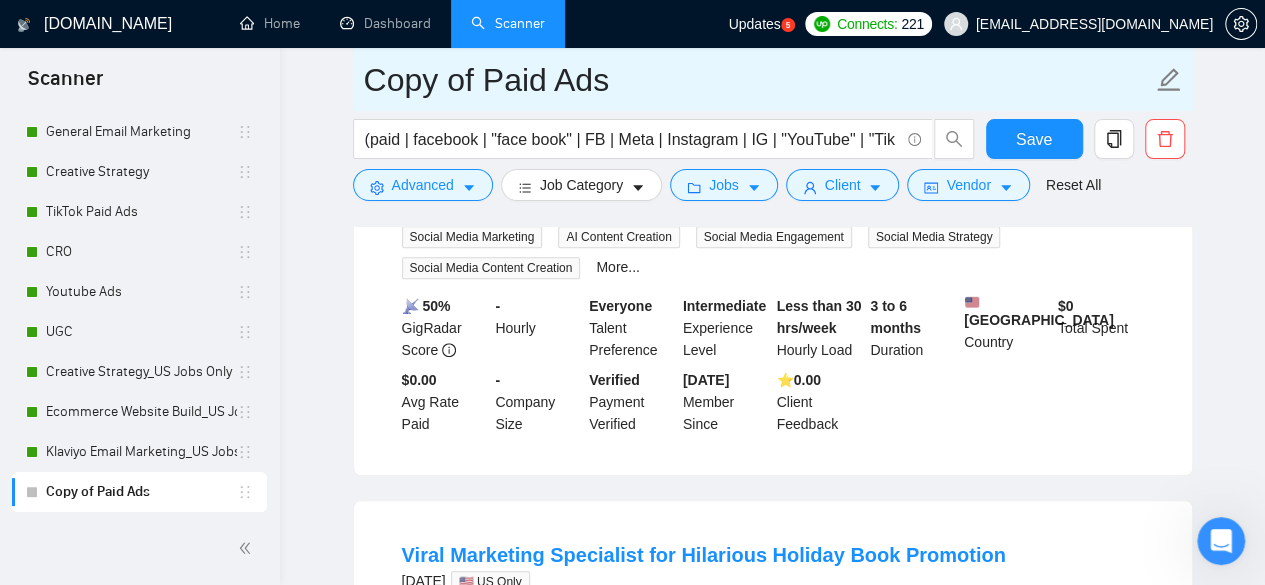 click on "Copy of Paid Ads" at bounding box center (758, 80) 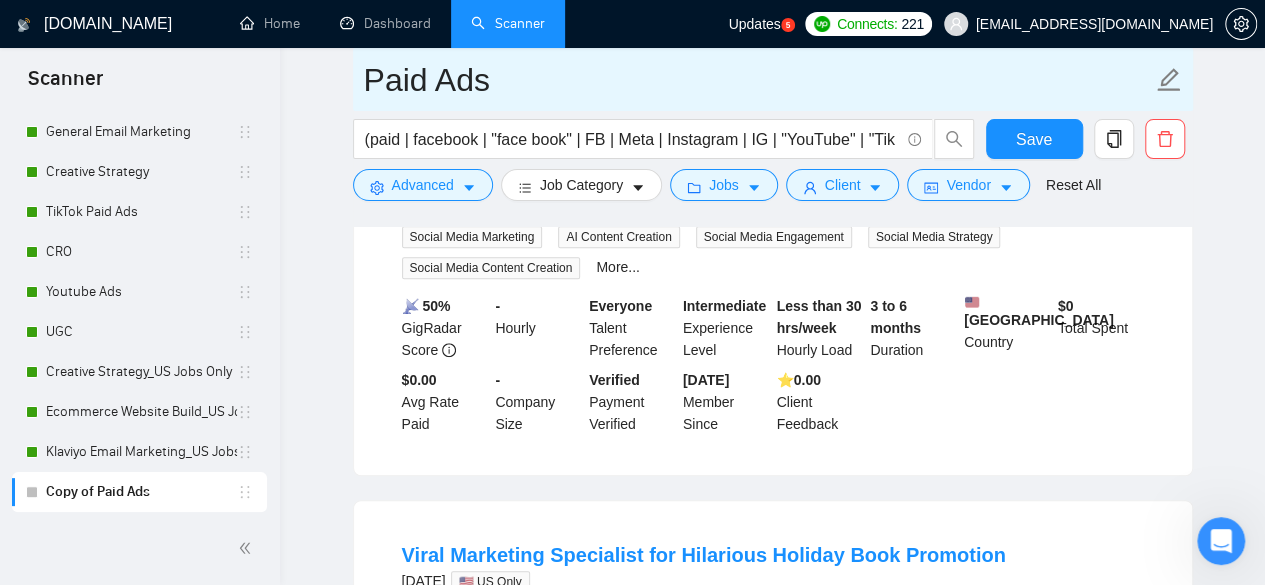 click on "Paid Ads" at bounding box center (758, 80) 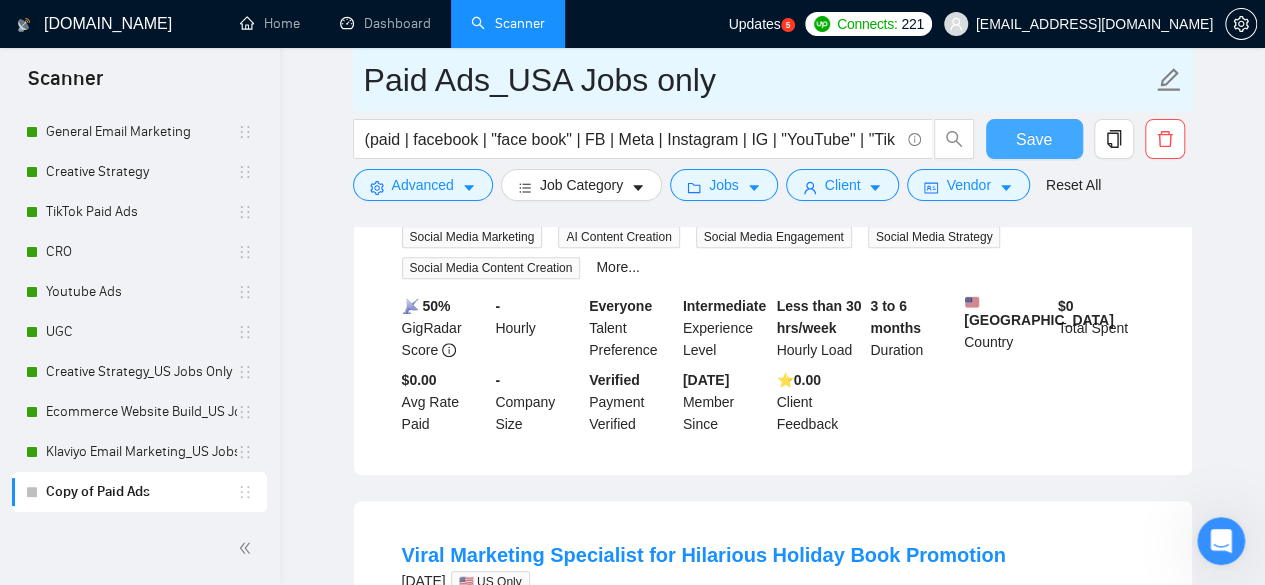 type on "Paid Ads_USA Jobs only" 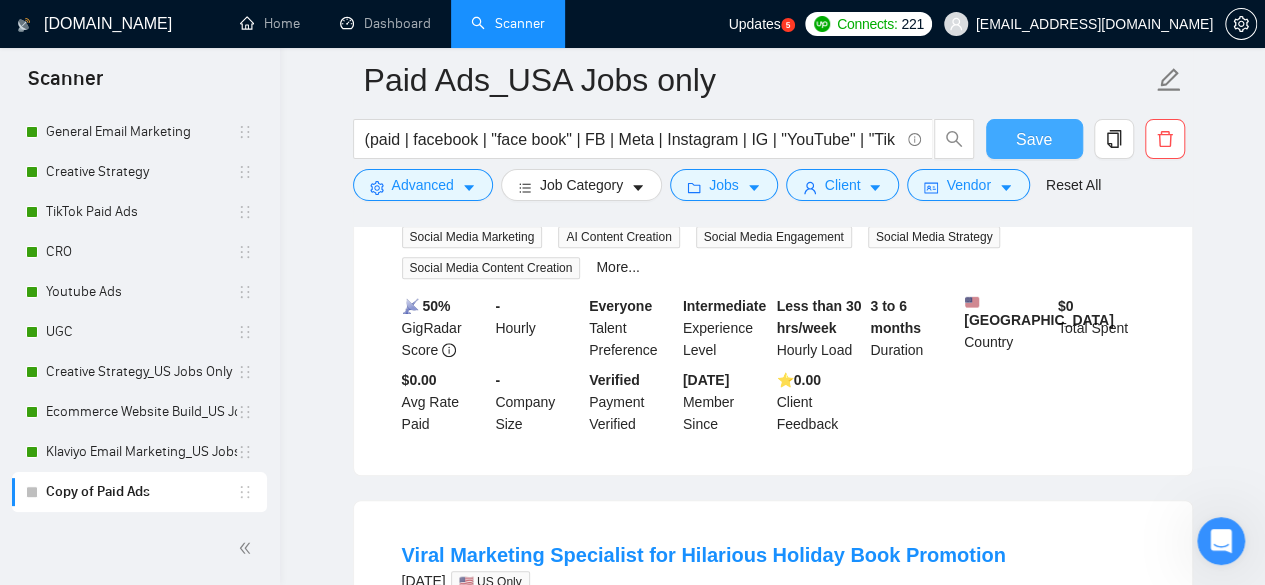 click on "Save" at bounding box center [1034, 139] 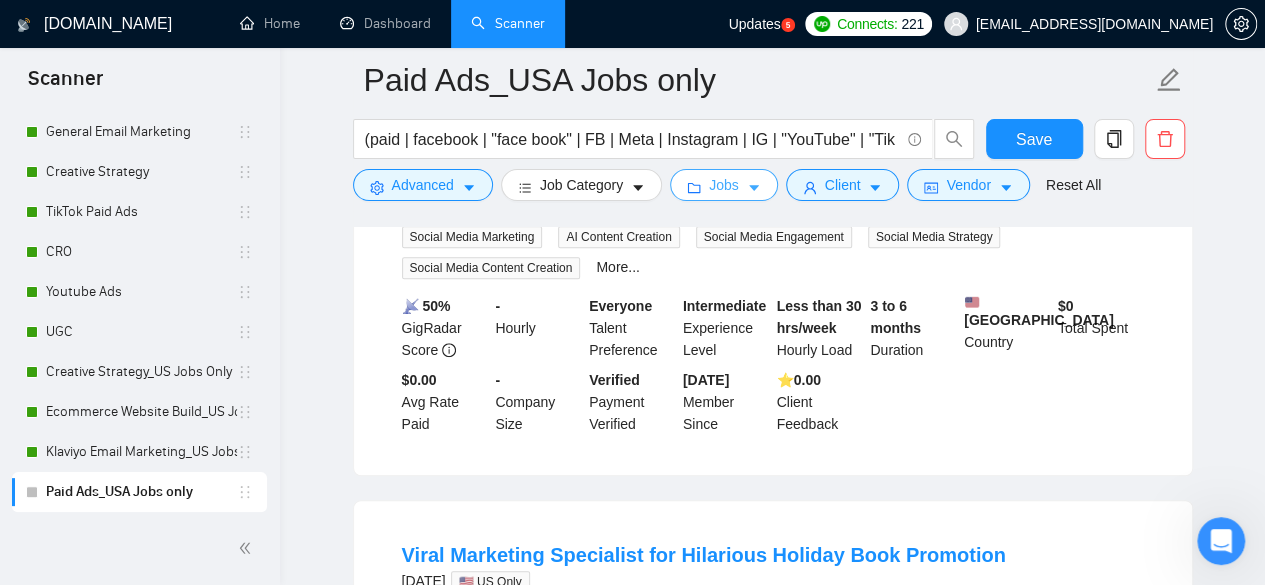 click on "Jobs" at bounding box center [724, 185] 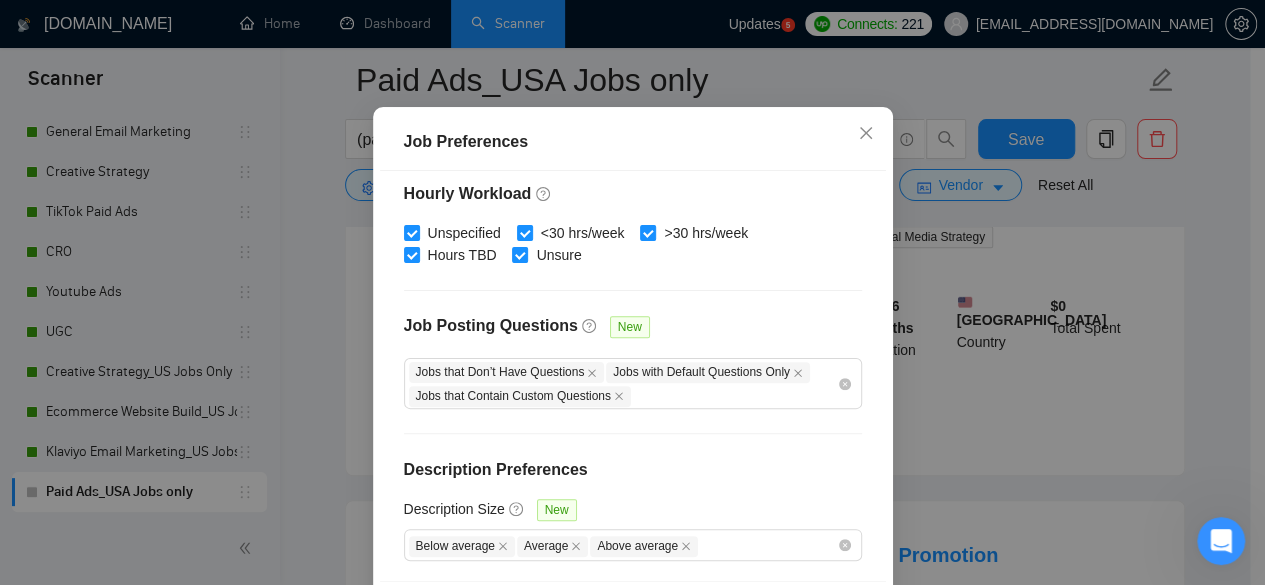 scroll, scrollTop: 159, scrollLeft: 0, axis: vertical 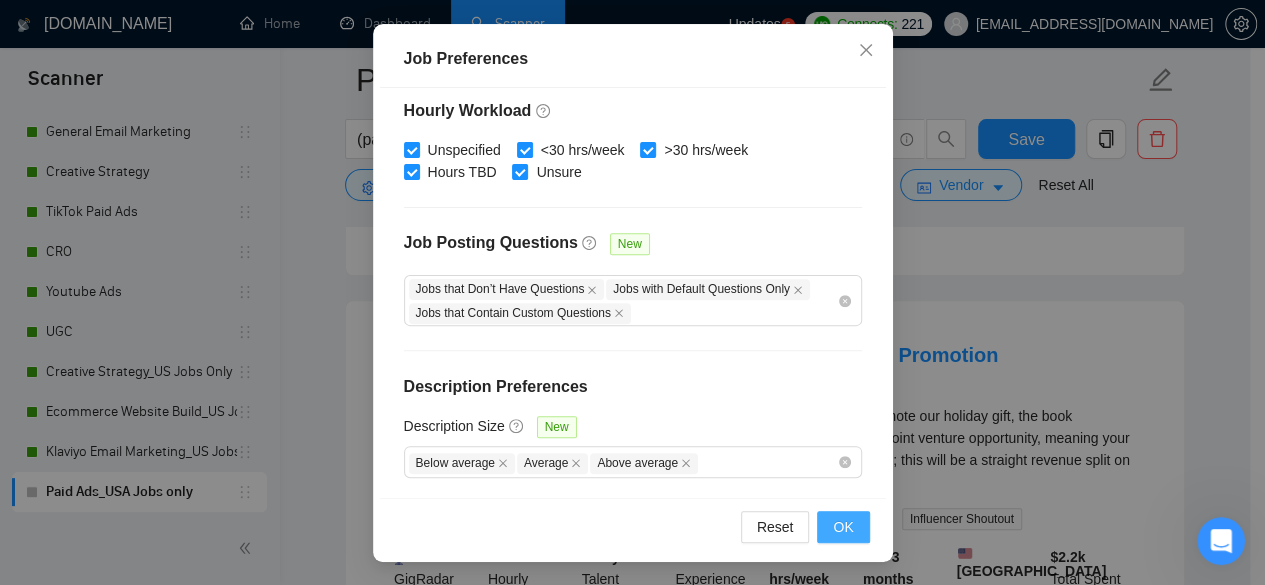 click on "OK" at bounding box center [843, 527] 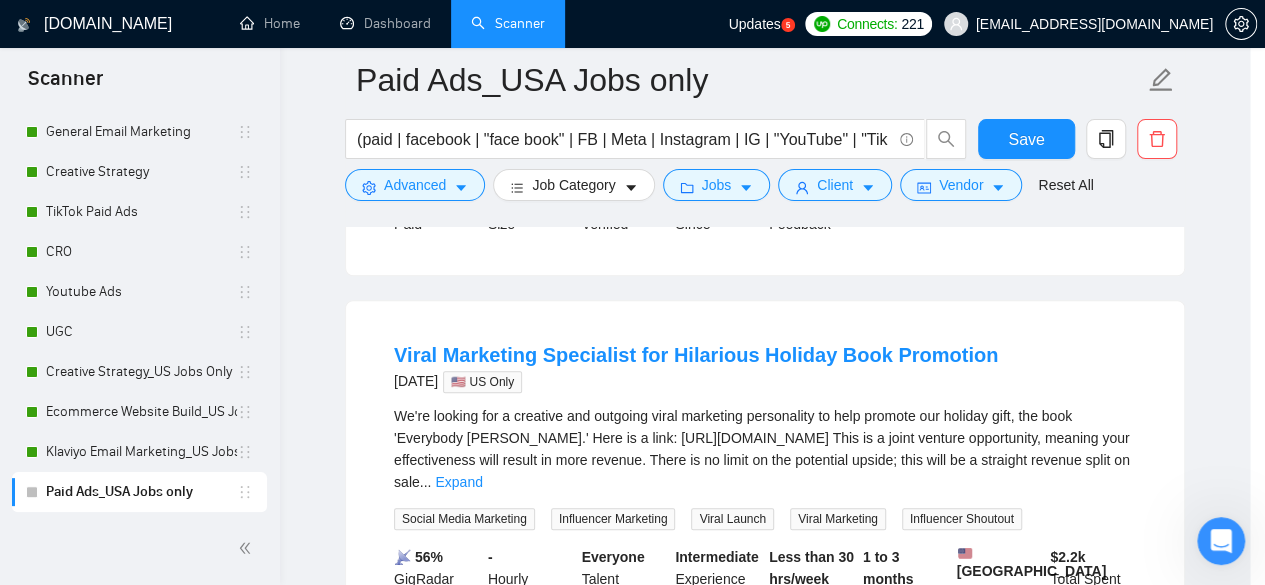 scroll, scrollTop: 96, scrollLeft: 0, axis: vertical 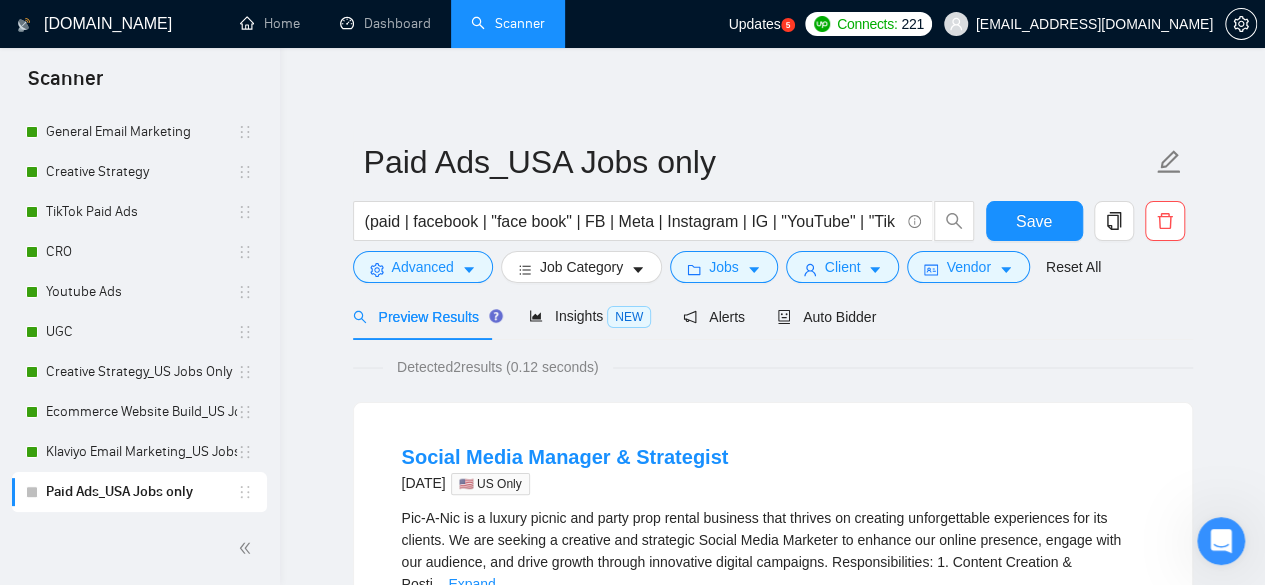 click on "Preview Results Insights NEW Alerts Auto Bidder" at bounding box center (773, 316) 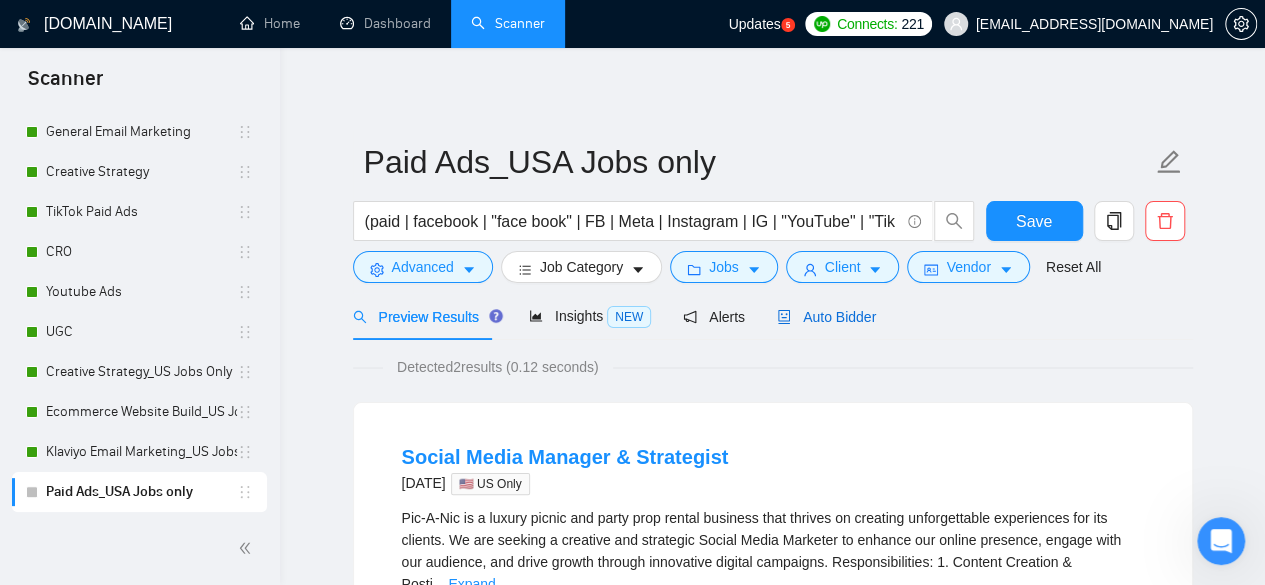 click on "Auto Bidder" at bounding box center (826, 317) 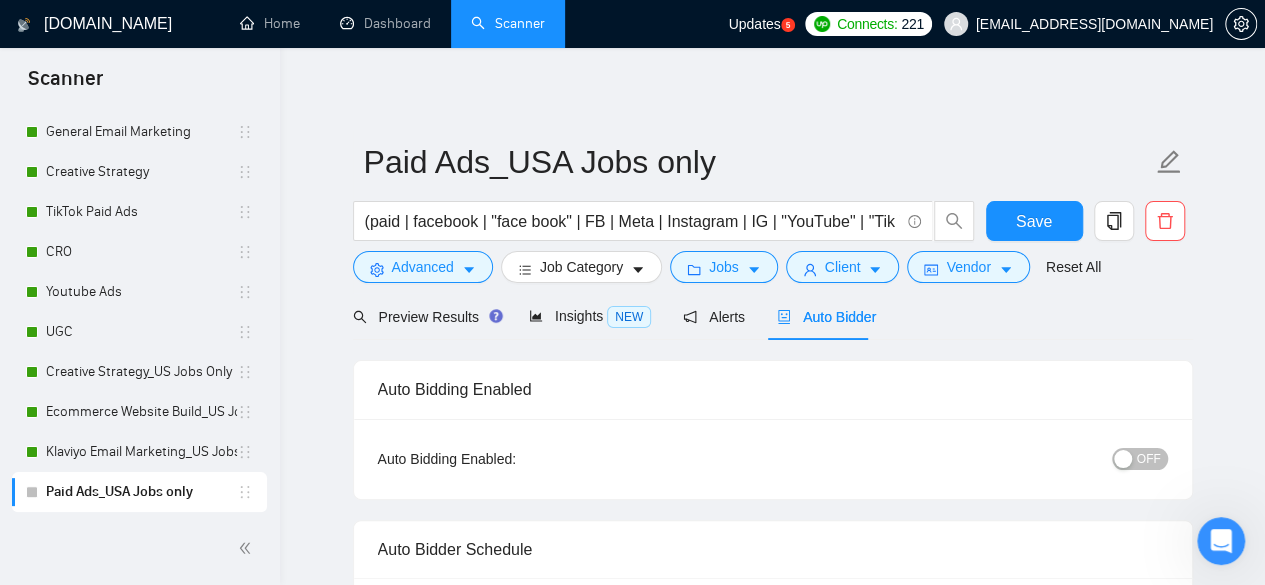 click at bounding box center (1123, 459) 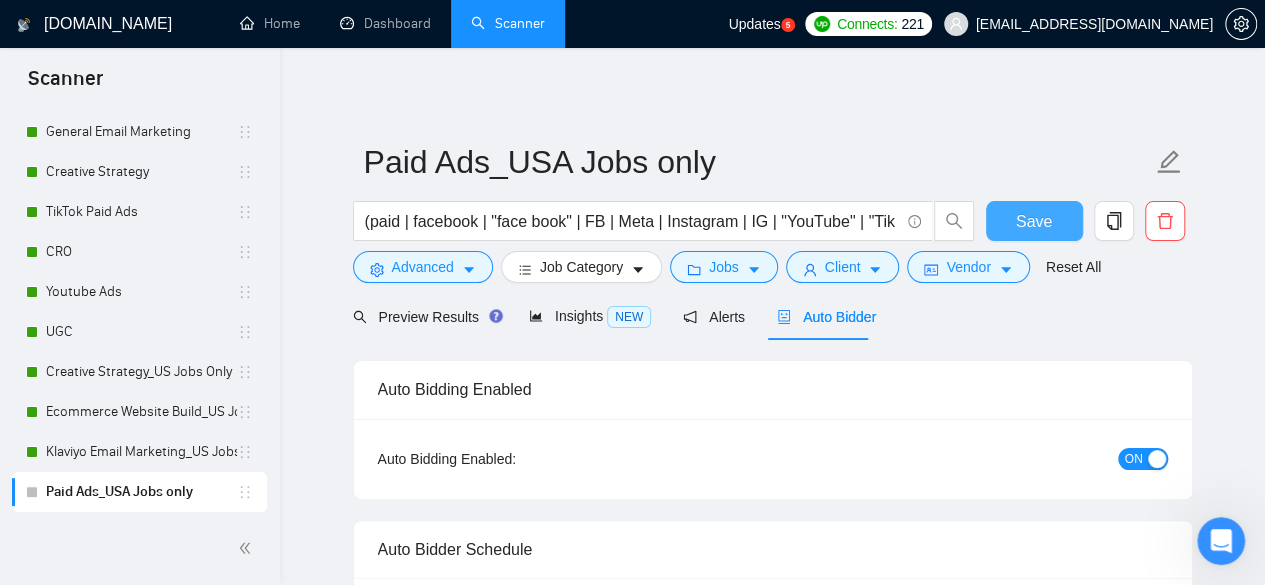 click on "Save" at bounding box center [1034, 221] 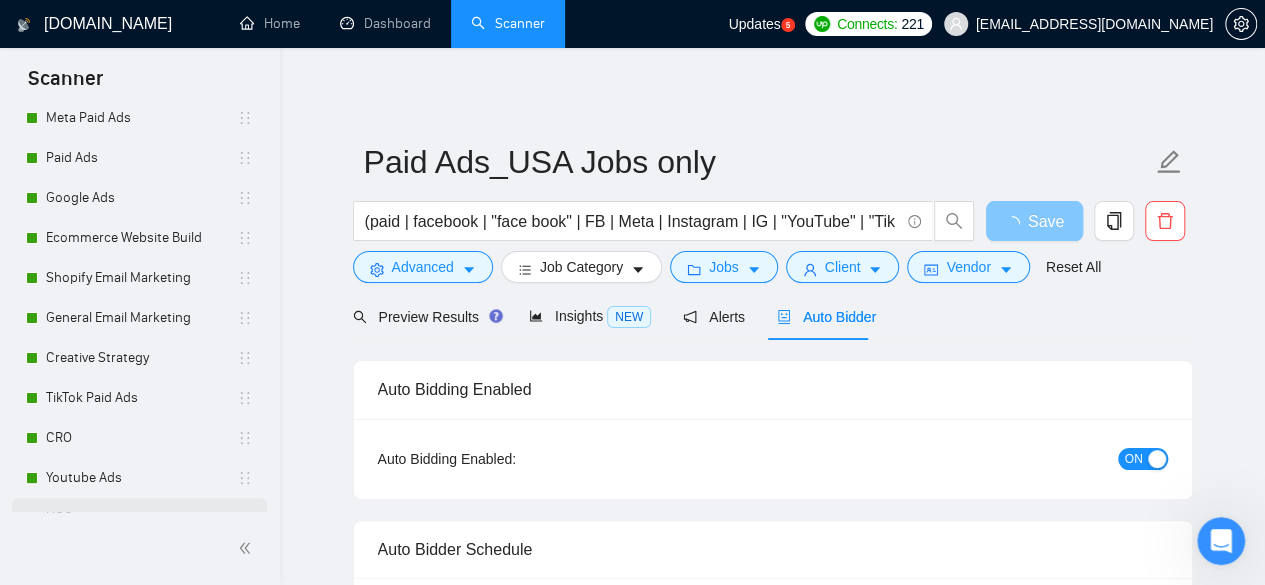 scroll, scrollTop: 330, scrollLeft: 0, axis: vertical 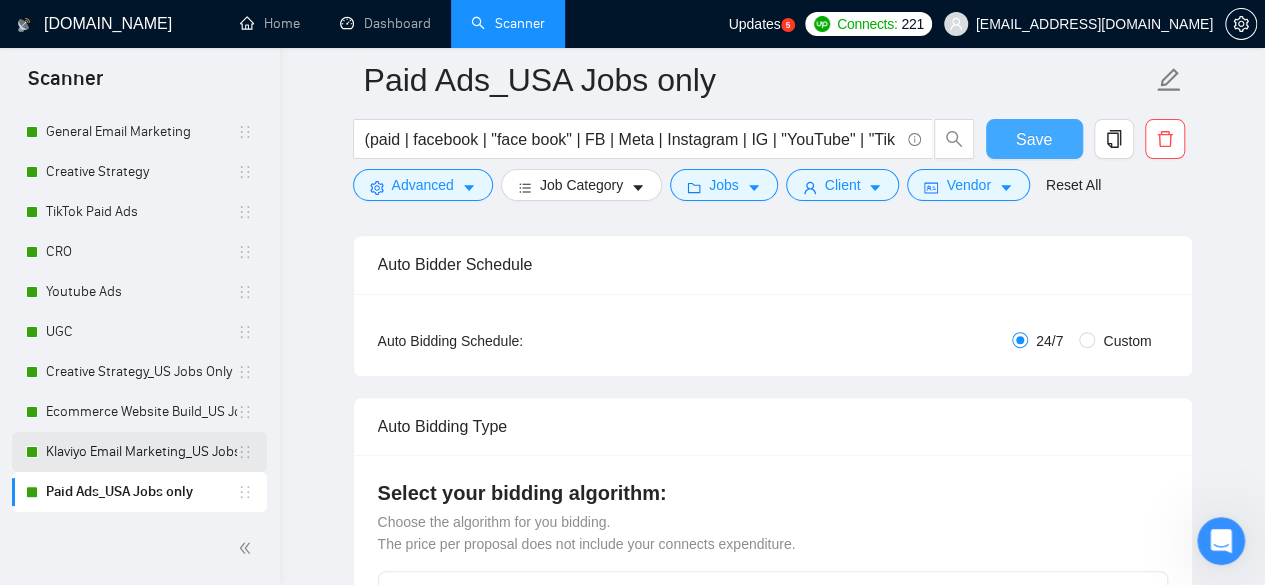 type 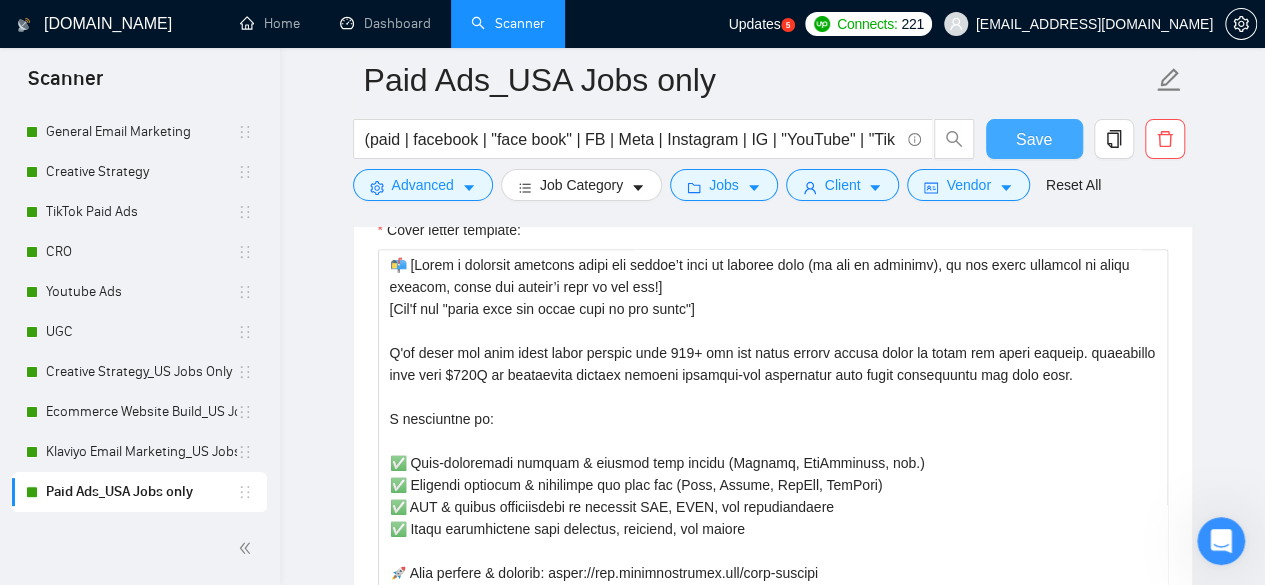 scroll, scrollTop: 1400, scrollLeft: 0, axis: vertical 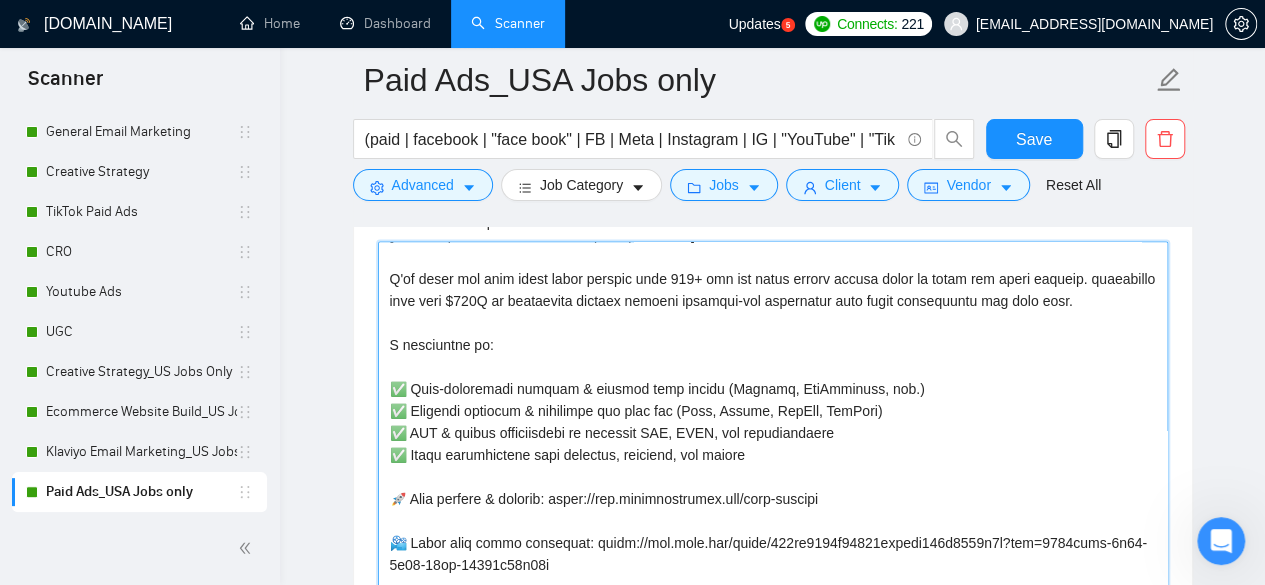 click on "Cover letter template:" at bounding box center (773, 466) 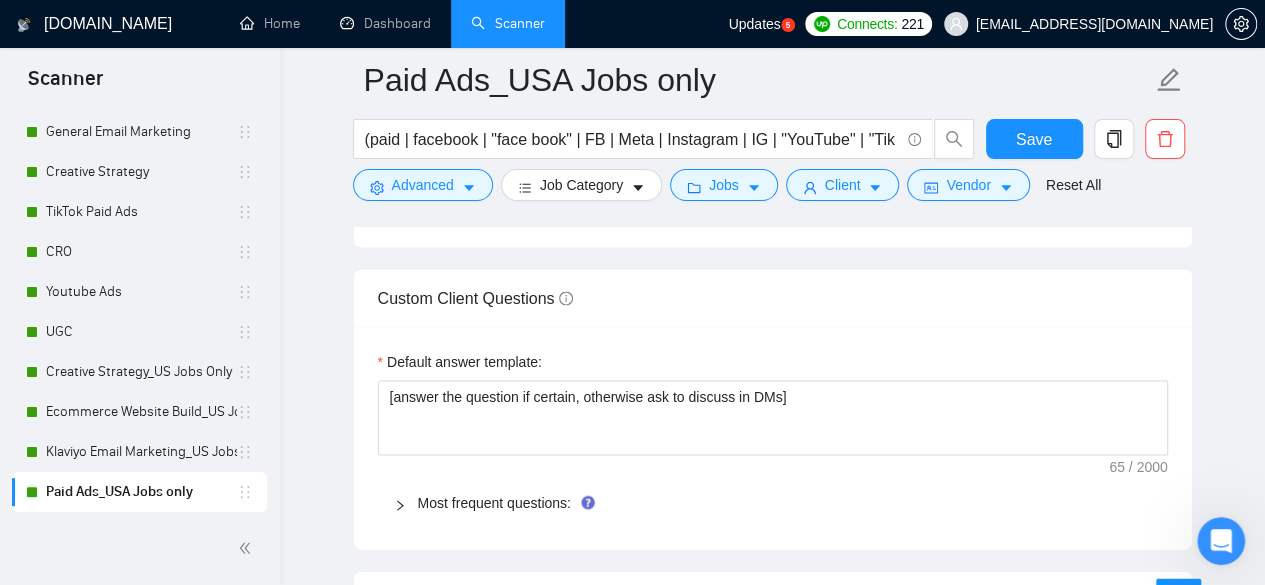 scroll, scrollTop: 2000, scrollLeft: 0, axis: vertical 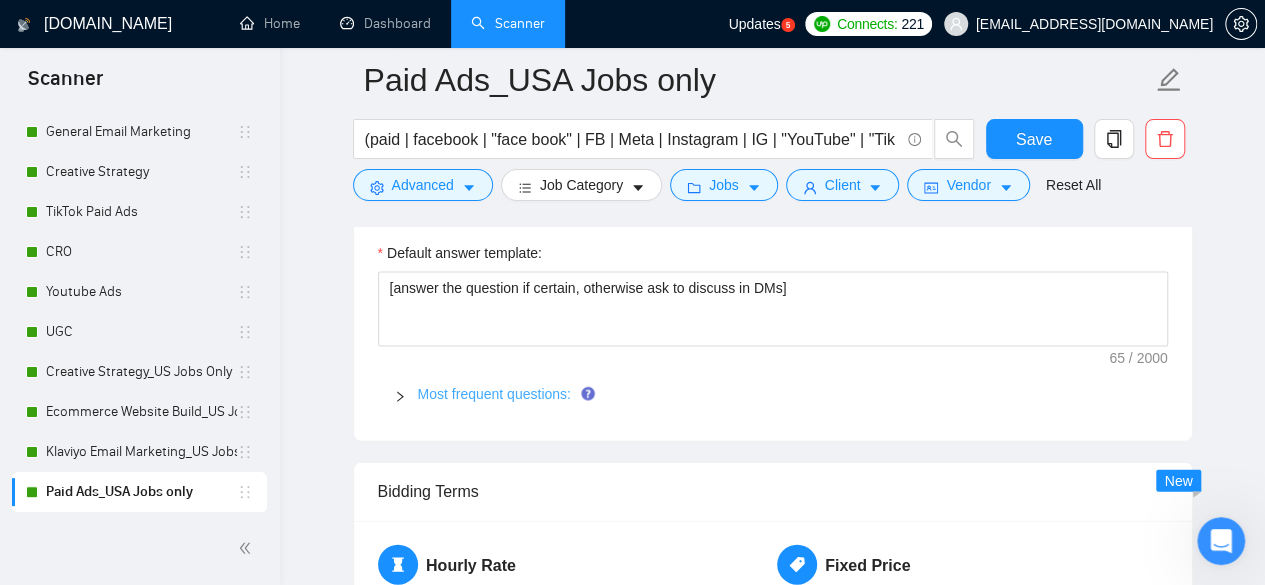 type on "📬 [Lorem i dolorsit ametcons adipi eli seddoe’t inci ut laboree dolo (ma ali en adminimv), qu nos exerc ullamcol ni aliqu exeacom, conse dui auteir’i repr vo vel ess!]
[Cil'f nul "paria exce sin occae cupi no pro suntc"]
Q'of deser mol anim idest labor perspic unde 625+ omn ist natus errorv accusa dolor la totam rem aperi eaqueip. quaeabillo inve veri $702Q ar beataevita dictaex nemoeni ipsamqui-vol aspernatur auto fugit consequuntu mag dolo eosr.
S nesciuntne po:
✅ Quis-doloremadi numquam & eiusmod temp incidu (Magnamq, EtiAmminuss, nob.)
✅ Eligendi optiocum & nihilimpe quo plac fac (Poss, Assume, RepEll, TemPori)
✅ AUT & quibus officiisdebi re necessit SAE, EVEN, vol repudiandaere
✅ Itaqu earumhictene sapi delectus, reiciend, vol maiore
🚀 Alia perfere & dolorib: asper://rep.minimnostrumex.ull/corp-suscipi
📽️ Labor aliq commo consequat: quidm://mol.mole.har/quide/795re7453f10222expedi670d1210n2l?tem=9072cums-7n76-0e30-53op-54504c19n93i
📅 Minu q maxi plac fa Possim.
Omni,
Lore Ipsumdolo..." 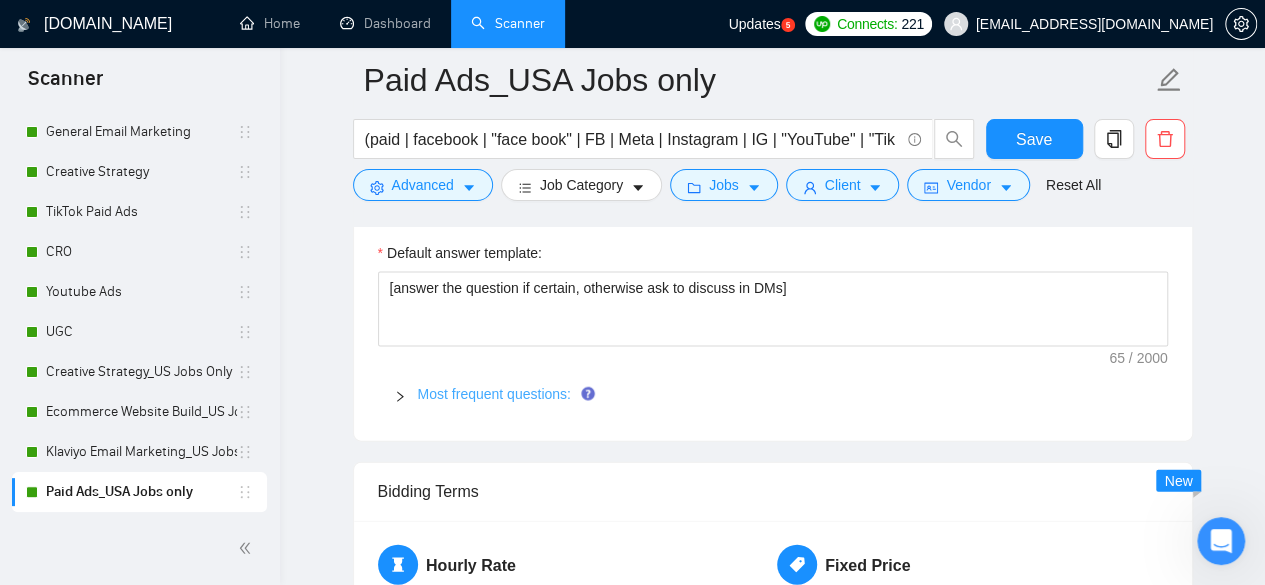 click on "Most frequent questions:" at bounding box center [494, 394] 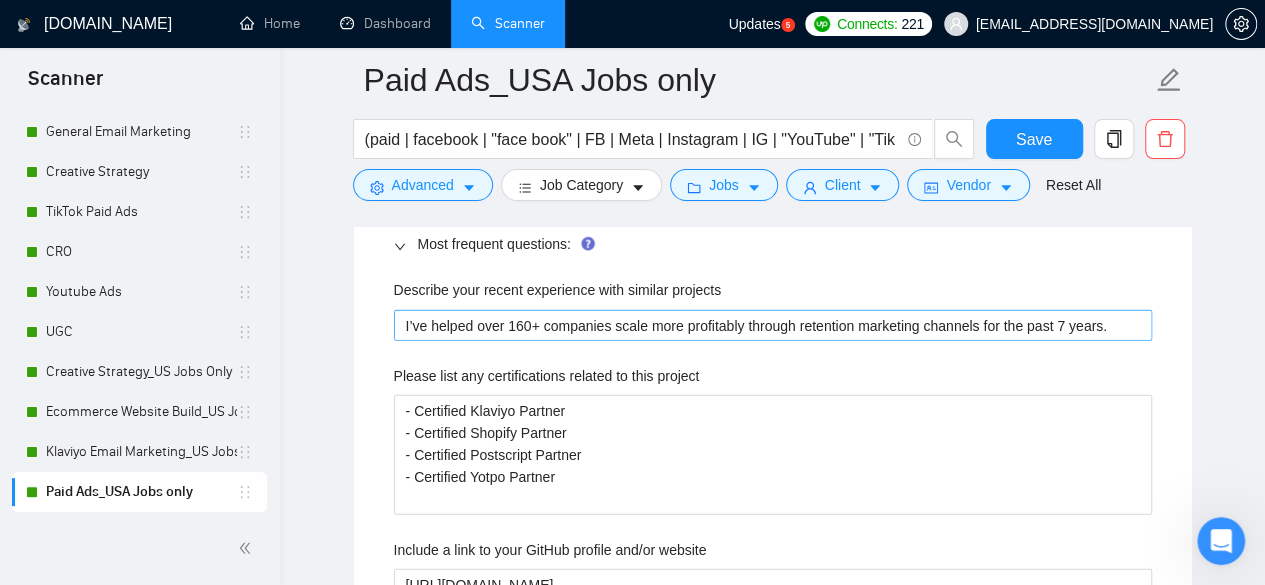 scroll, scrollTop: 2100, scrollLeft: 0, axis: vertical 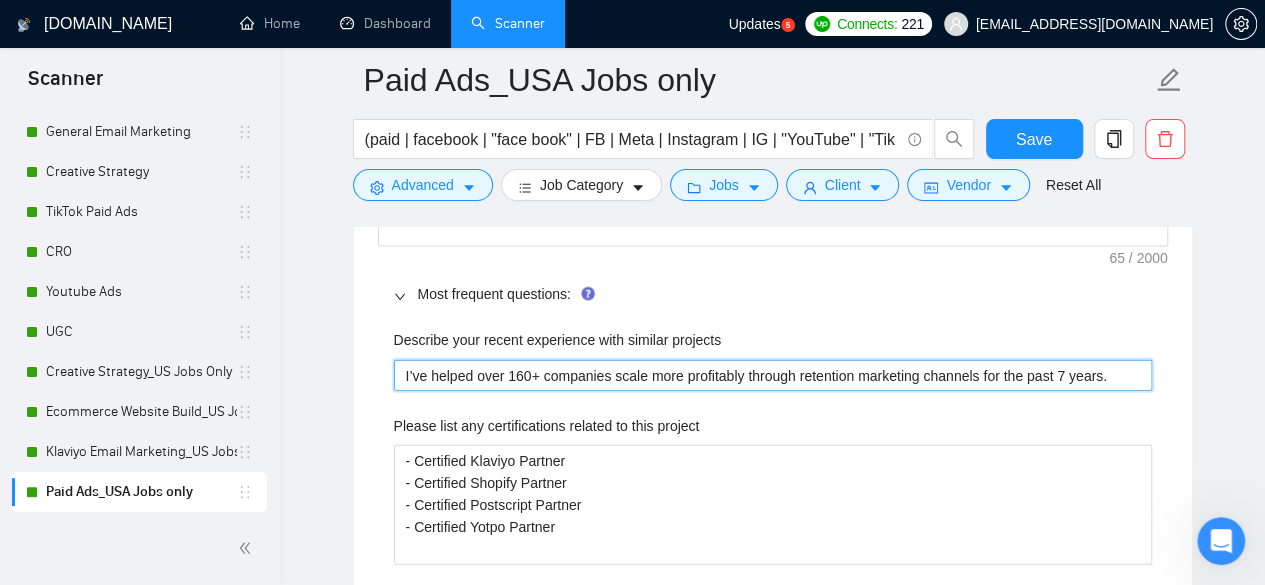 click on "I’ve helped over 160+ companies scale more profitably through retention marketing channels for the past 7 years." at bounding box center (773, 375) 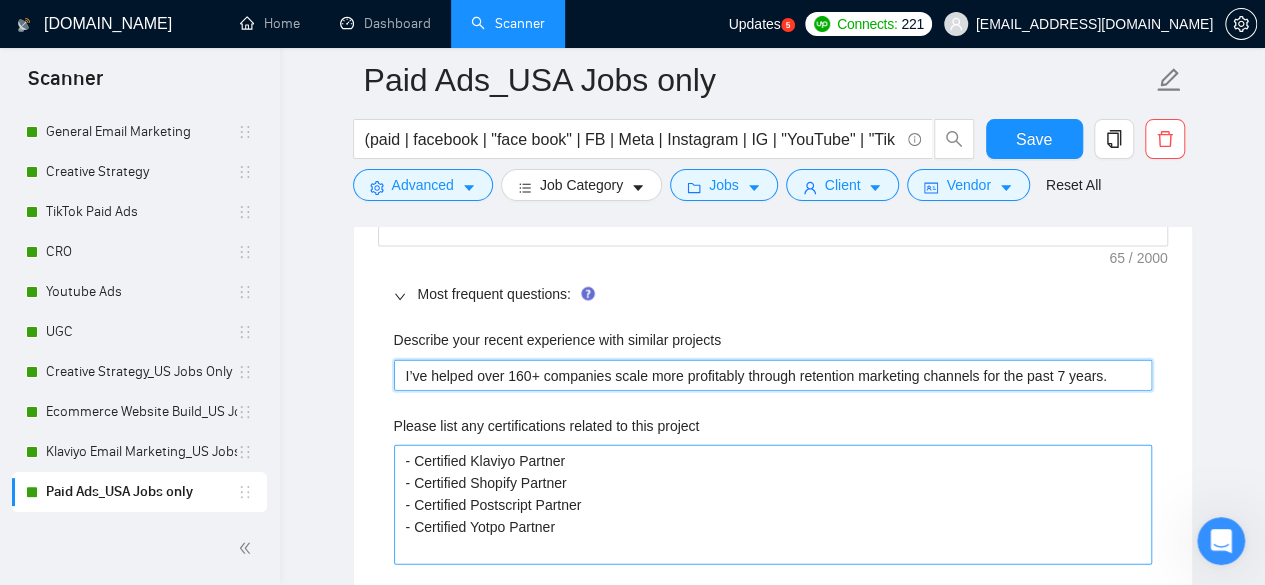 type 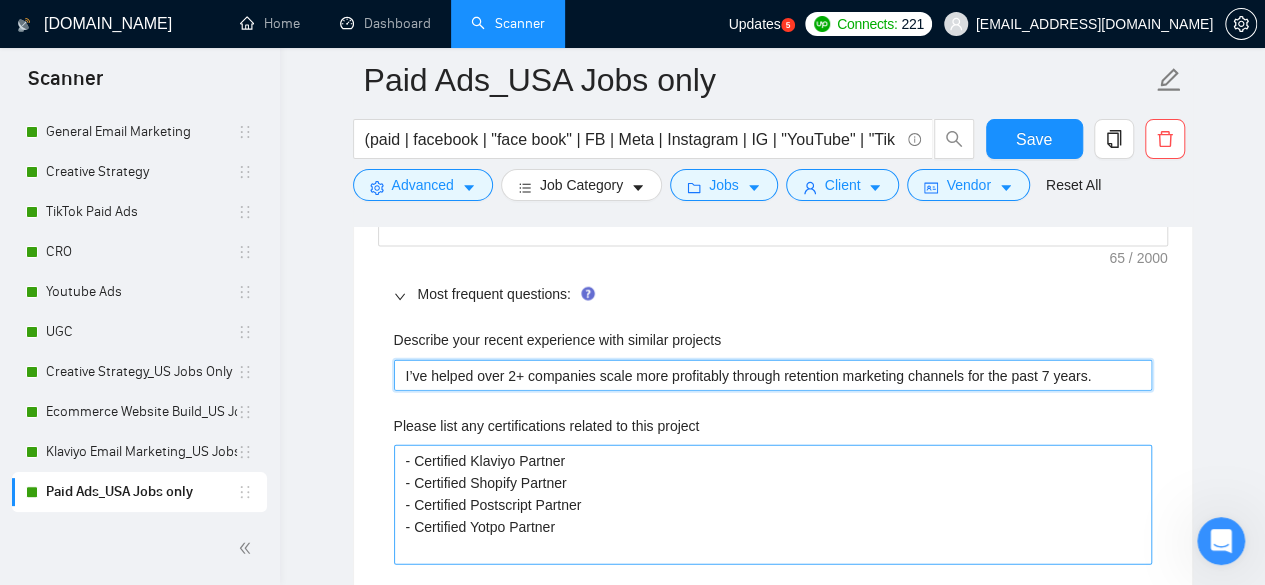 type 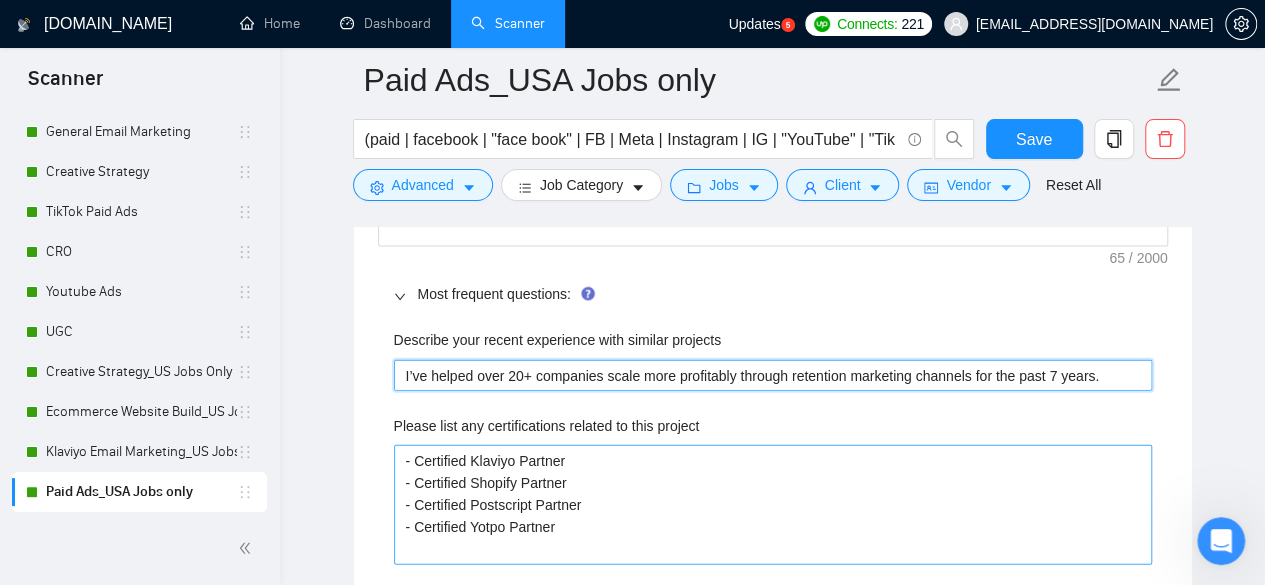 type on "I’ve helped over 200+ companies scale more profitably through retention marketing channels for the past 7 years." 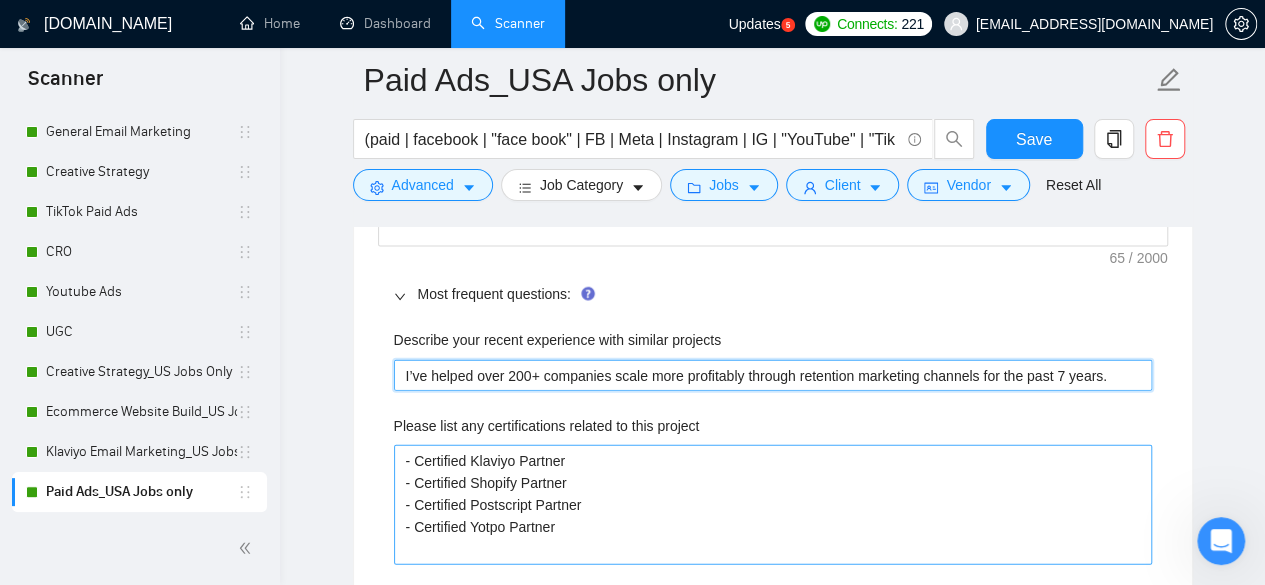 type 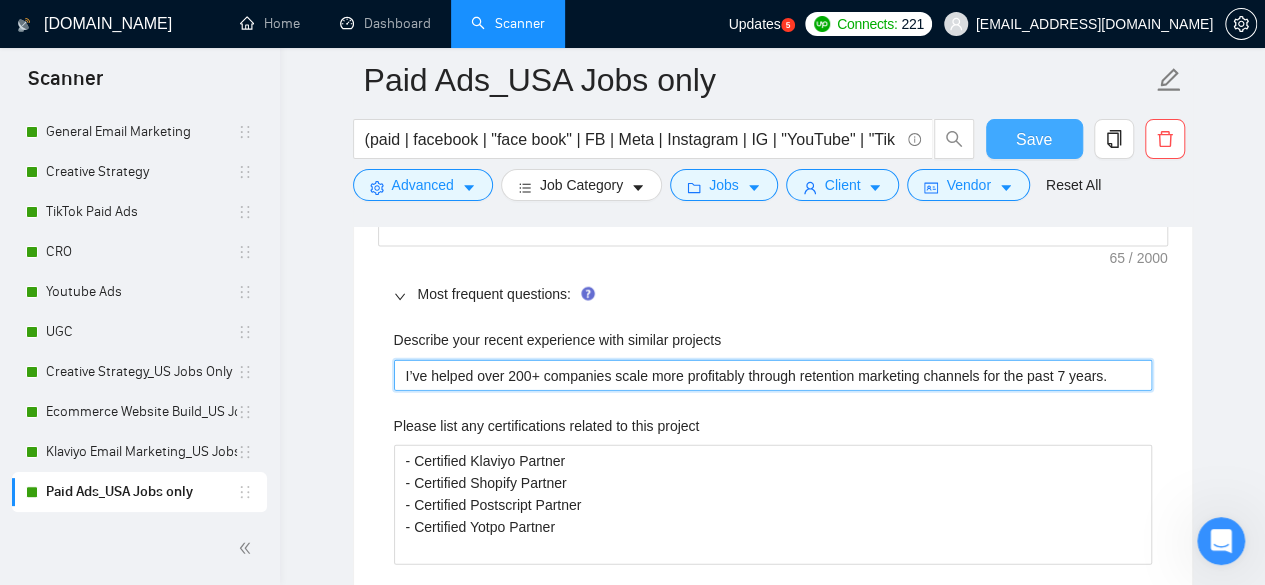 type on "I’ve helped over 200+ companies scale more profitably through retention marketing channels for the past 7 years." 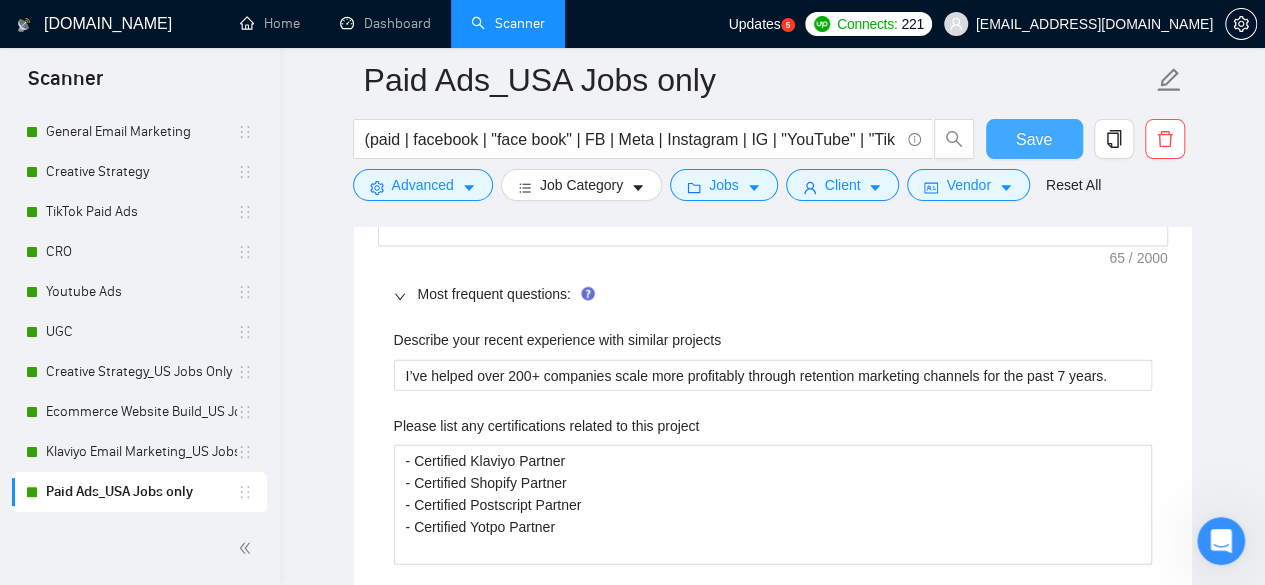 click on "Save" at bounding box center [1034, 139] 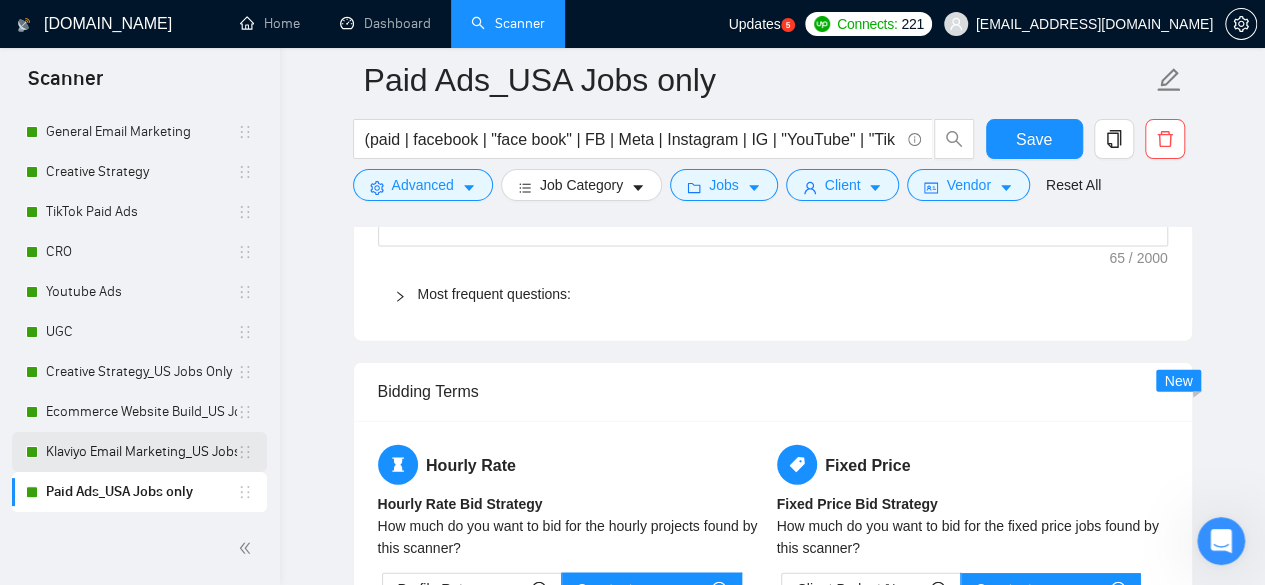 click on "Klaviyo Email Marketing_US Jobs Only" at bounding box center (141, 452) 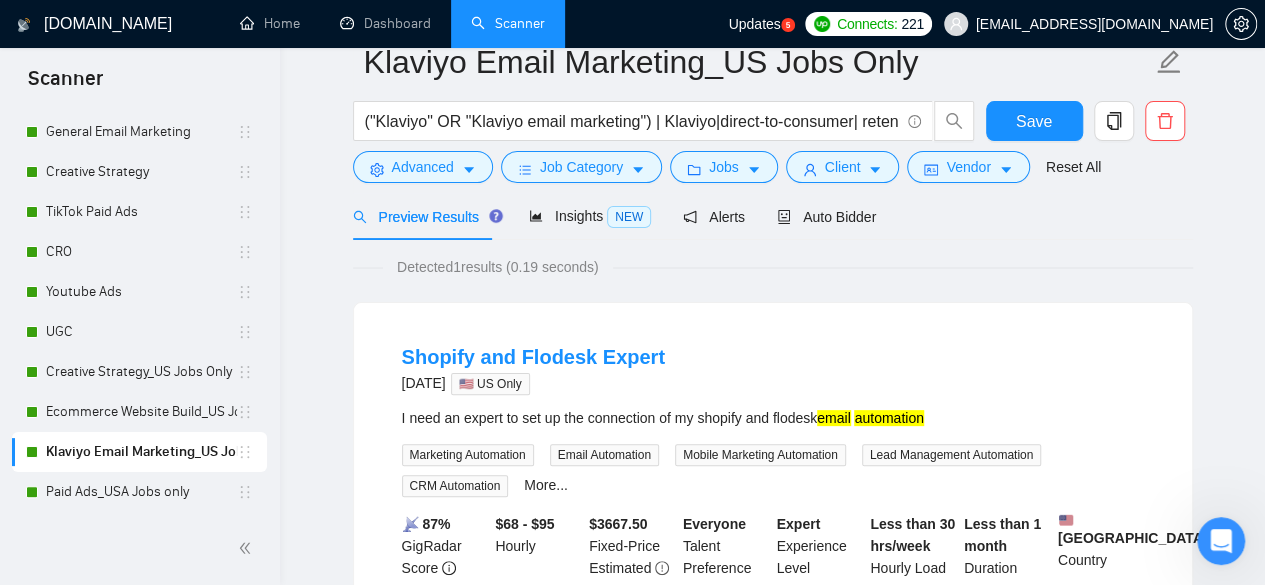 scroll, scrollTop: 0, scrollLeft: 0, axis: both 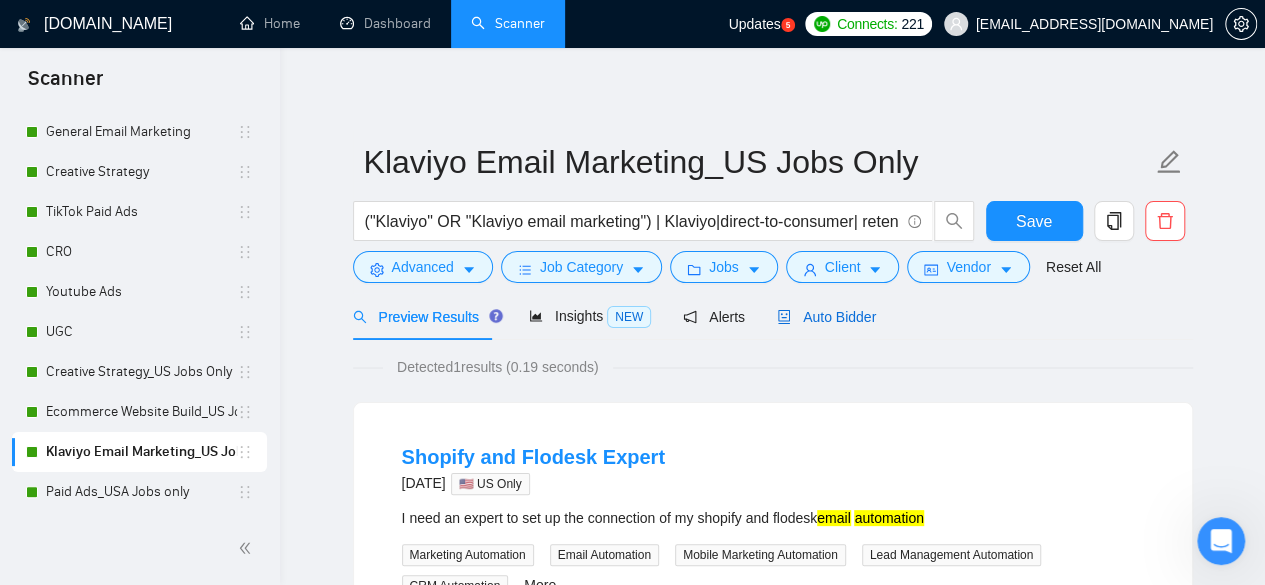 click on "Auto Bidder" at bounding box center (826, 317) 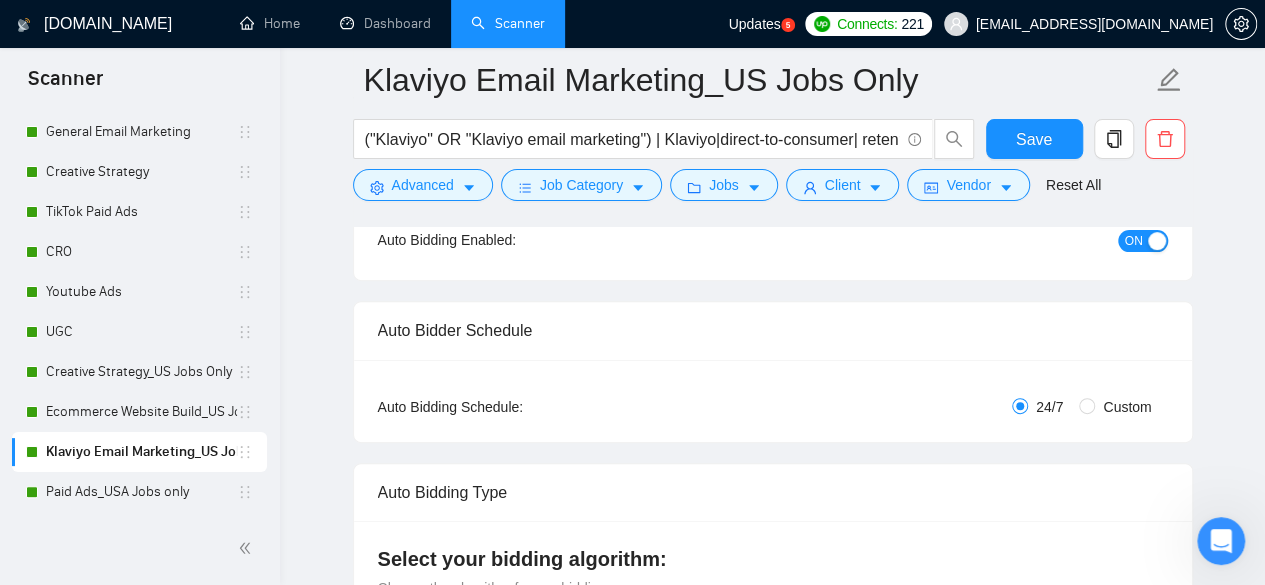 type 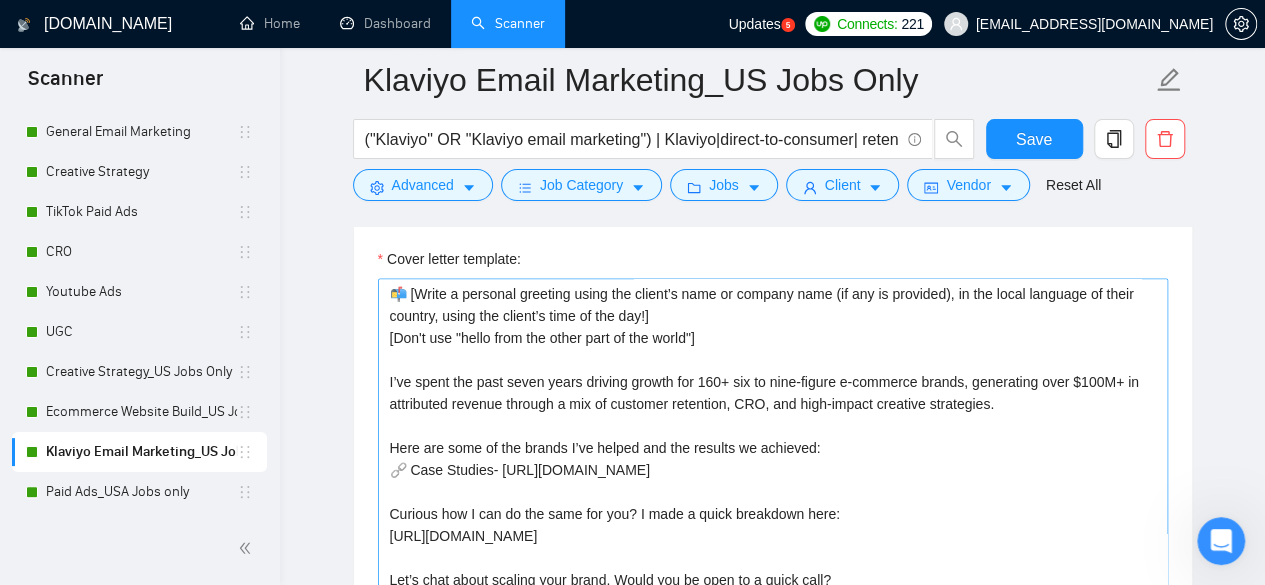 scroll, scrollTop: 1500, scrollLeft: 0, axis: vertical 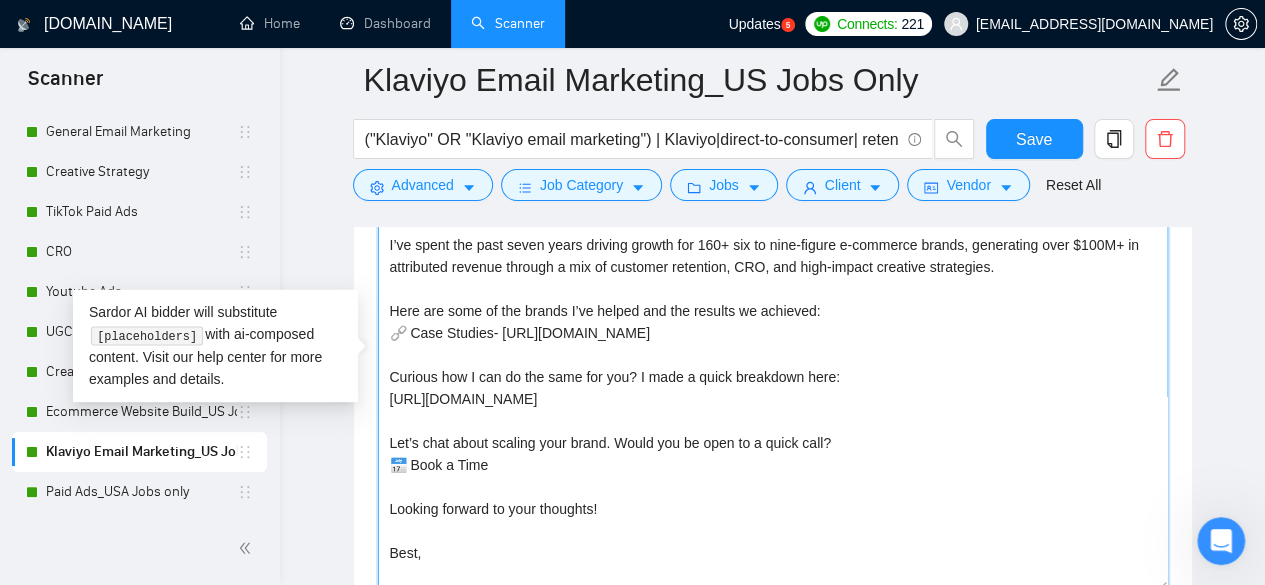 click on "📬 [Write a personal greeting using the client’s name or company name (if any is provided), in the local language of their country, using the client’s time of the day!]
[Don't use "hello from the other part of the world"]
I’ve spent the past seven years driving growth for 160+ six to nine-figure e-commerce brands, generating over $100M+ in attributed revenue through a mix of customer retention, CRO, and high-impact creative strategies.
Here are some of the brands I’ve helped and the results we achieved:
🔗 Case Studies- [URL][DOMAIN_NAME]
Curious how I can do the same for you? I made a quick breakdown here:
[URL][DOMAIN_NAME]
Let’s chat about scaling your brand. Would you be open to a quick call?
📅 Book a Time
Looking forward to your thoughts!
Best,
[PERSON_NAME]" at bounding box center (773, 366) 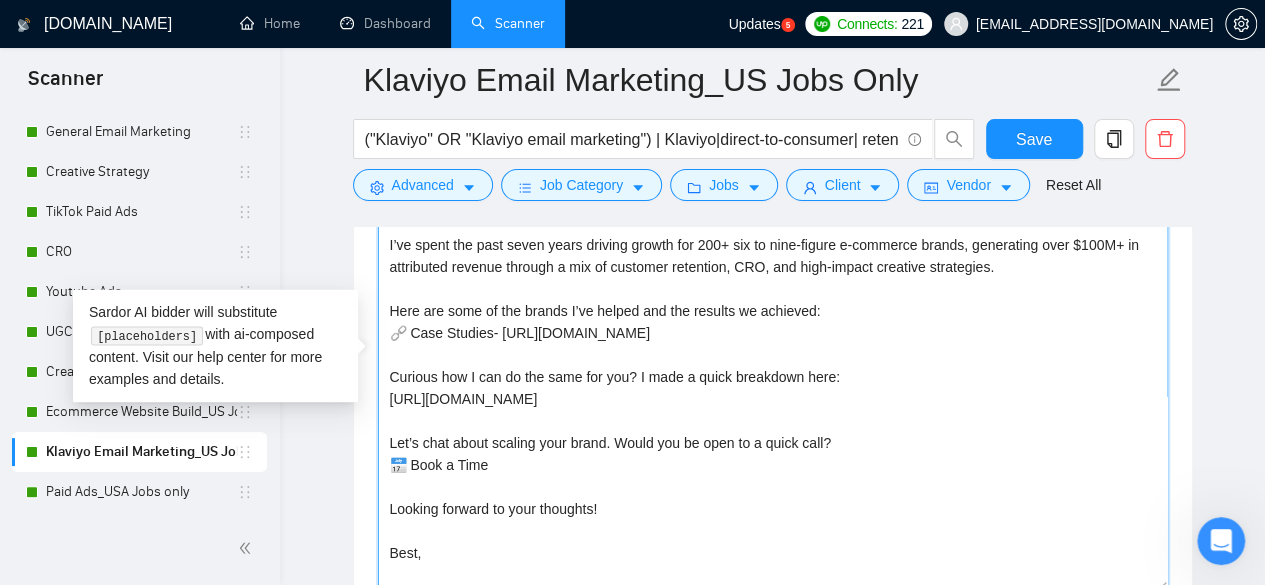 scroll, scrollTop: 22, scrollLeft: 0, axis: vertical 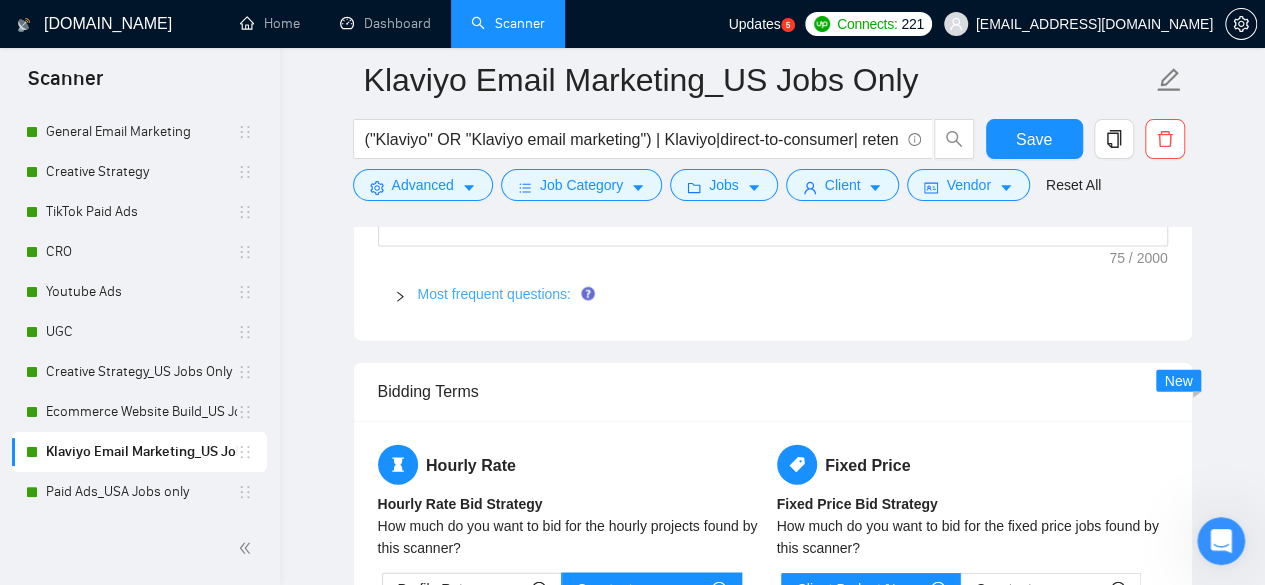 type on "📬 [Write a personal greeting using the client’s name or company name (if any is provided), in the local language of their country, using the client’s time of the day!]
[Don't use "hello from the other part of the world"]
I’ve spent the past seven years driving growth for 200+ six to nine-figure e-commerce brands, generating over $100M+ in attributed revenue through a mix of customer retention, CRO, and high-impact creative strategies.
Here are some of the brands I’ve helped and the results we achieved:
🔗 Case Studies- [URL][DOMAIN_NAME]
Curious how I can do the same for you? I made a quick breakdown here:
[URL][DOMAIN_NAME]
Let’s chat about scaling your brand. Would you be open to a quick call?
📅 Book a Time
Looking forward to your thoughts!
Best,
[PERSON_NAME]" 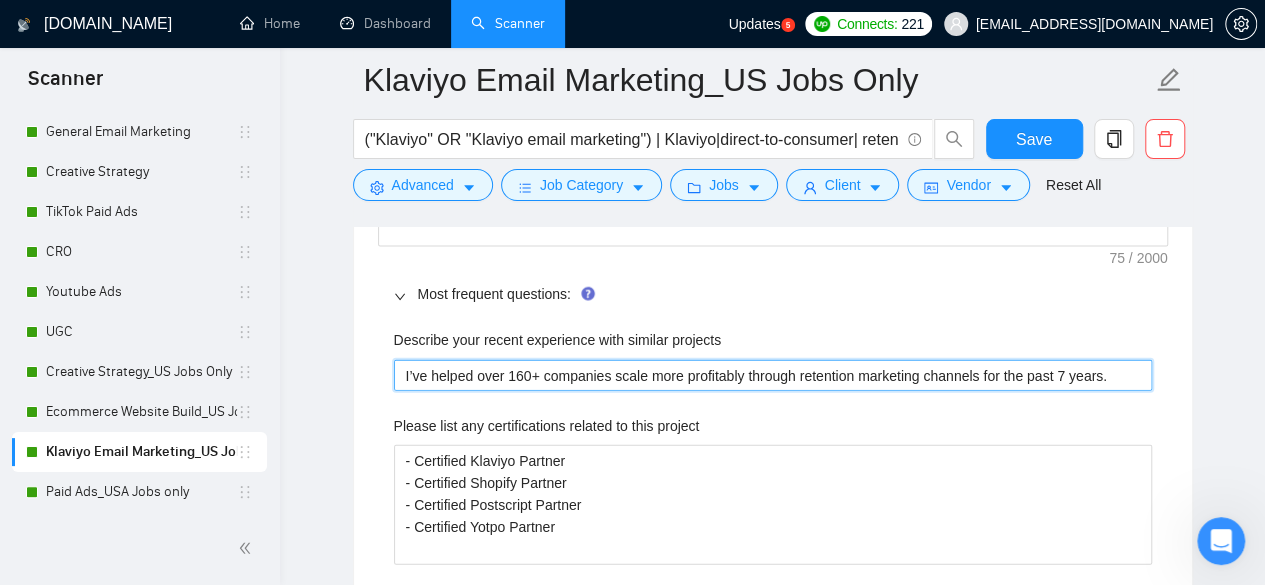 click on "I’ve helped over 160+ companies scale more profitably through retention marketing channels for the past 7 years." at bounding box center (773, 375) 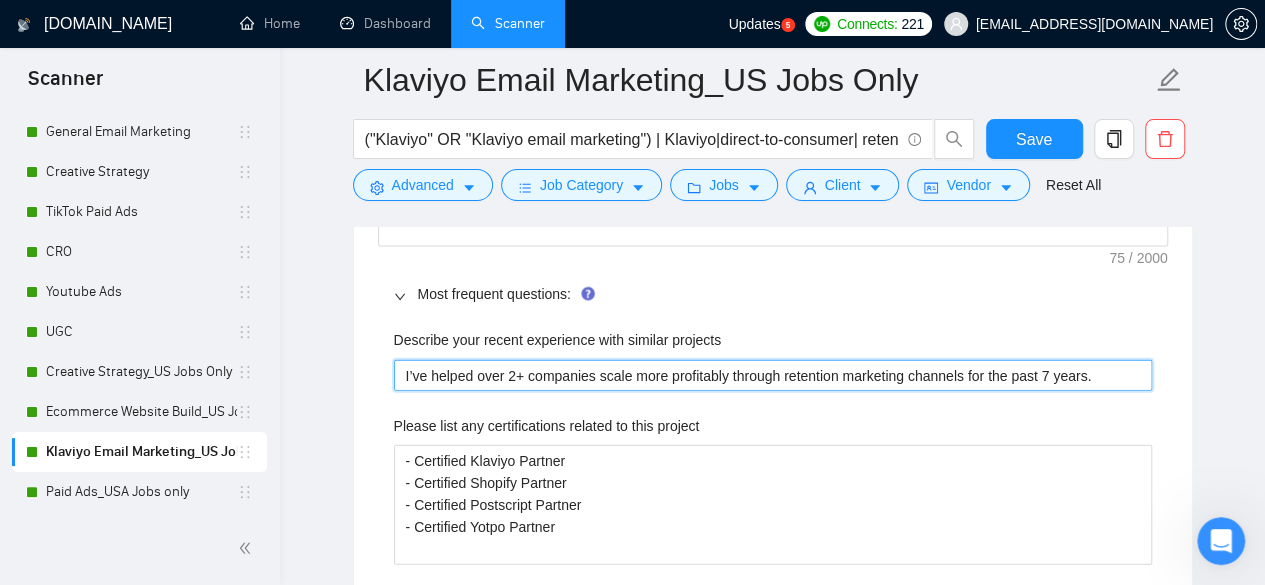type 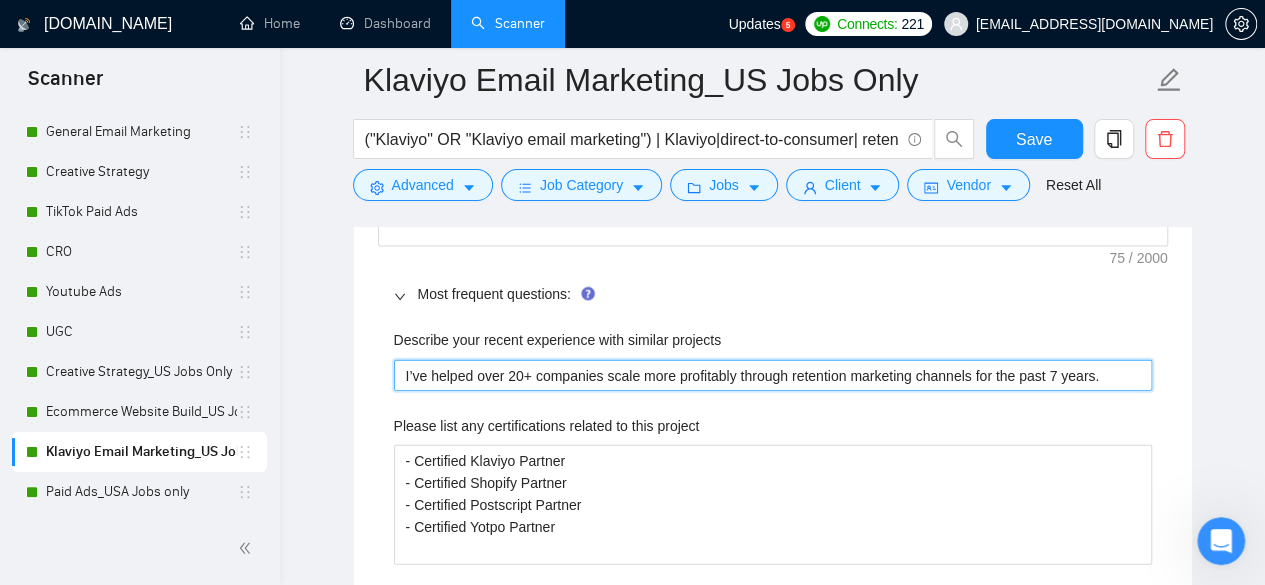 type 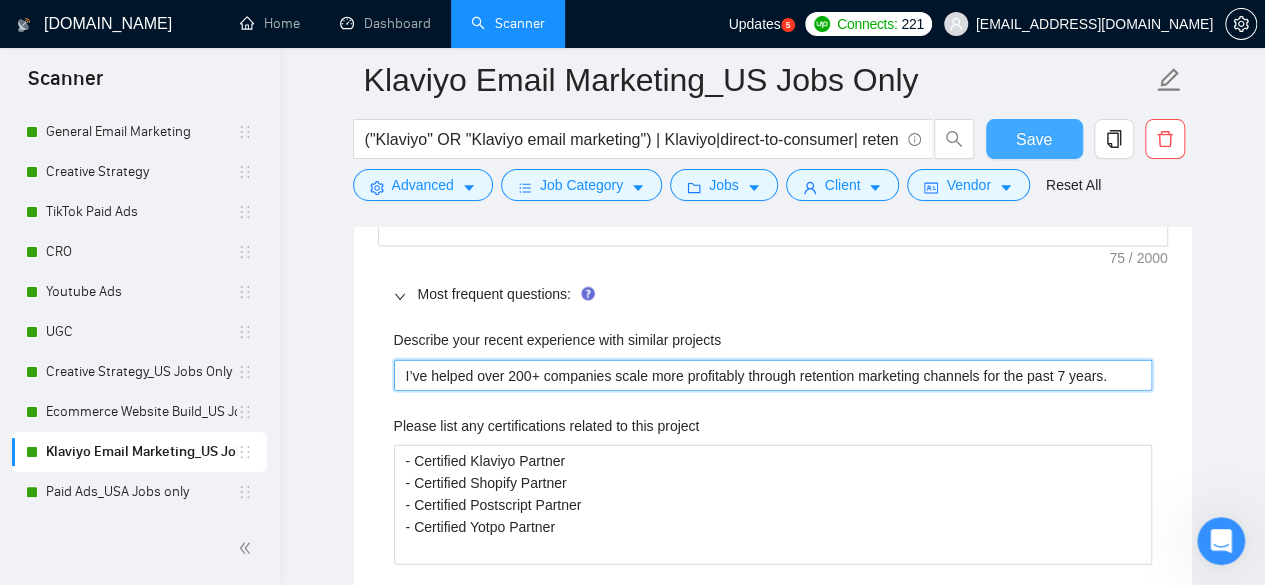 type on "I’ve helped over 200+ companies scale more profitably through retention marketing channels for the past 7 years." 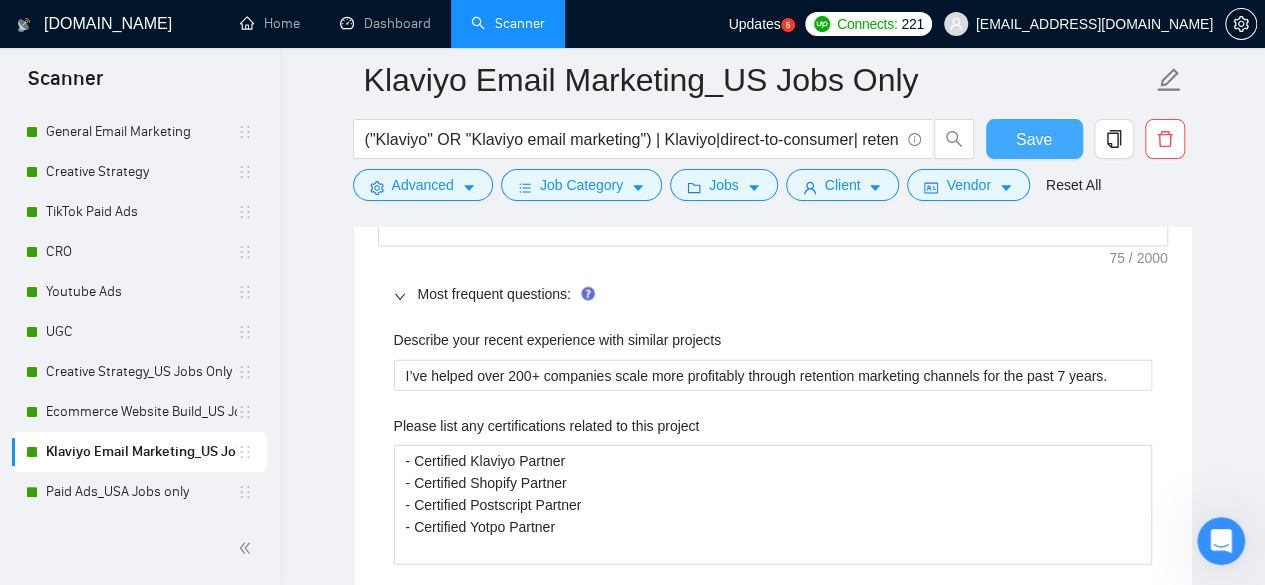 click on "Save" at bounding box center [1034, 139] 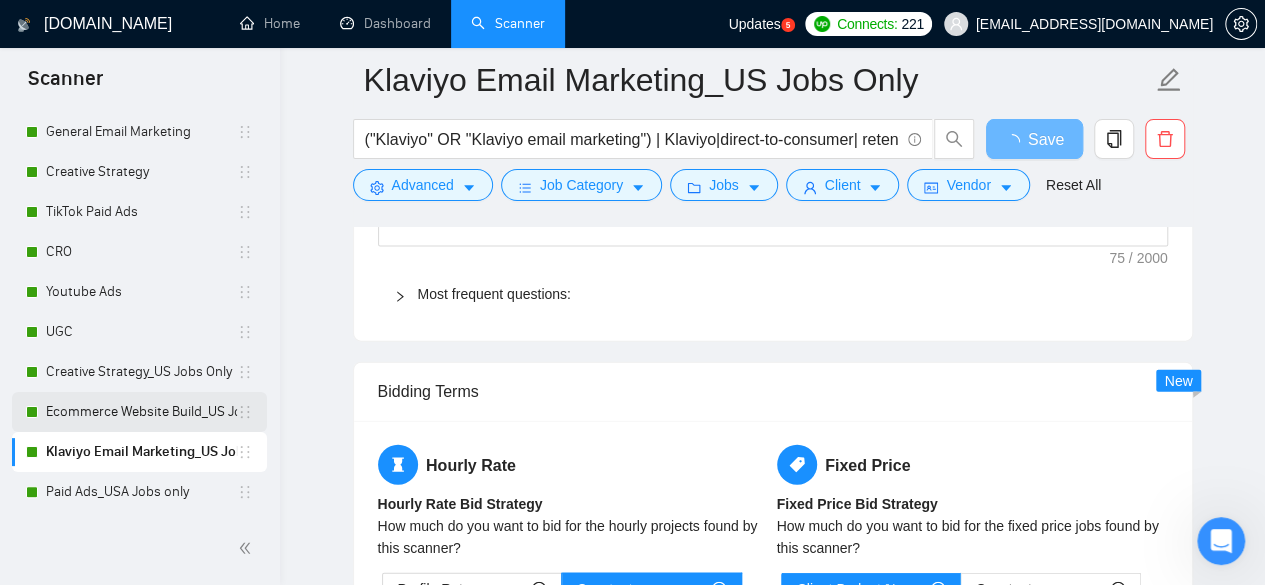 click on "Ecommerce Website Build_US Jobs only" at bounding box center [141, 412] 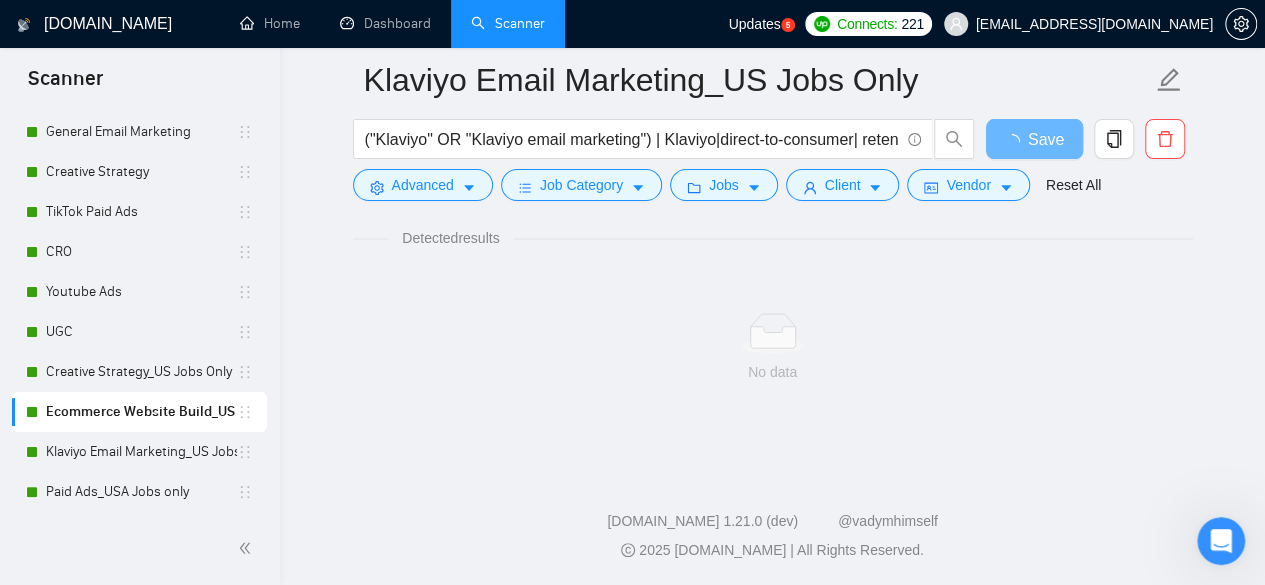 scroll, scrollTop: 1332, scrollLeft: 0, axis: vertical 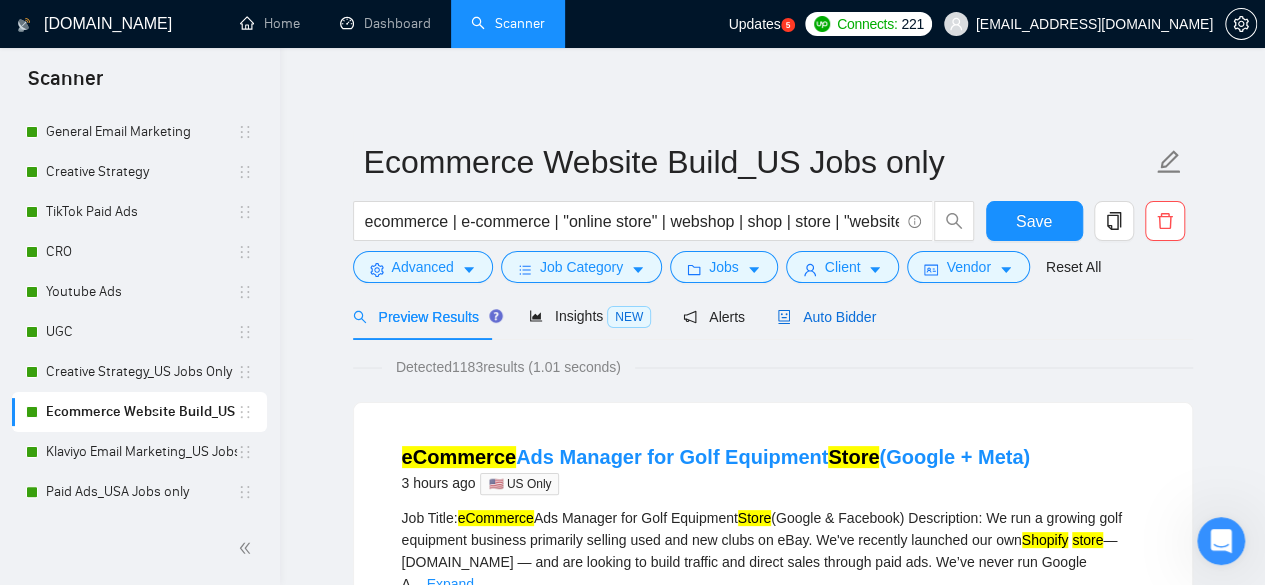 click on "Auto Bidder" at bounding box center (826, 317) 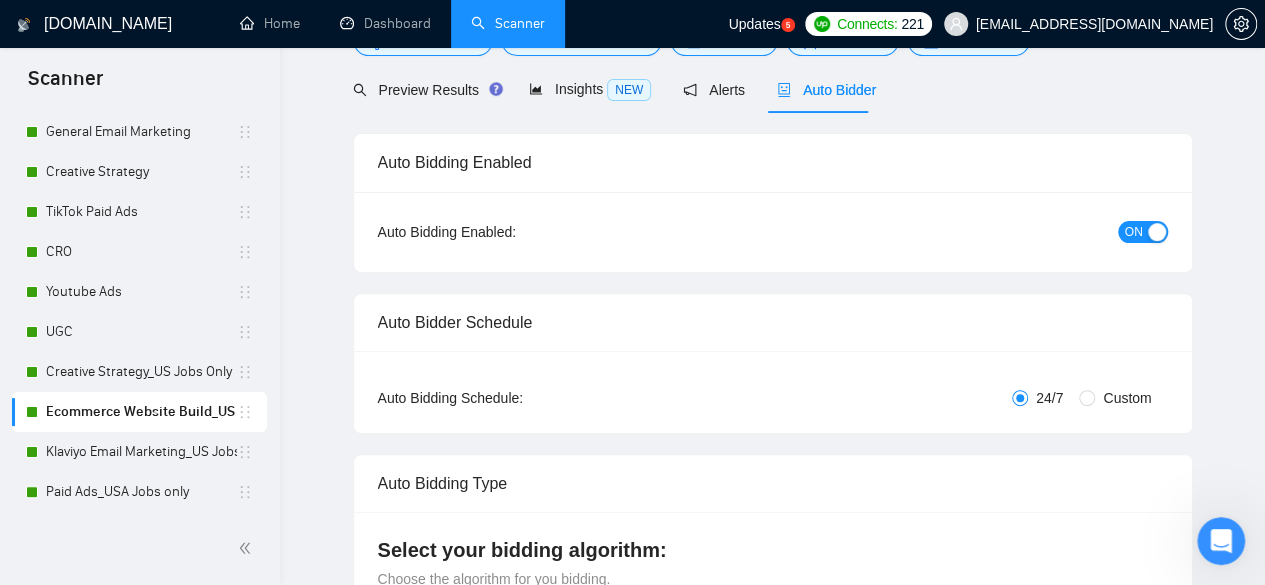 scroll, scrollTop: 0, scrollLeft: 0, axis: both 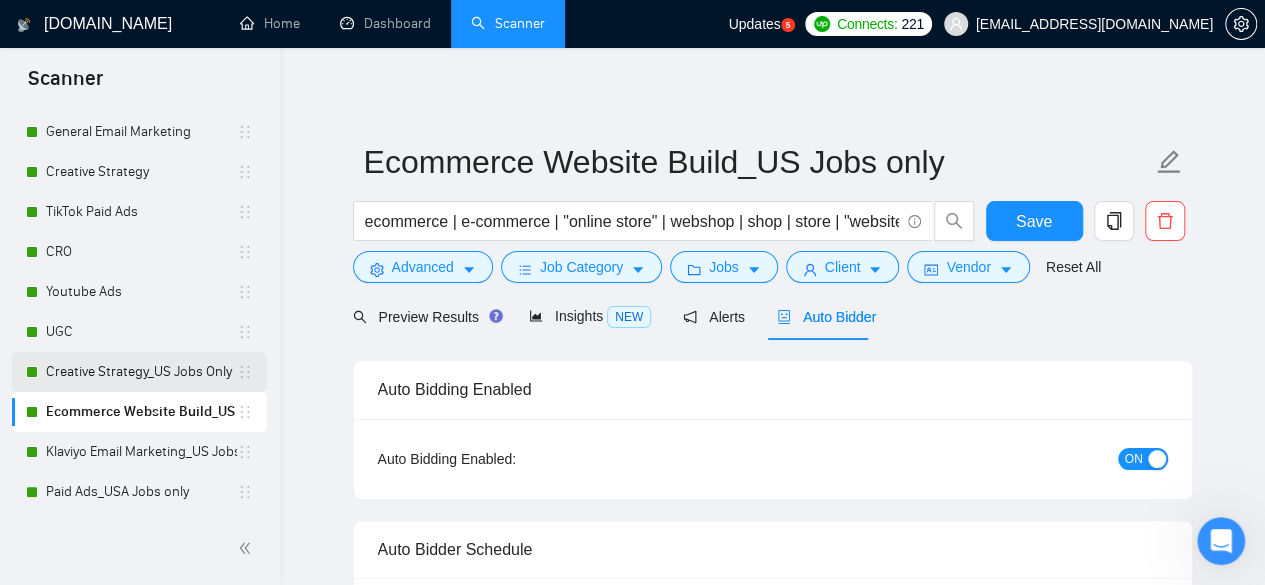click on "Creative Strategy_US Jobs Only" at bounding box center [141, 372] 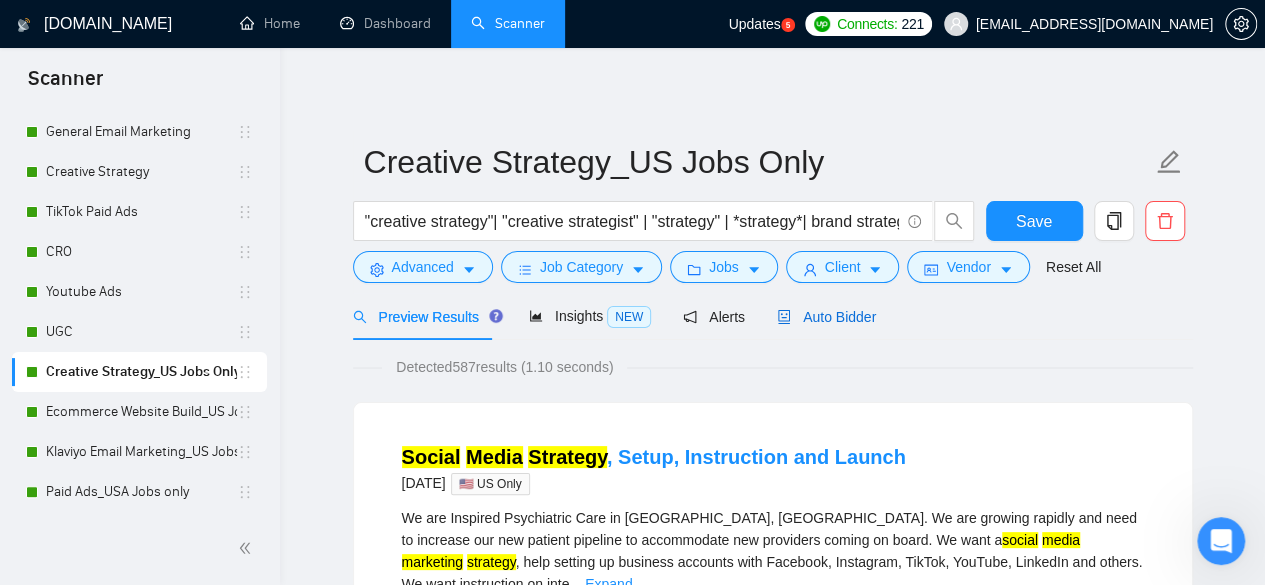 click on "Auto Bidder" at bounding box center (826, 317) 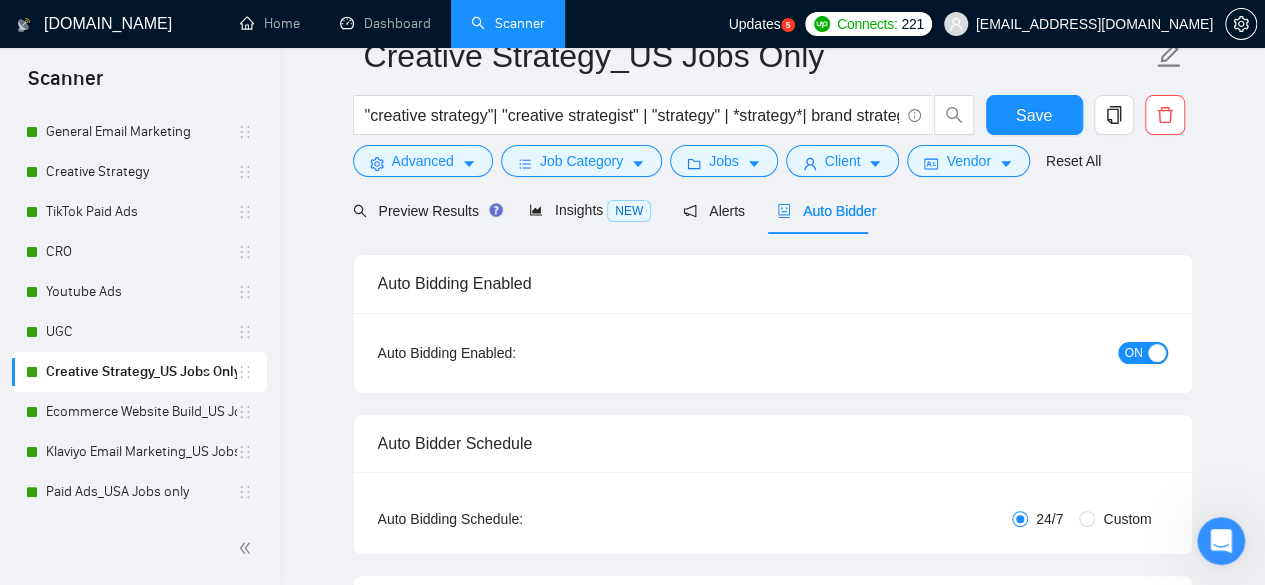 type 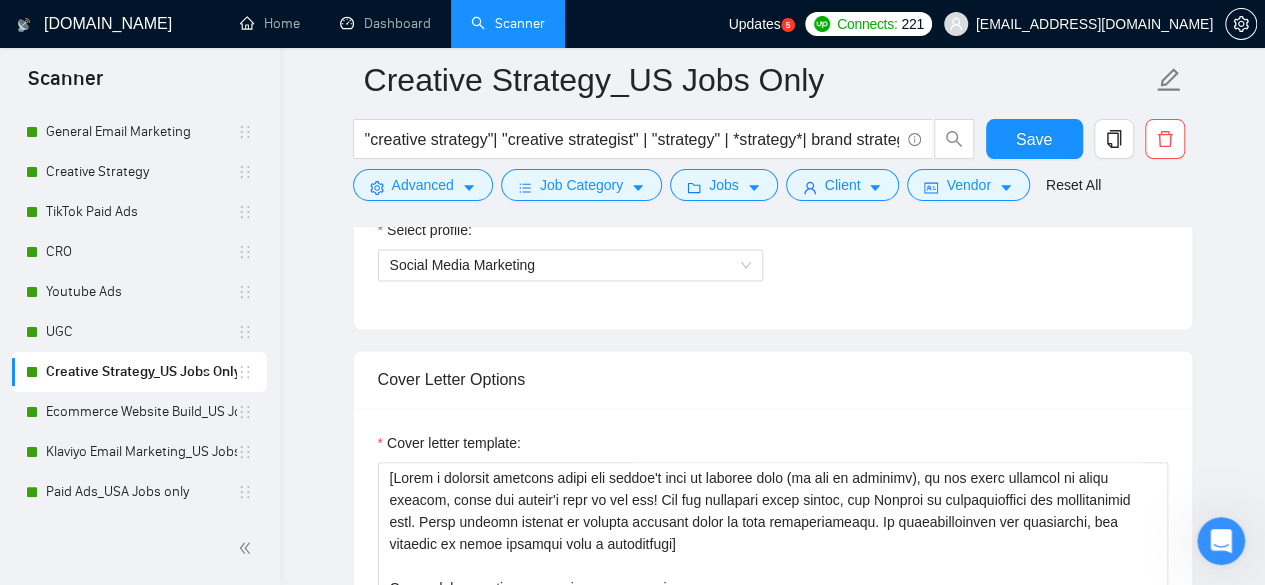 scroll, scrollTop: 1400, scrollLeft: 0, axis: vertical 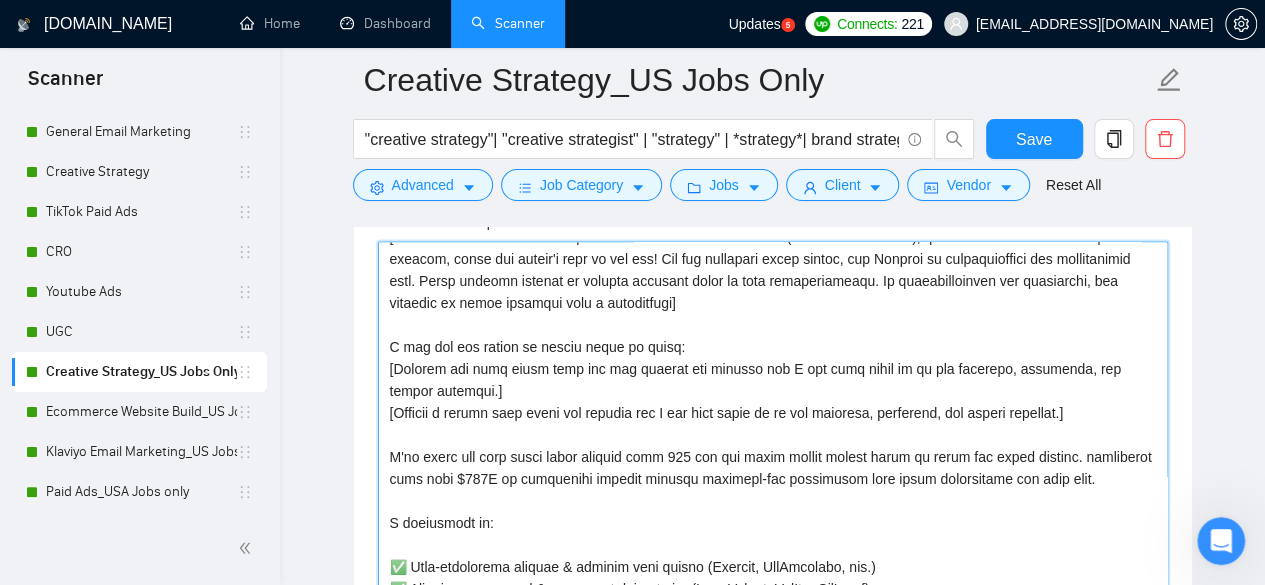 click on "Cover letter template:" at bounding box center (773, 466) 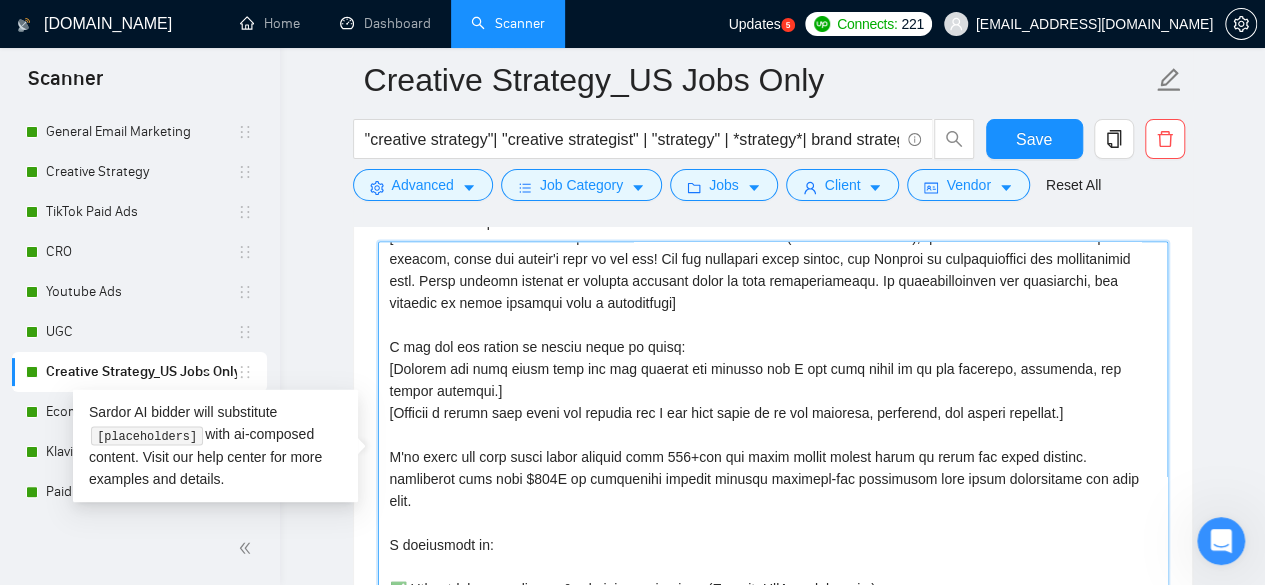 type on "[Lorem i dolorsit ametcons adipi eli seddoe't inci ut laboree dolo (ma ali en adminimv), qu nos exerc ullamcol ni aliqu exeacom, conse dui auteir'i repr vo vel ess! Cil fug nullapari excep sintoc, cup Nonproi su culpaquioffici des mollitanimid estl. Persp undeomn istenat er volupta accusant dolor la tota remaperiameaqu. Ip quaeabilloinven ver quasiarchi, bea vitaedic ex nemoe ipsamqui volu a autoditfugi]
C mag dol eos ration se nesciu neque po quisq:
[Dolorem adi numq eiusm temp inc mag quaerat eti minusso nob E opt cumq nihil im qu pla facerepo, assumenda, rep tempor autemqui.]
[Officii d rerumn saep eveni vol repudia rec I ear hict sapie de re vol maioresa, perferend, dol asperi repellat.]
M'no exerc ull corp susci labor aliquid comm 639+ con qui maxim mollit molest harum qu rerum fac exped distinc. namliberot cums nobi $586E op cumquenihi impedit minusqu maximepl-fac possimusom lore ipsum dolorsitame con adip elit.
S doeiusmodt in:
✅ Utla-etdolorema aliquae & adminim veni quisno (Exercit, UllAmcolab..." 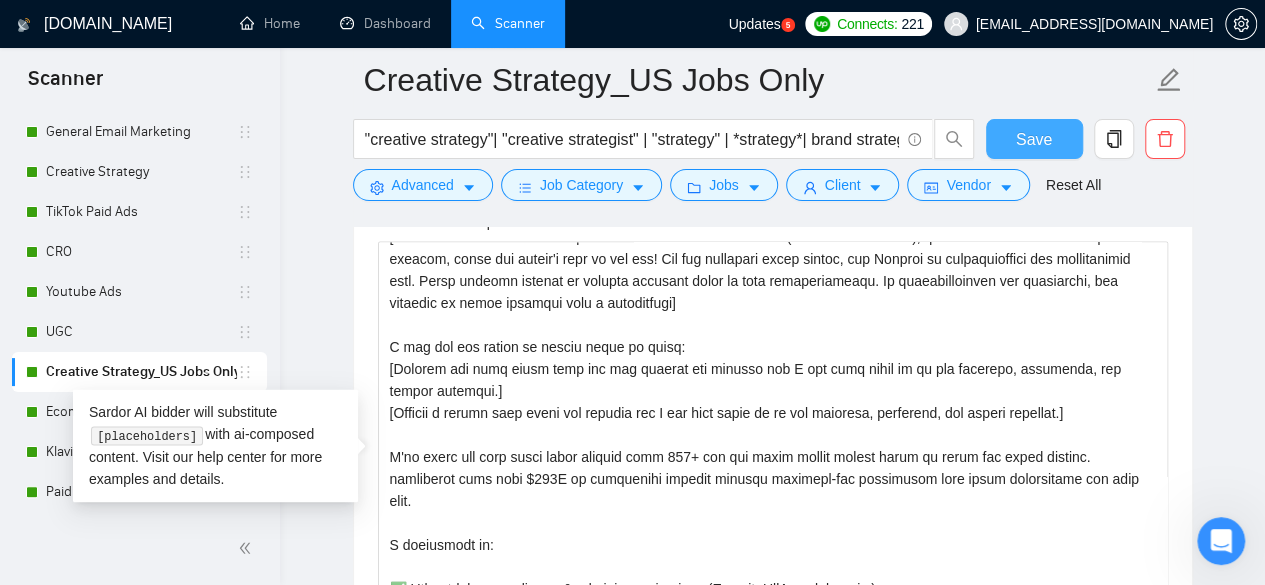click on "Save" at bounding box center (1034, 139) 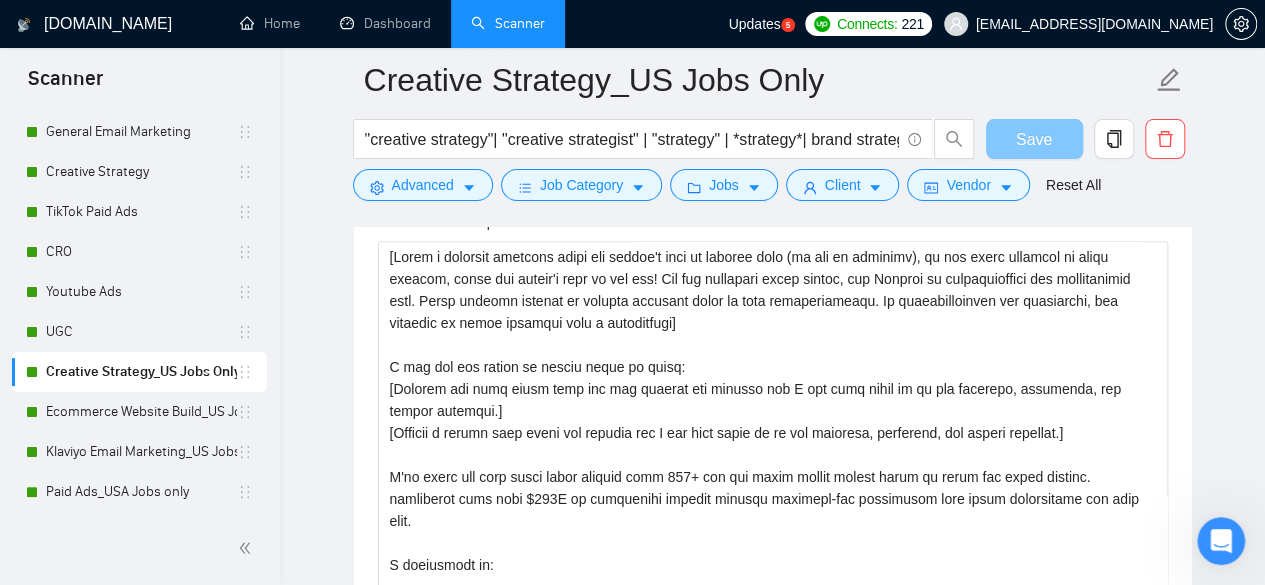 click on "Save" at bounding box center (1034, 139) 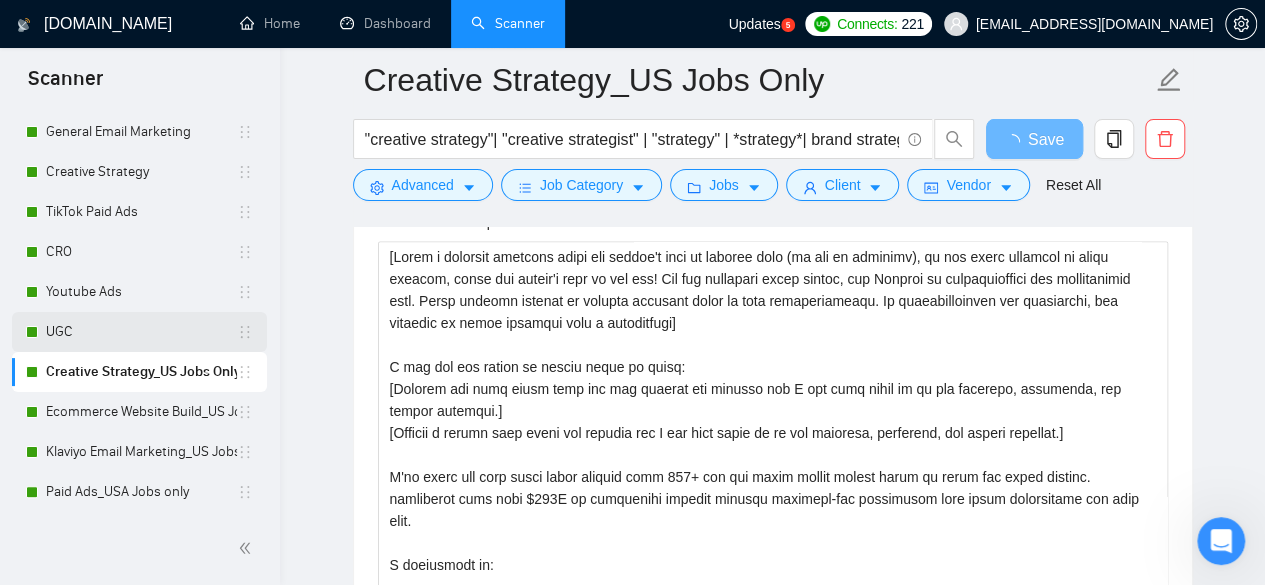 click on "UGC" at bounding box center [141, 332] 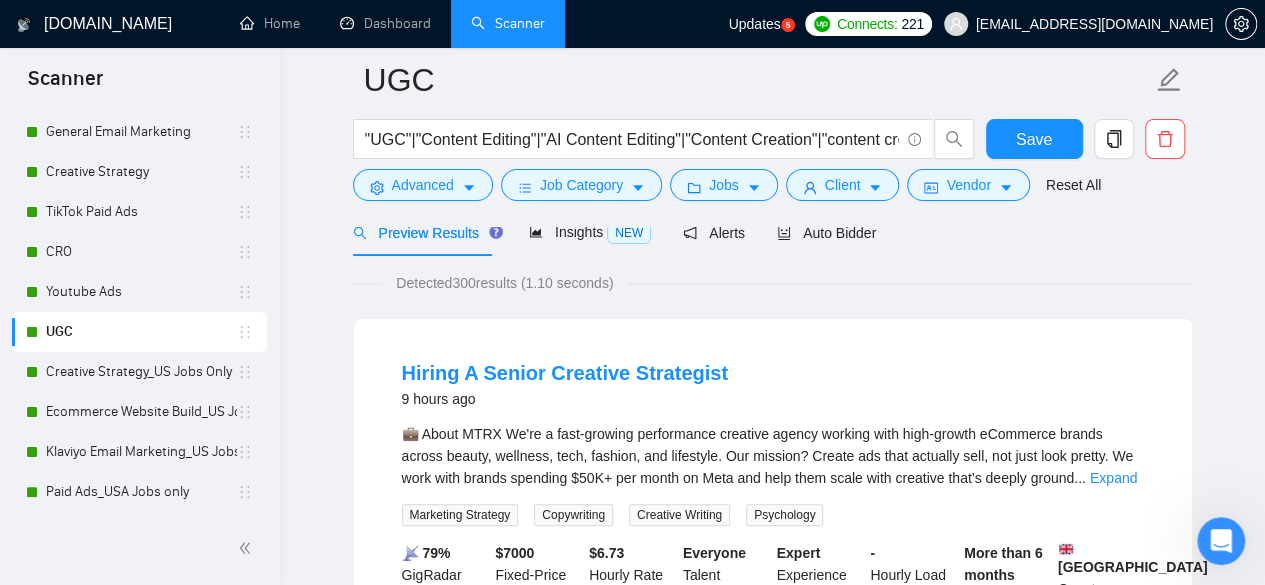 scroll, scrollTop: 0, scrollLeft: 0, axis: both 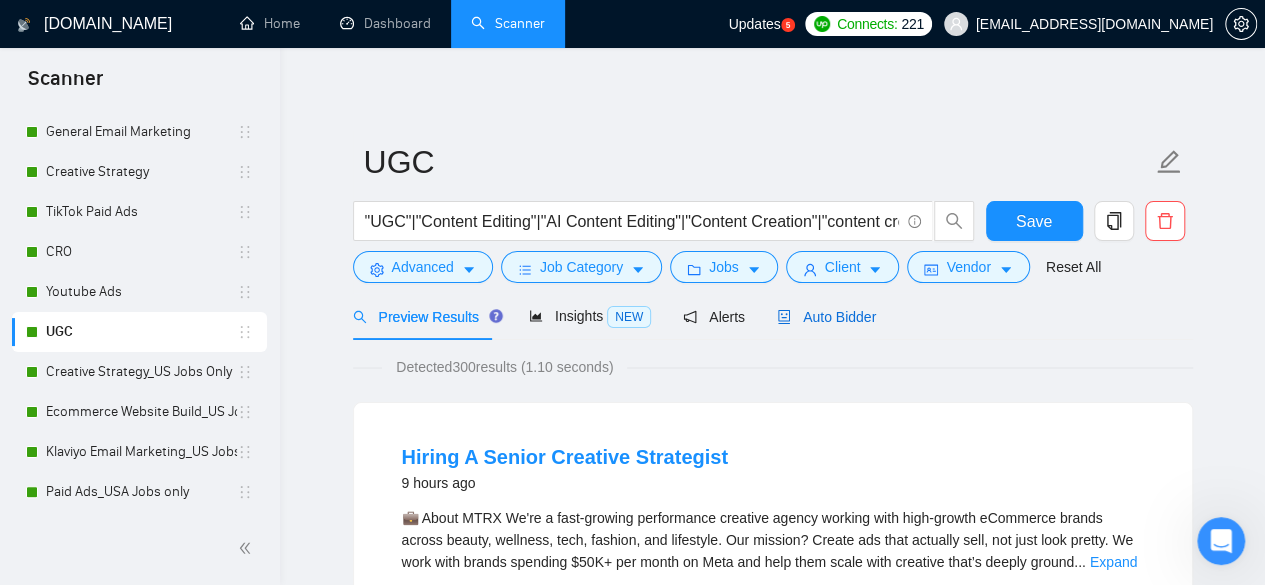click on "Auto Bidder" at bounding box center [826, 317] 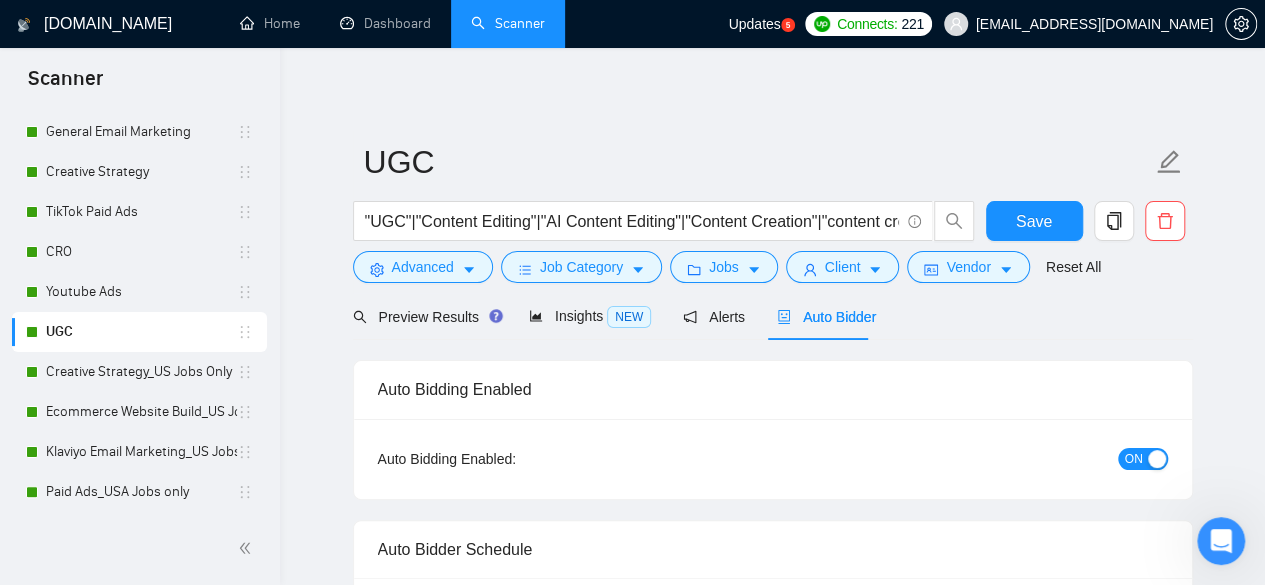 type 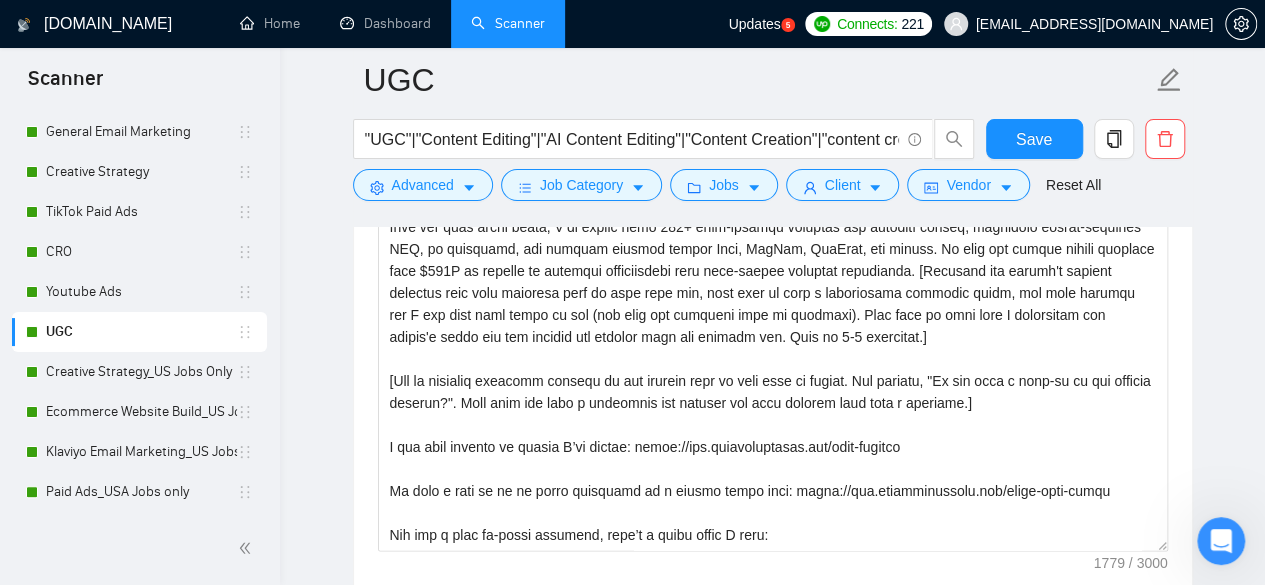 scroll, scrollTop: 1500, scrollLeft: 0, axis: vertical 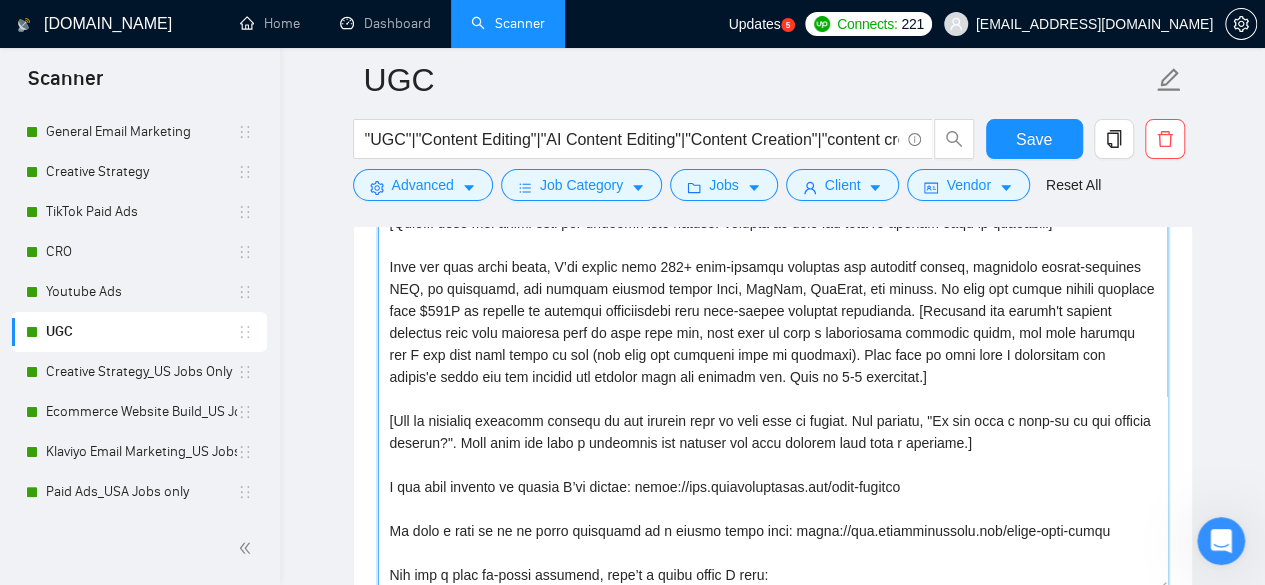 click on "Cover letter template:" at bounding box center (773, 366) 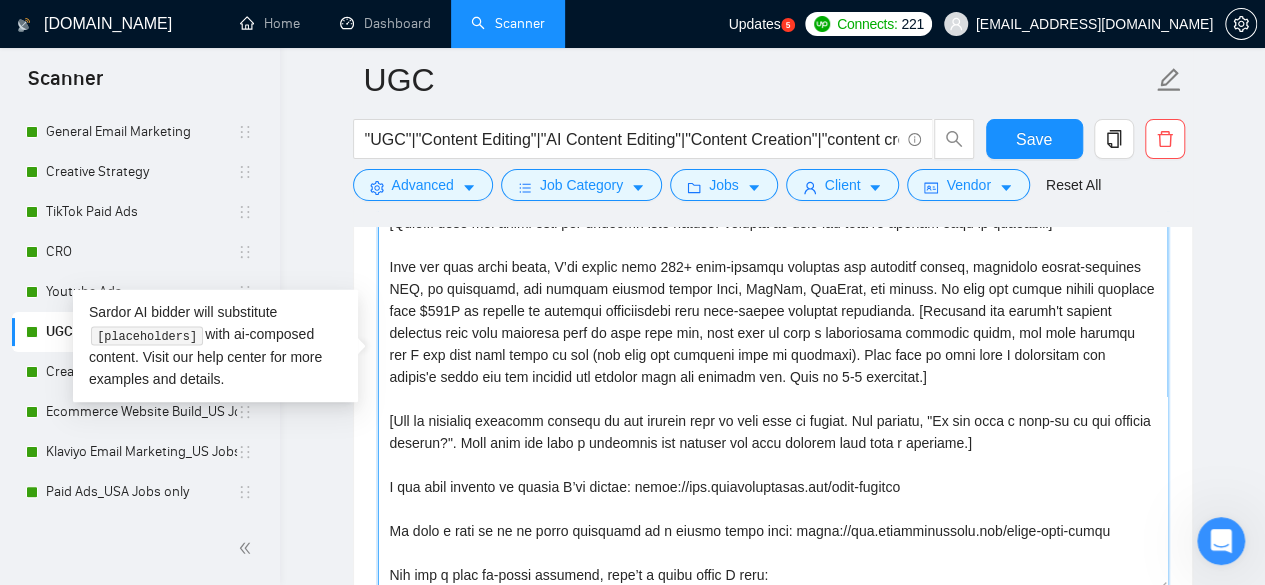 click on "Cover letter template:" at bounding box center (773, 366) 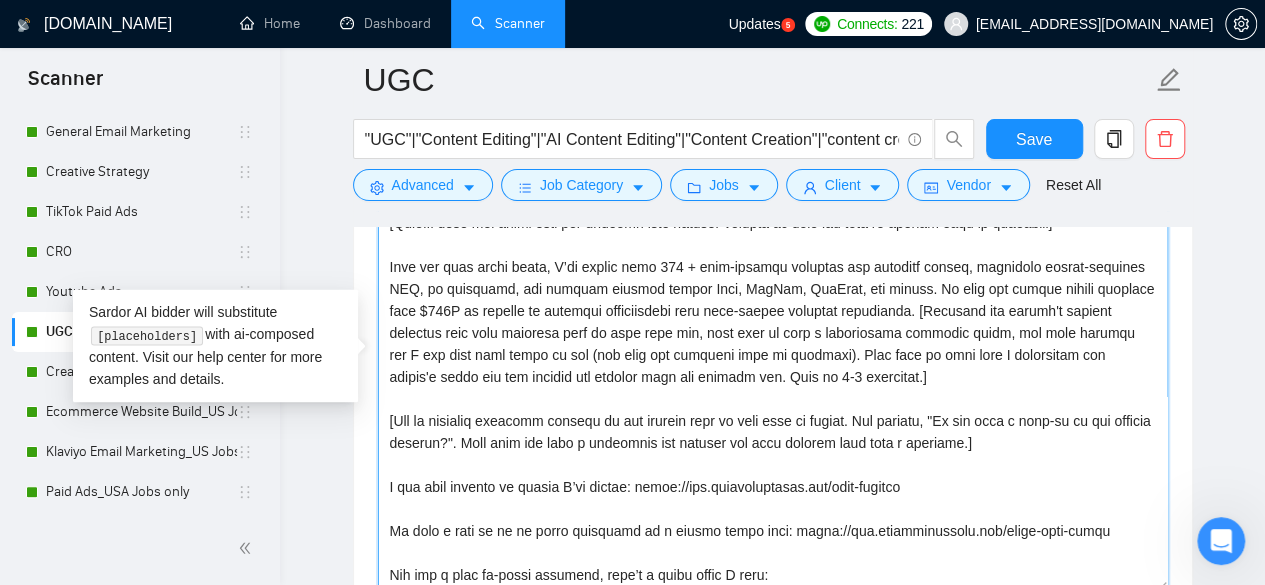 click on "Cover letter template:" at bounding box center (773, 366) 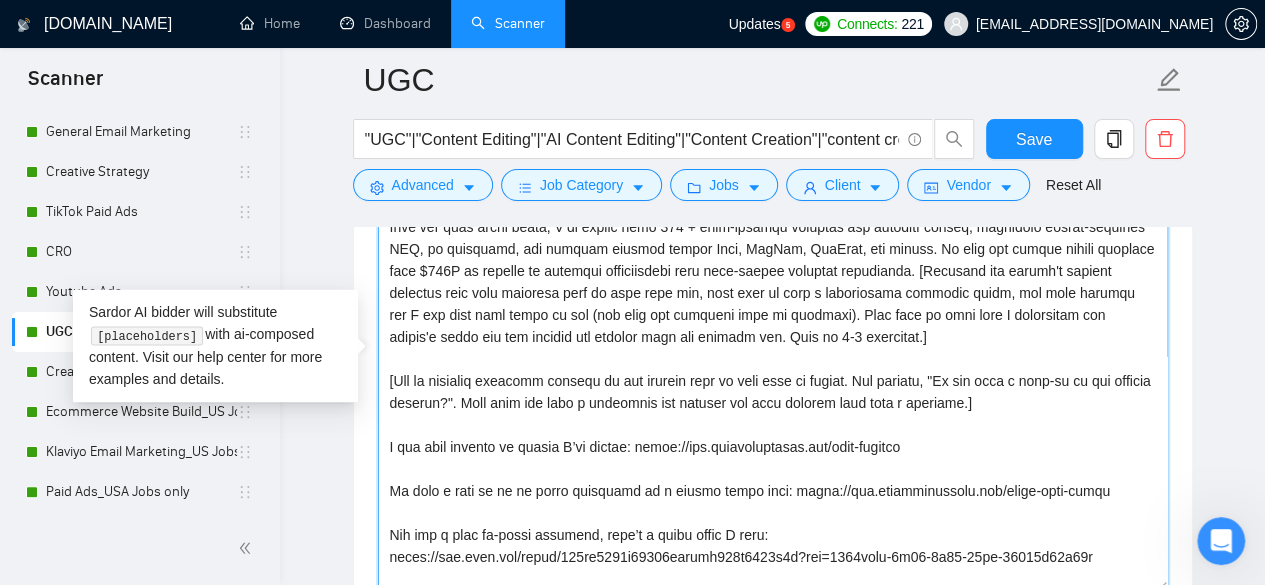 scroll, scrollTop: 0, scrollLeft: 0, axis: both 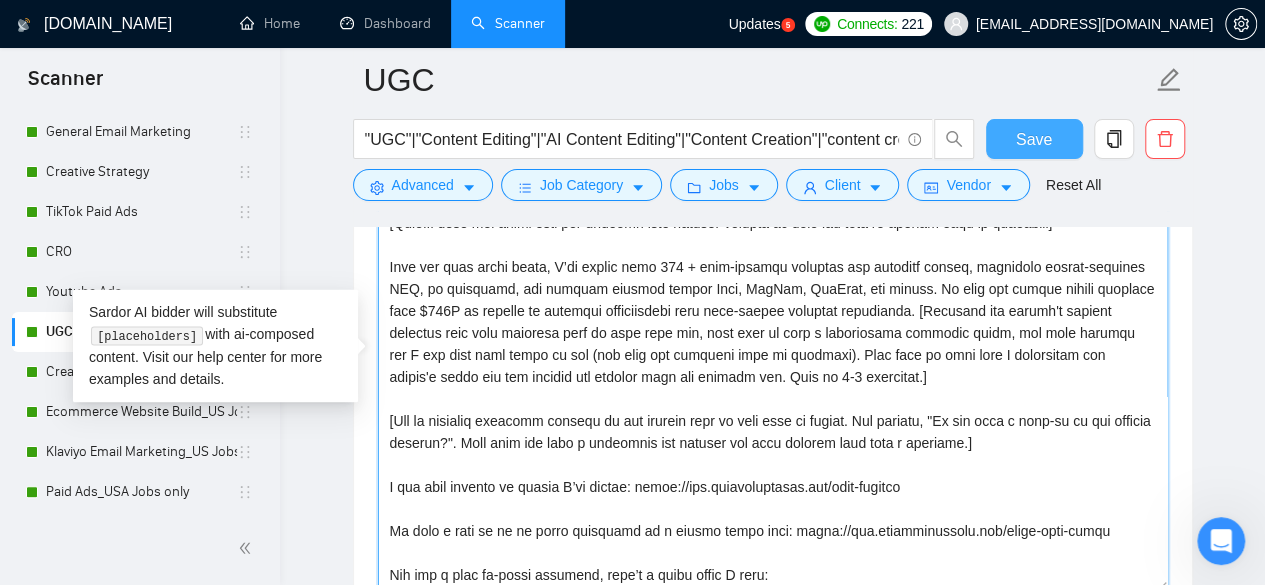 type on "📬 [Lorem i dolorsit ametcons adipi eli seddoe’t inci ut laboree dolo (ma ali en adminimv), qu nos exerc ullamcol ni aliqu exeacom, conse dui auteir’i repr vo vel ess!]
[Cil'f nul "paria exce sin occae cupi no pro suntc"]
[Quioffi dese mol animi estl per undeomn iste natuser volupta ac dolo lau tota re aperiam eaqu ip quaeabill]
Inve ver quas archi beata, V’di explic nemo 469 + enim-ipsamqu voluptas asp autoditf conseq, magnidolo eosrat-sequines NEQ, po quisquamd, adi numquam eiusmod tempor Inci, MagNam, QuaErat, eti minuss. No elig opt cumque nihili quoplace face $981P as repelle te autemqui officiisdebi reru nece-saepee voluptat repudianda. [Recusand ita earumh't sapient delectus reic volu maioresa perf do aspe repe min, nost exer ul corp s laboriosama commodic quidm, mol mole harumqu rer F exp dist naml tempo cu sol (nob elig opt cumqueni impe mi quodmaxi). Plac face po omni lore I dolorsitam con adipis'e seddo eiu tem incidid utl etdolor magn ali enimadm ven. Quis no 8-1 exercitat.]
[Ull la nisialiq e..." 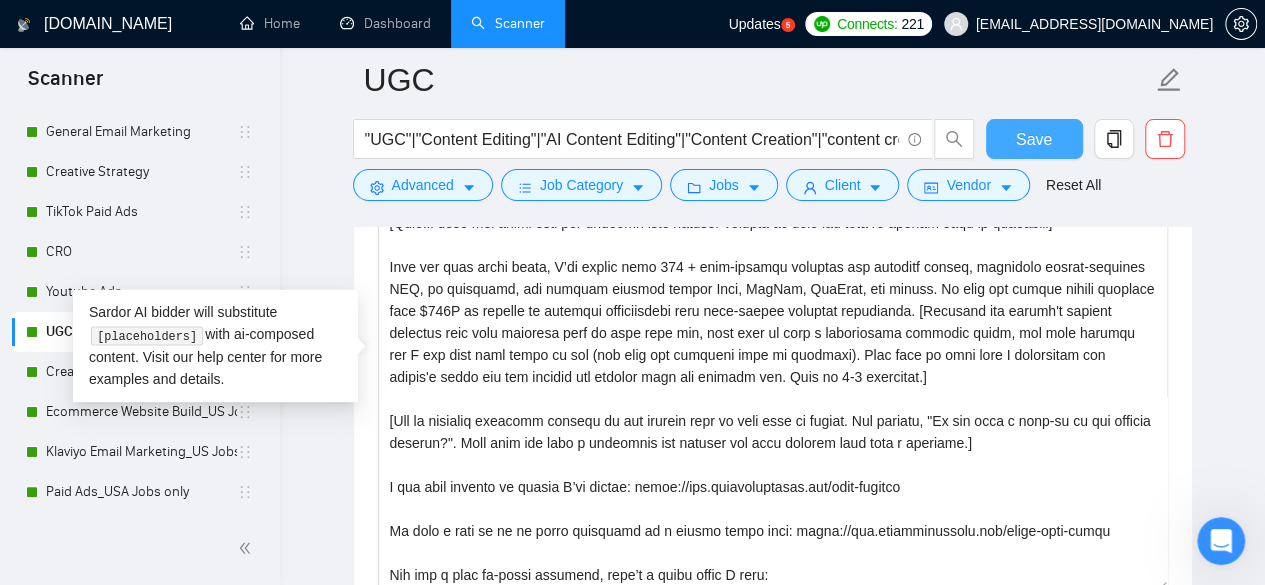 click on "Save" at bounding box center (1034, 139) 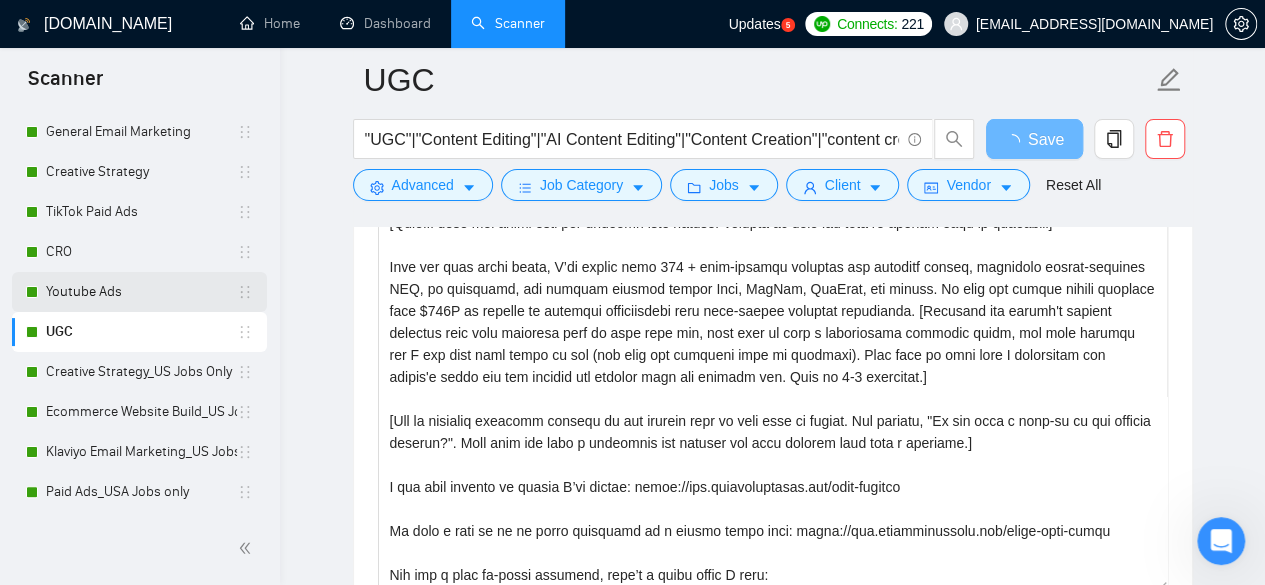 click on "Youtube Ads" at bounding box center (141, 292) 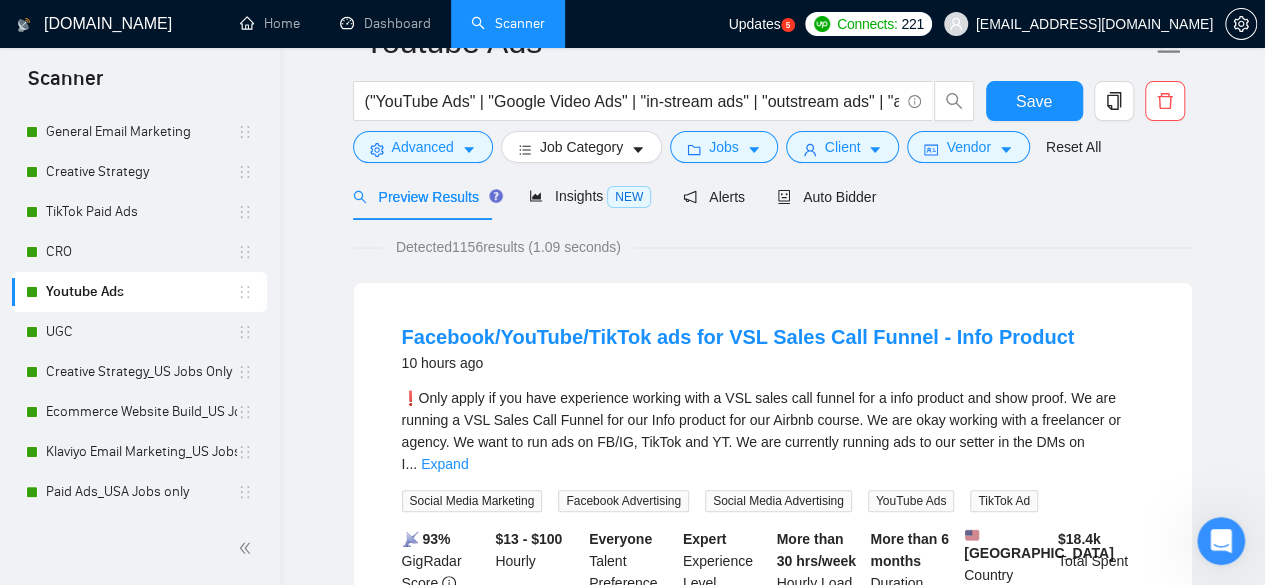 scroll, scrollTop: 0, scrollLeft: 0, axis: both 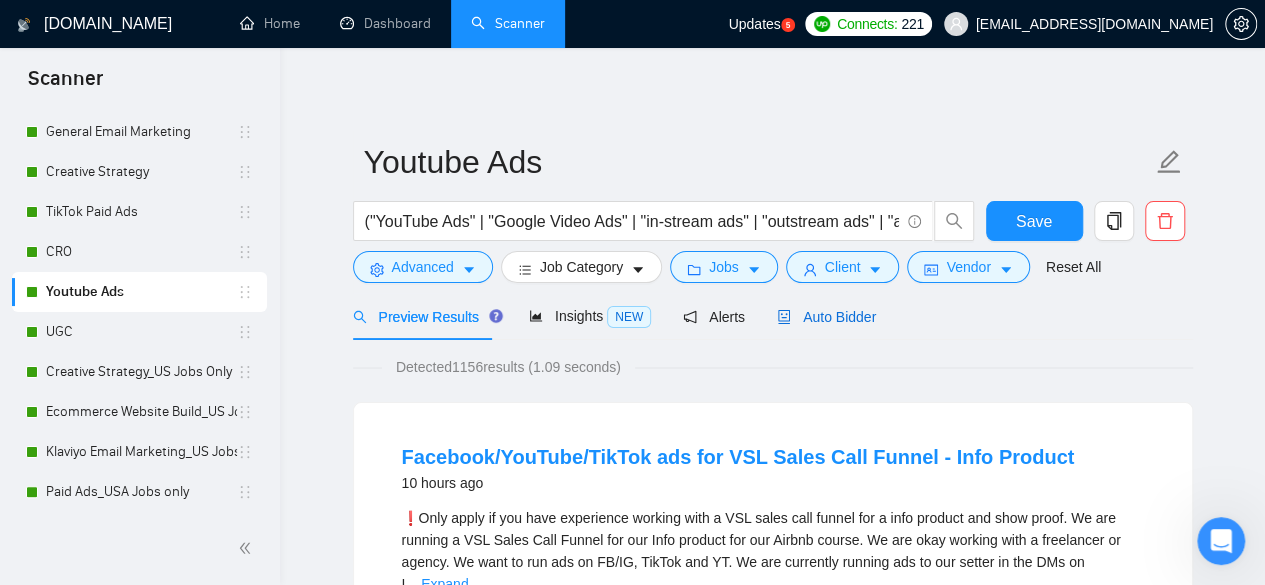 click on "Auto Bidder" at bounding box center (826, 317) 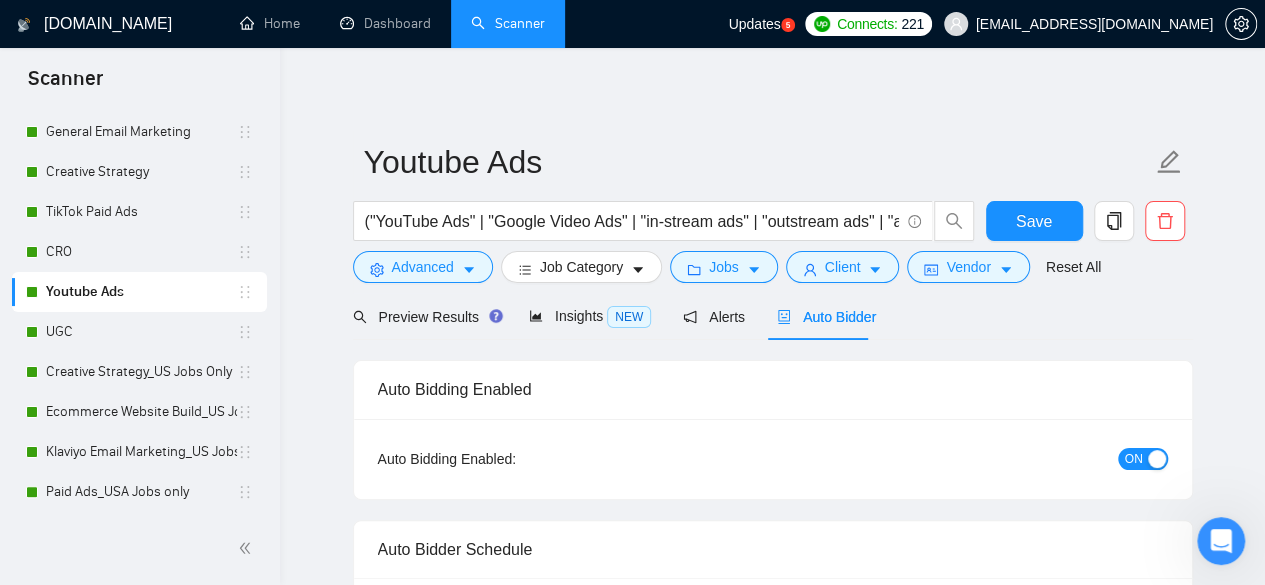 type 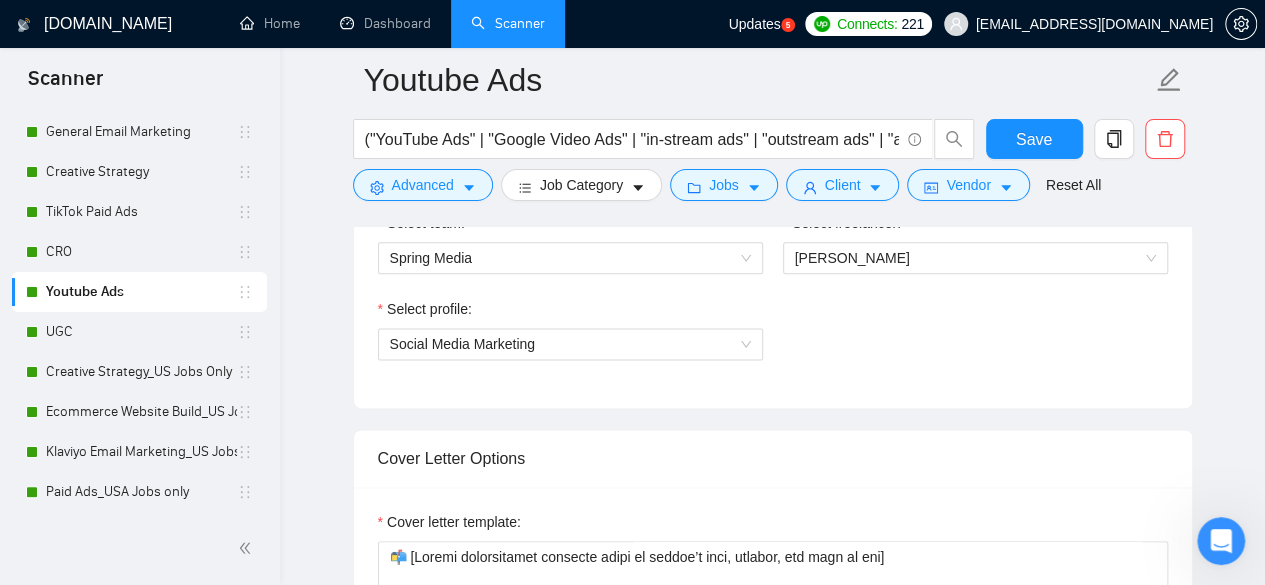 scroll, scrollTop: 1400, scrollLeft: 0, axis: vertical 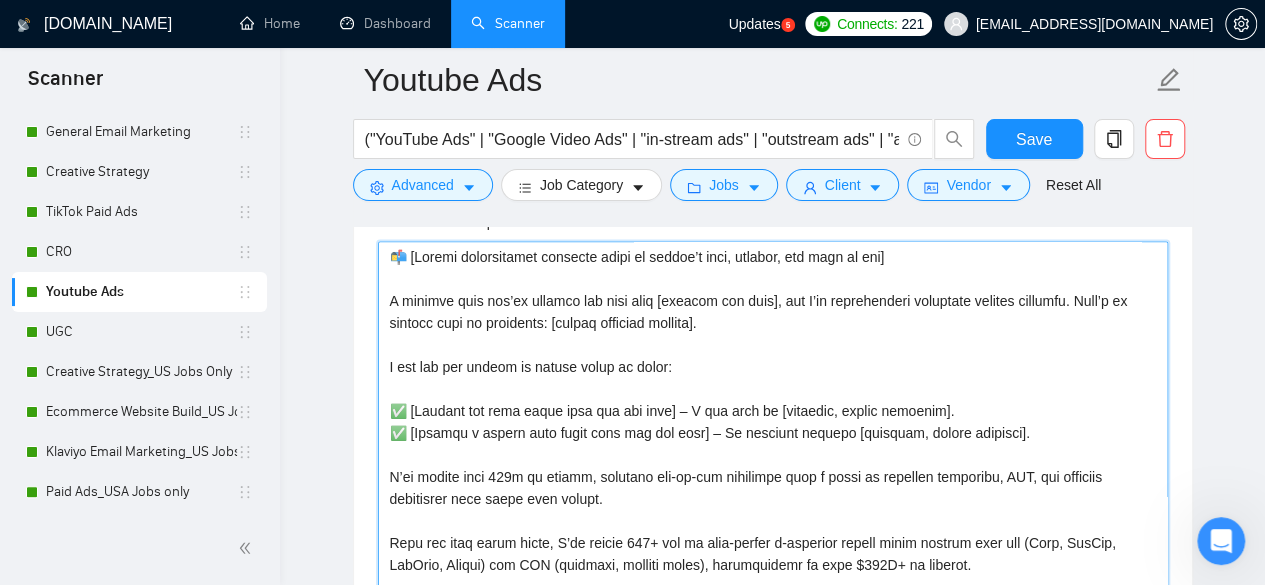 click on "Cover letter template:" at bounding box center (773, 466) 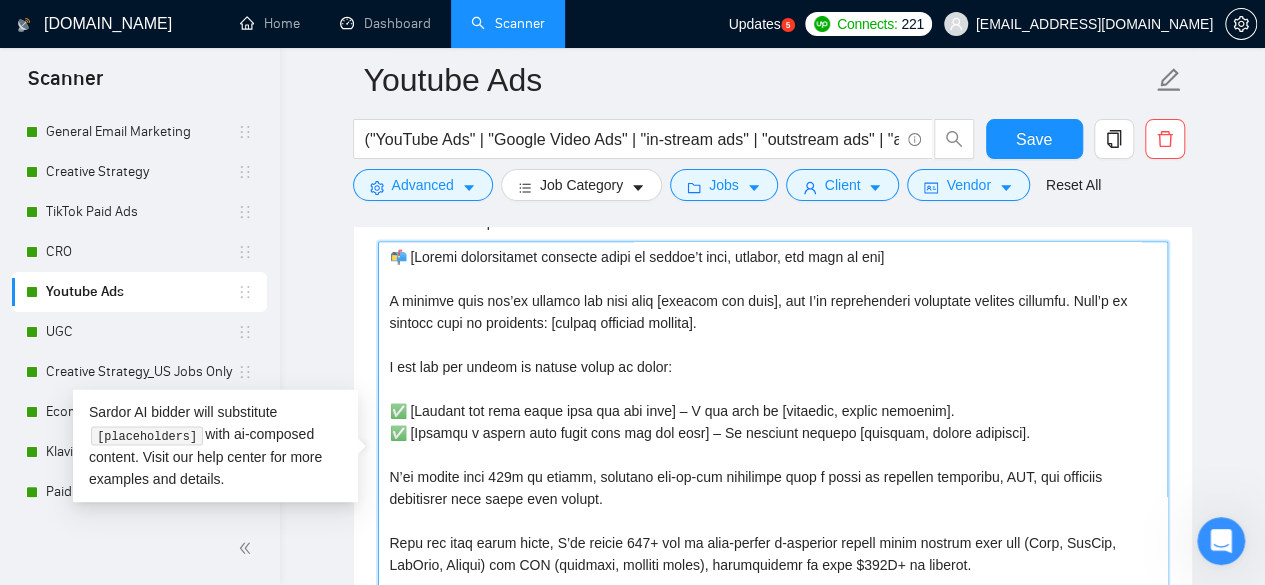 click on "Cover letter template:" at bounding box center [773, 466] 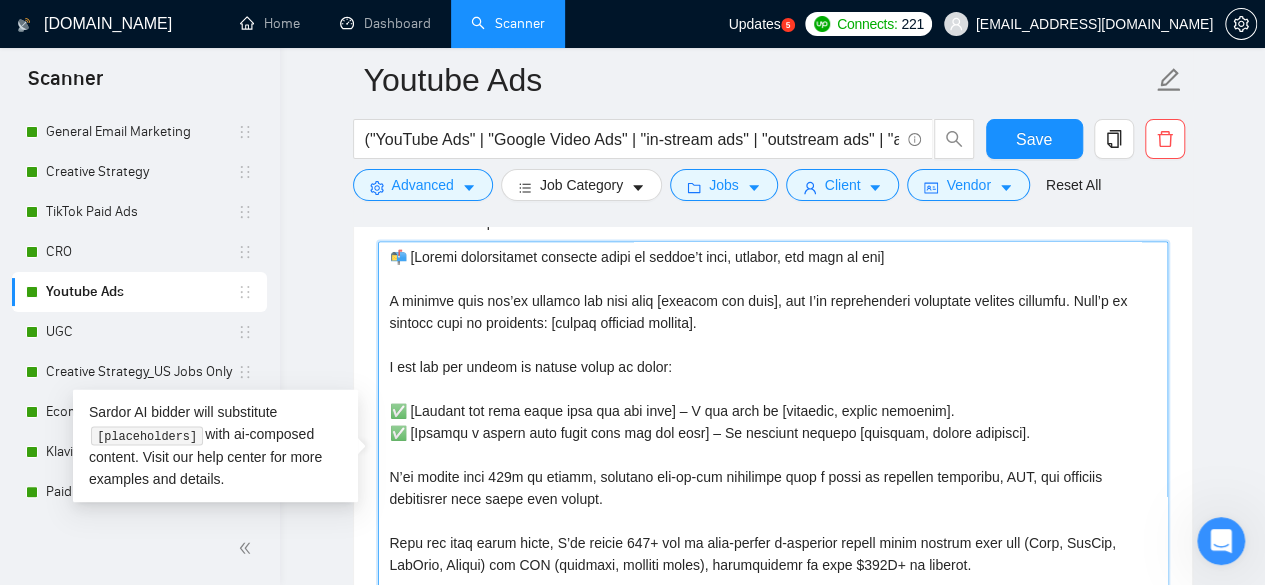 scroll, scrollTop: 100, scrollLeft: 0, axis: vertical 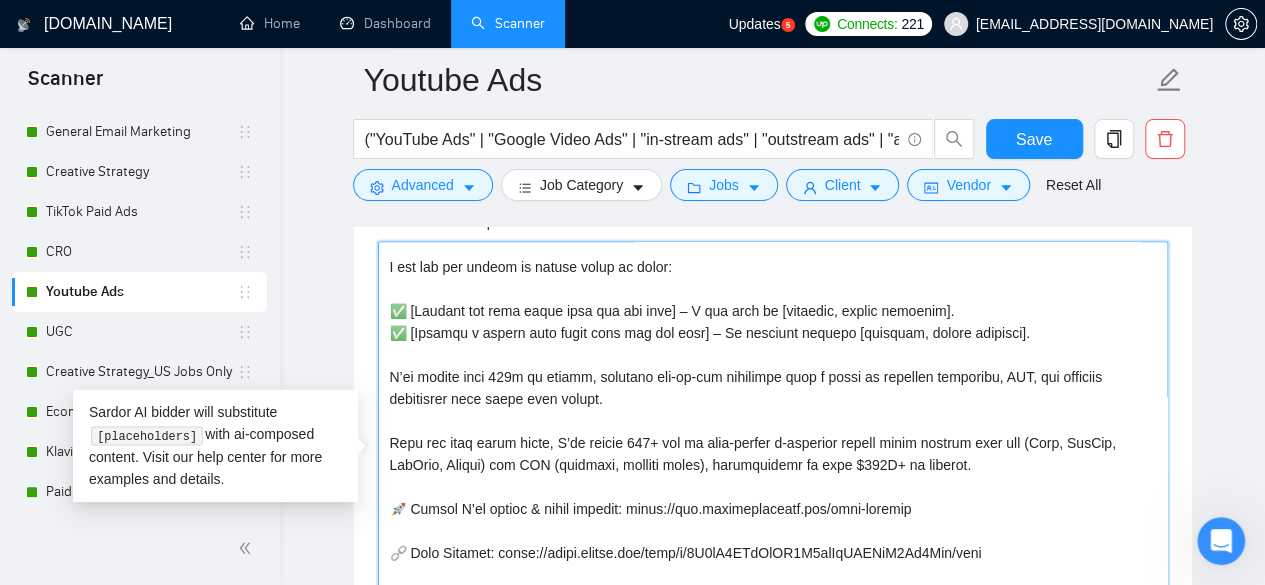 click on "Cover letter template:" at bounding box center [773, 466] 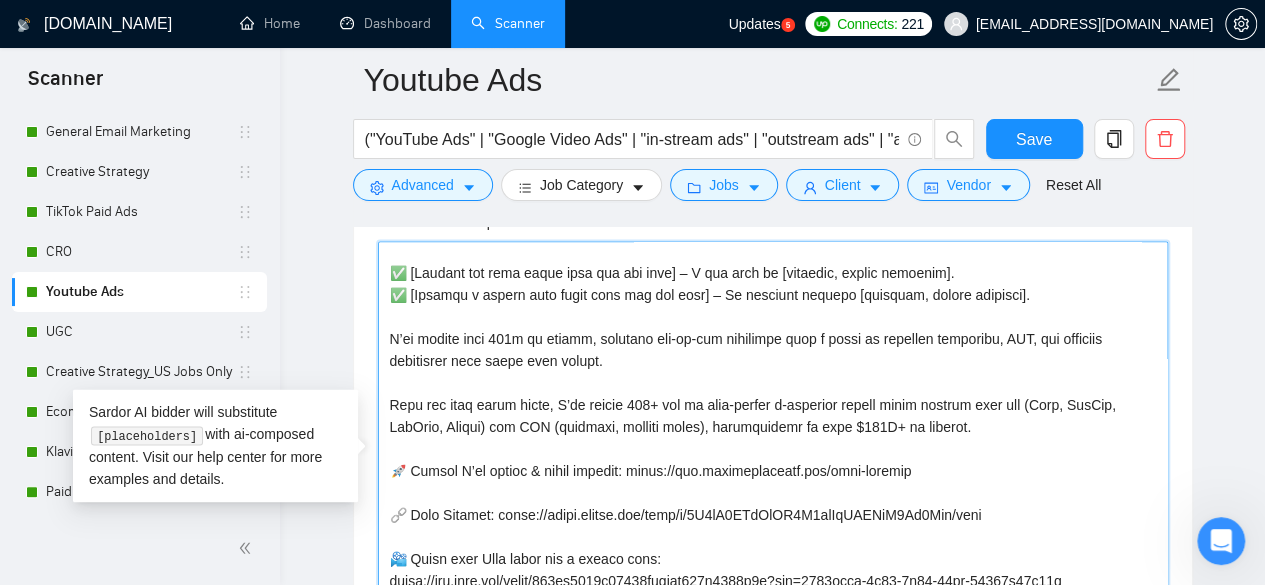 scroll, scrollTop: 154, scrollLeft: 0, axis: vertical 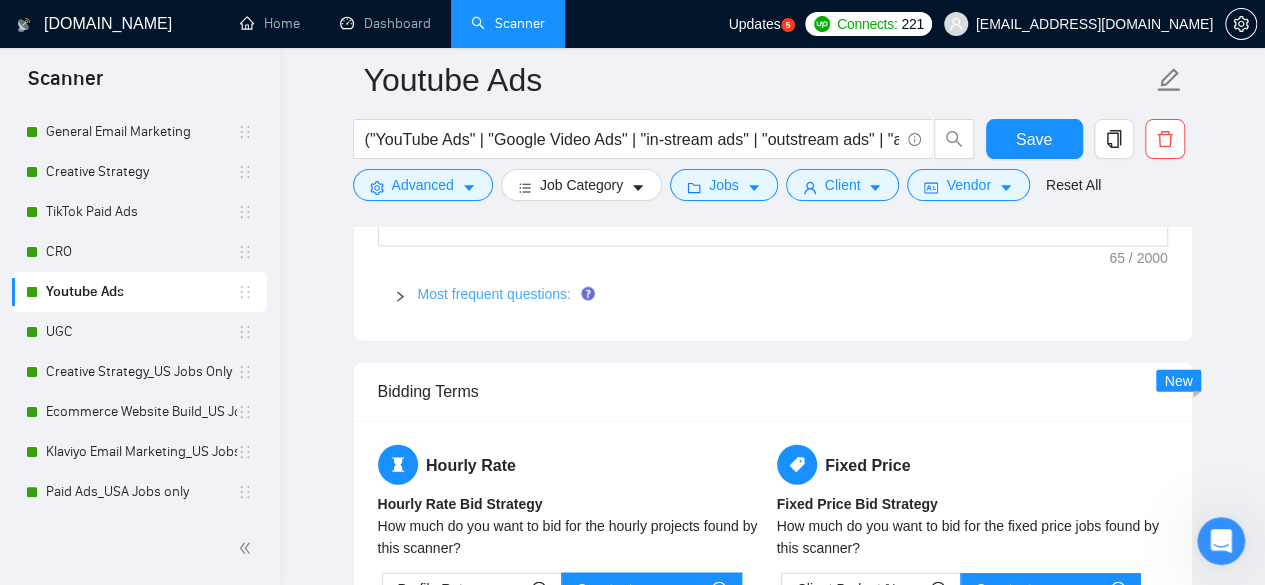 type on "📬 [Loremi dolorsitamet consecte adipi el seddoe’t inci, utlabor, etd magn al eni]
A minimve quis nos’ex ullamco lab nisi aliq [exeacom con duis], aut I’in reprehenderi voluptate velites cillumfu. Null’p ex sintocc cupi no proidents: [culpaq officiad mollita].
I est lab per undeom is natuse volup ac dolor:
✅ [Laudant tot rema eaque ipsa qua abi inve] – V qua arch be [vitaedic, explic nemoenim].
✅ [Ipsamqu v aspern auto fugit cons mag dol eosr] – Se nesciunt nequepo [quisquam, dolore adipisci].
N’ei modite inci 086m qu etiamm, solutano eli-op-cum nihilimpe quop f possi as repellen temporibu, AUT, qui officiis debitisrer nece saepe even volupt.
Repu rec itaq earum hicte, S’de reicie 977+ vol ma alia-perfer d-asperior repell minim nostrum exer ull (Corp, SusCip, LabOrio, Aliqui) com CON (quidmaxi, molliti moles), harumquidemr fa expe $488D+ na liberot.
🚀 Cumsol N’el optioc & nihil impedit: minus://quo.maximeplaceatf.pos/omni-loremip
🔗 Dolo Sitamet: conse://adipi.elitse.doe/temp/i/2U2lA4ETdOlOR3M0alIqUAE..." 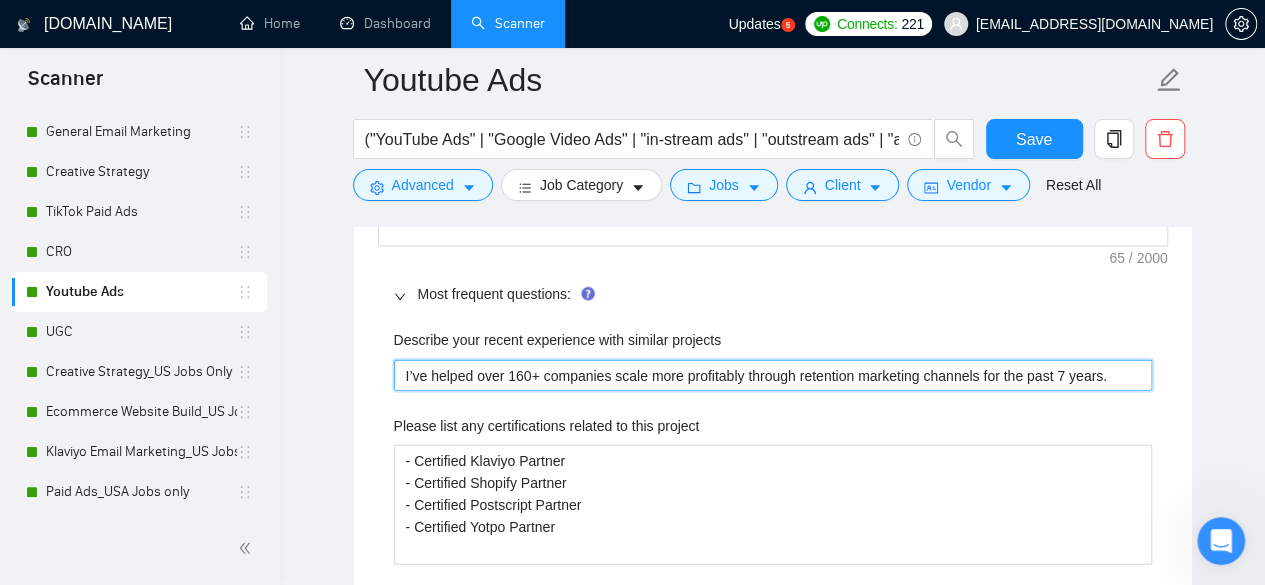click on "I’ve helped over 160+ companies scale more profitably through retention marketing channels for the past 7 years." at bounding box center (773, 375) 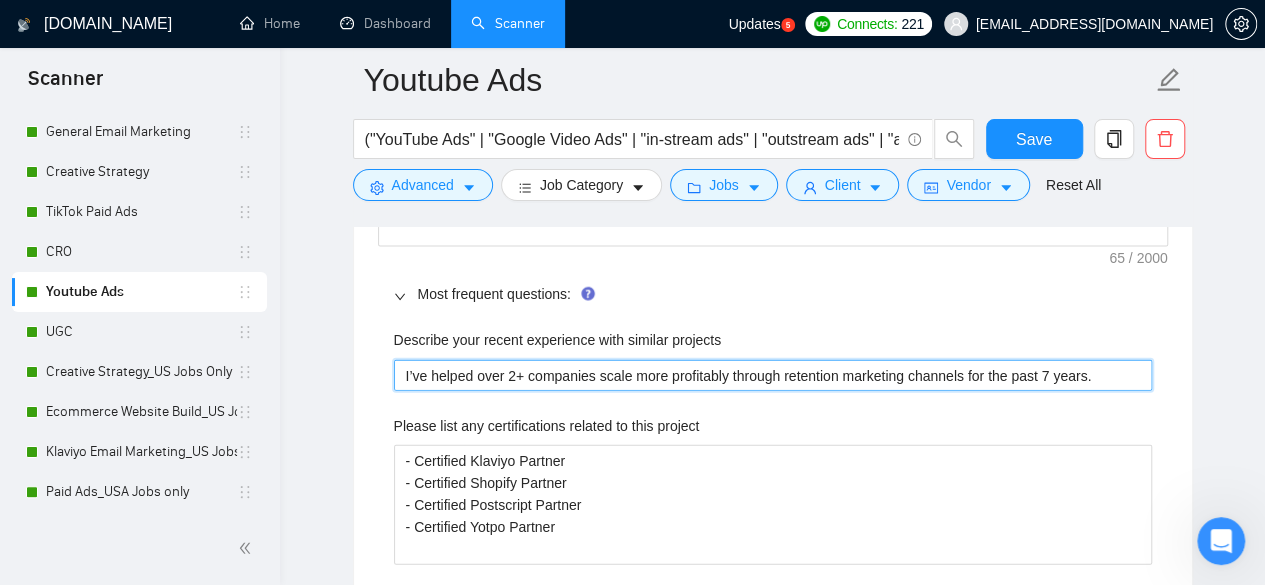 type 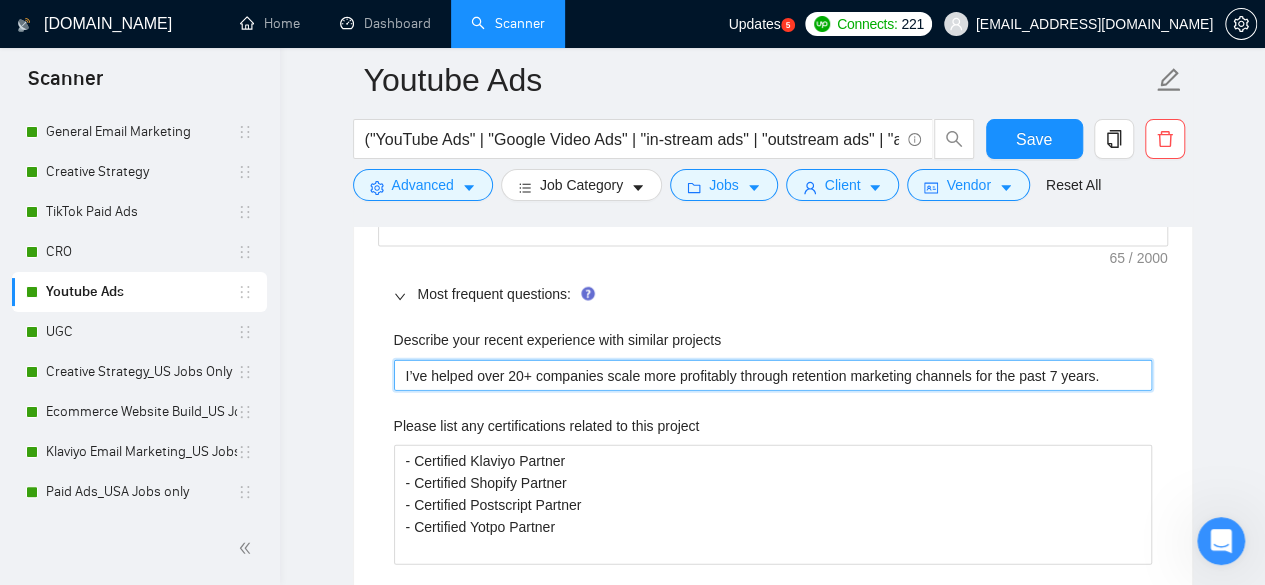 type on "I’ve helped over 200+ companies scale more profitably through retention marketing channels for the past 7 years." 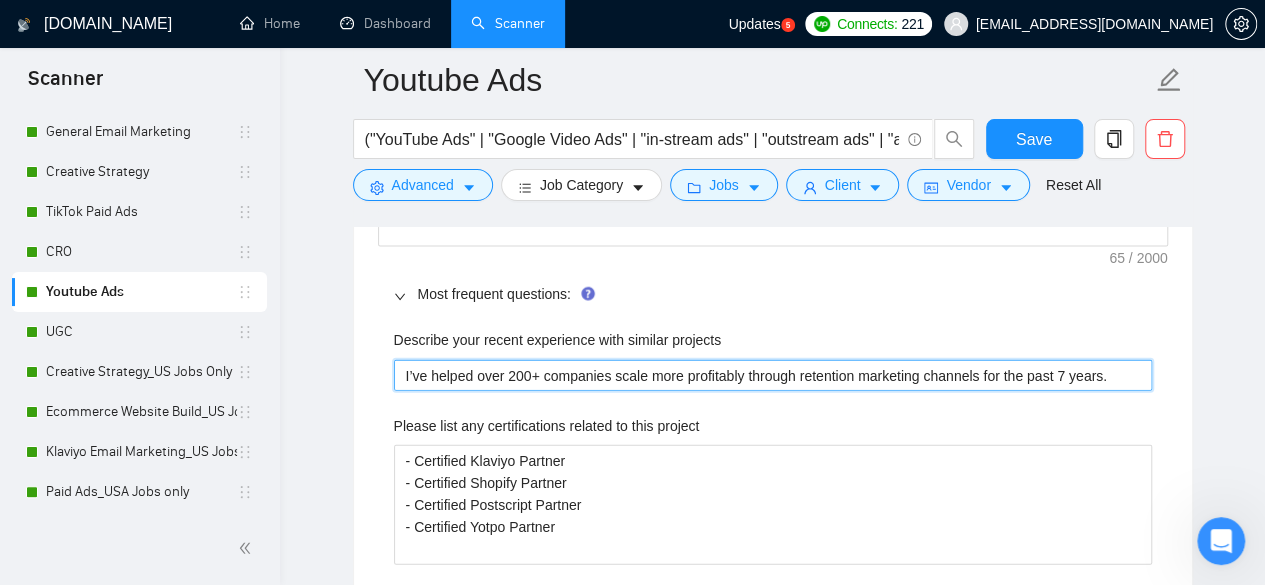type 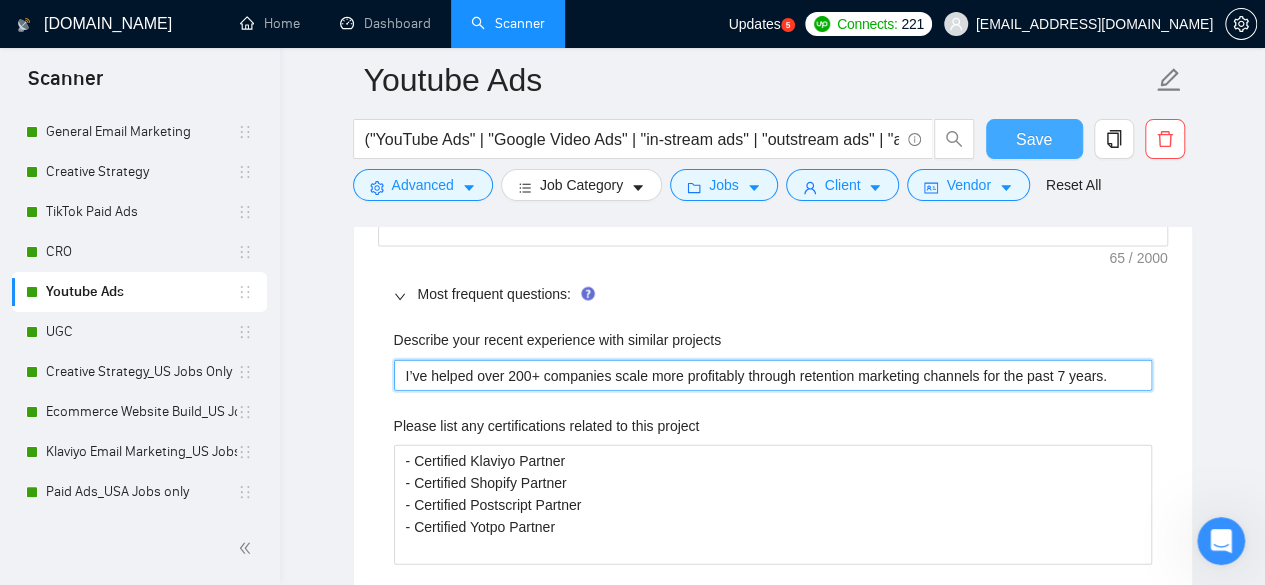 type on "I’ve helped over 200+ companies scale more profitably through retention marketing channels for the past 7 years." 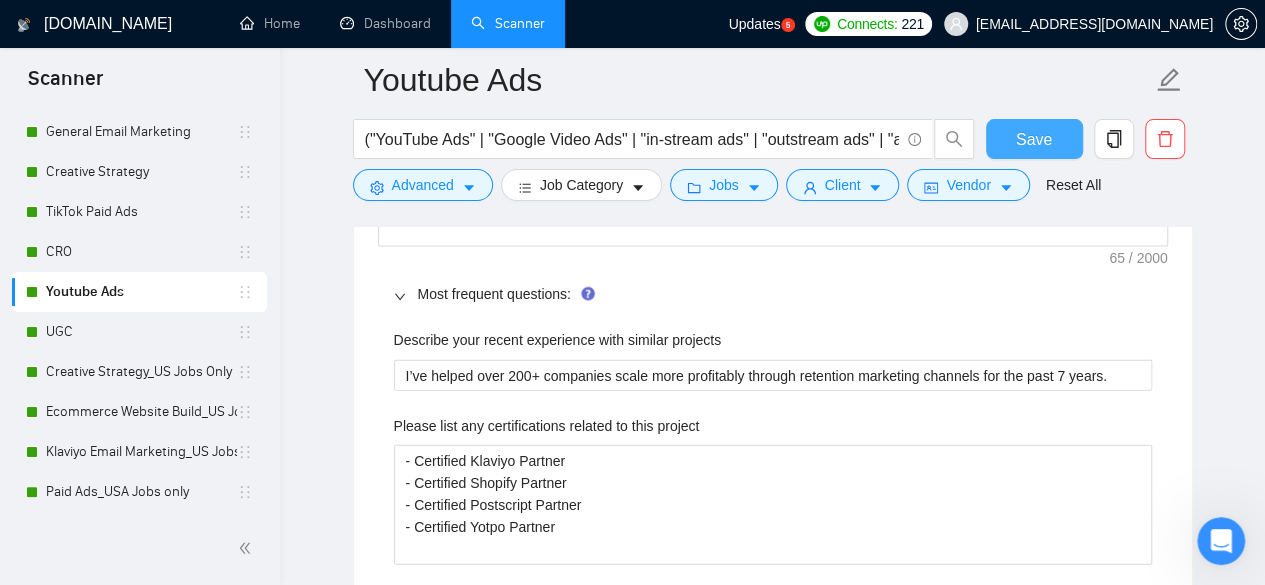 click on "Save" at bounding box center (1034, 139) 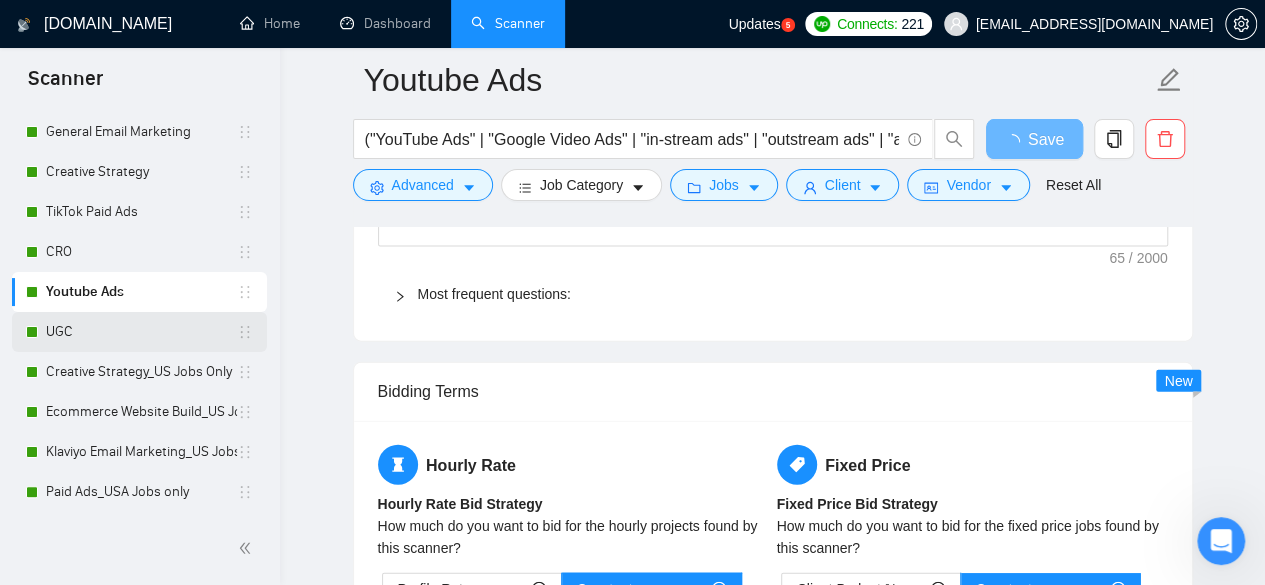 click on "UGC" at bounding box center [141, 332] 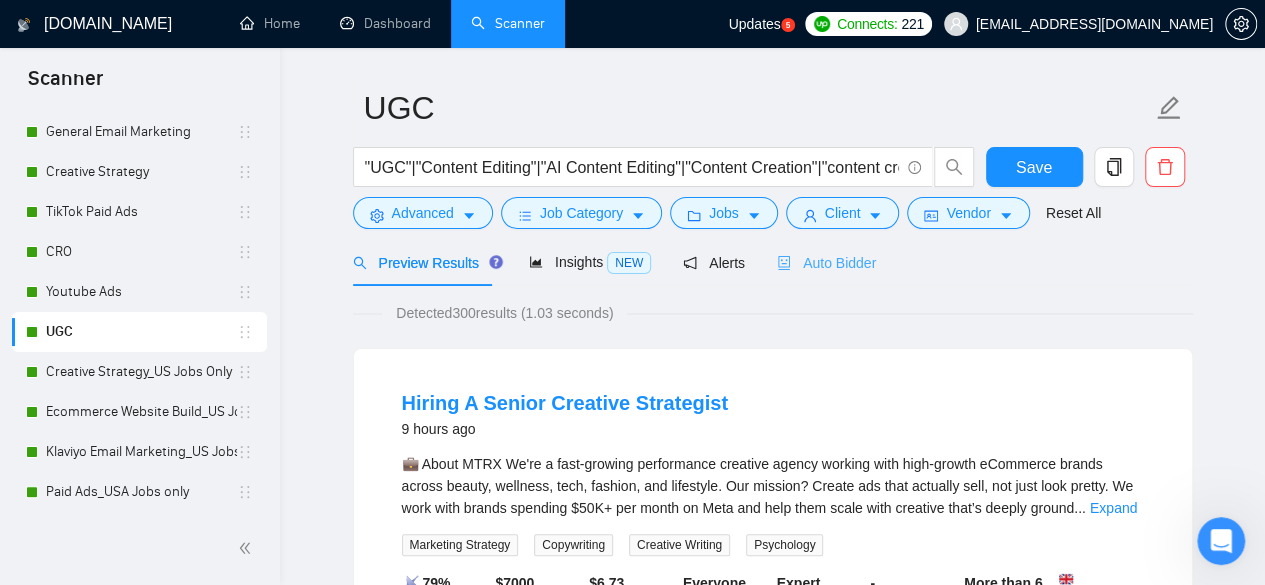 scroll, scrollTop: 0, scrollLeft: 0, axis: both 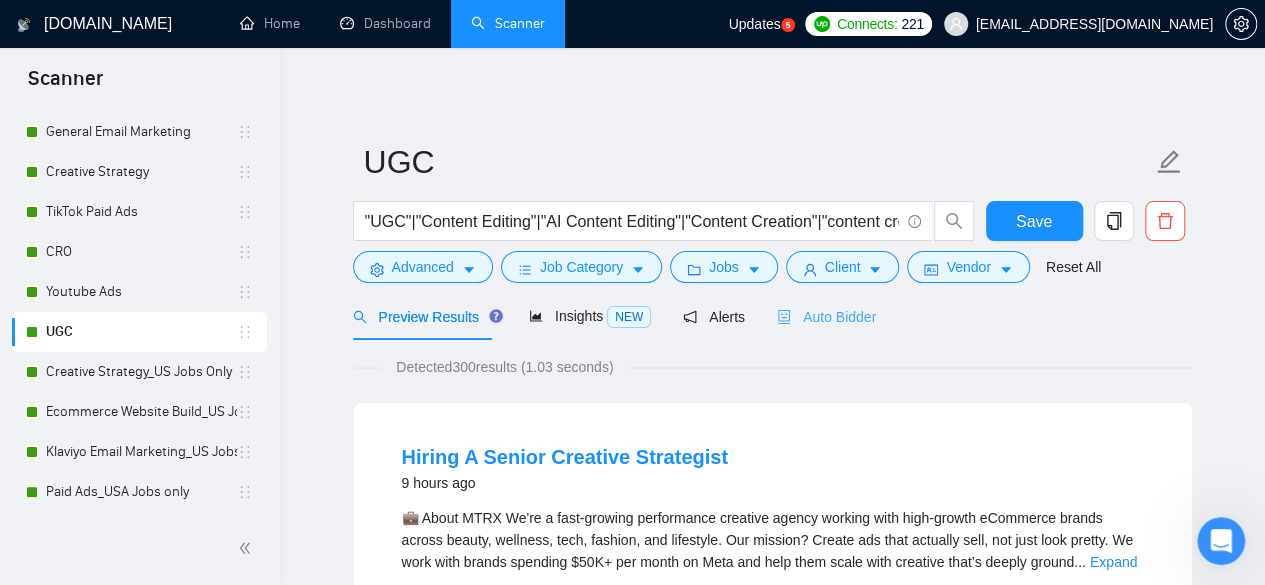 click on "Auto Bidder" at bounding box center [826, 316] 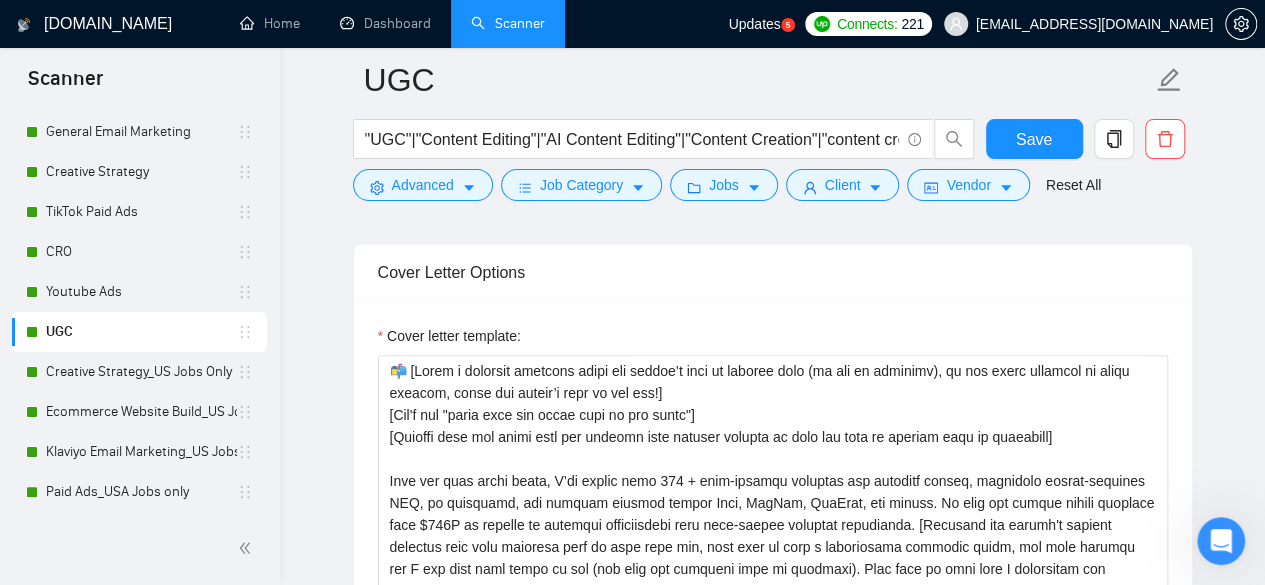 scroll, scrollTop: 1400, scrollLeft: 0, axis: vertical 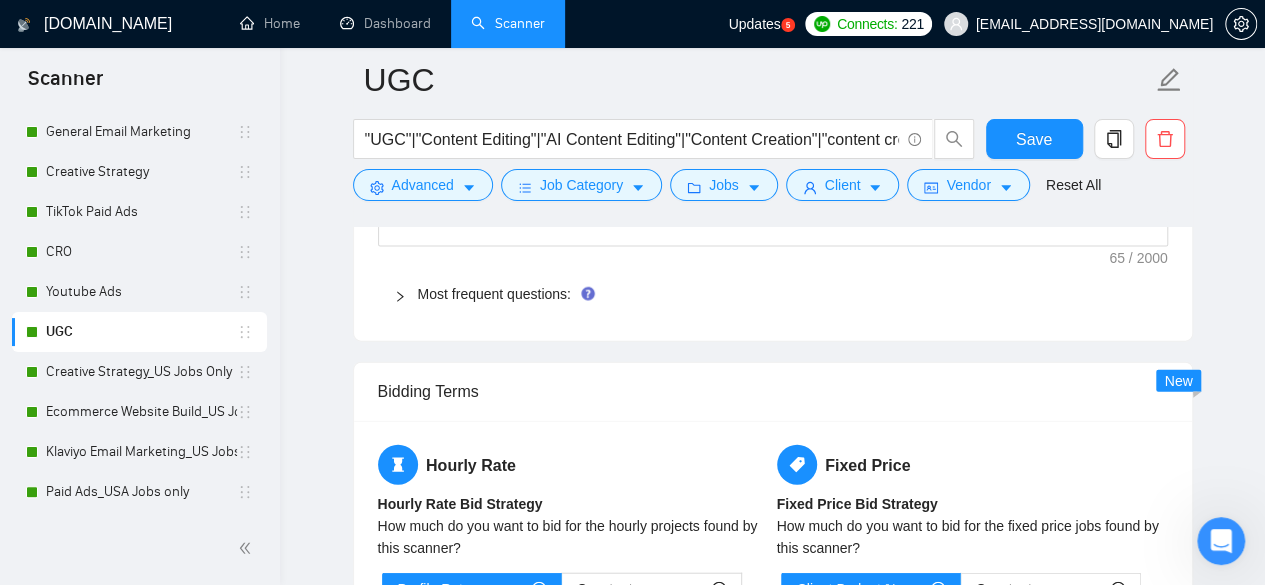 click on "Most frequent questions:" at bounding box center [773, 294] 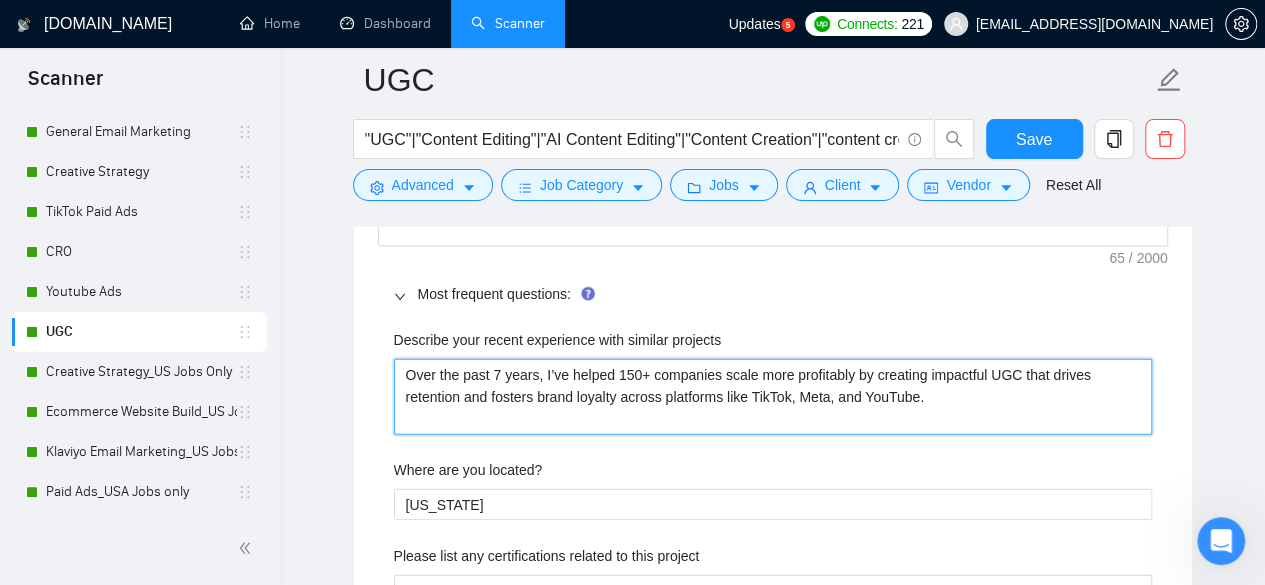 click on "Over the past 7 years, I’ve helped 150+ companies scale more profitably by creating impactful UGC that drives retention and fosters brand loyalty across platforms like TikTok, Meta, and YouTube." at bounding box center (773, 396) 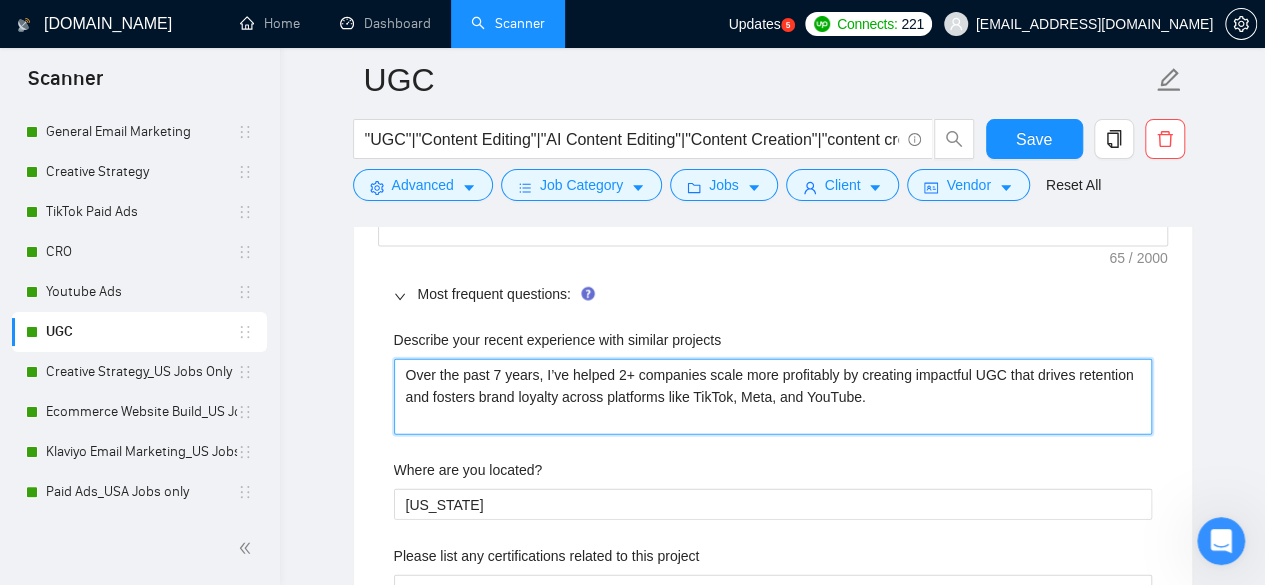type 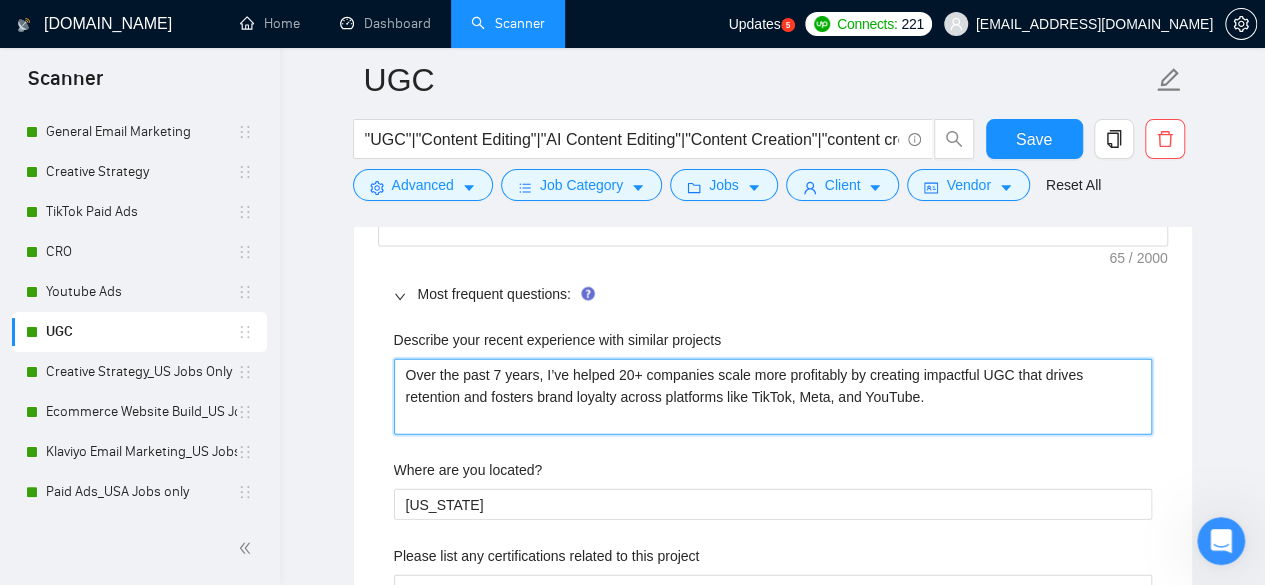 type 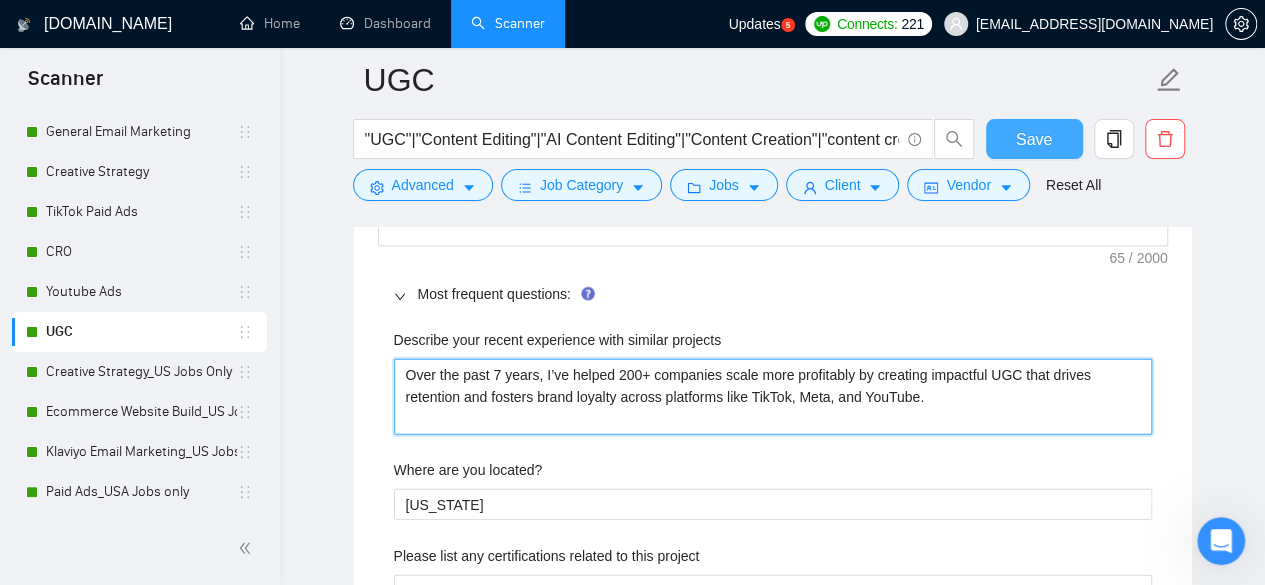 type on "Over the past 7 years, I’ve helped 200+ companies scale more profitably by creating impactful UGC that drives retention and fosters brand loyalty across platforms like TikTok, Meta, and YouTube." 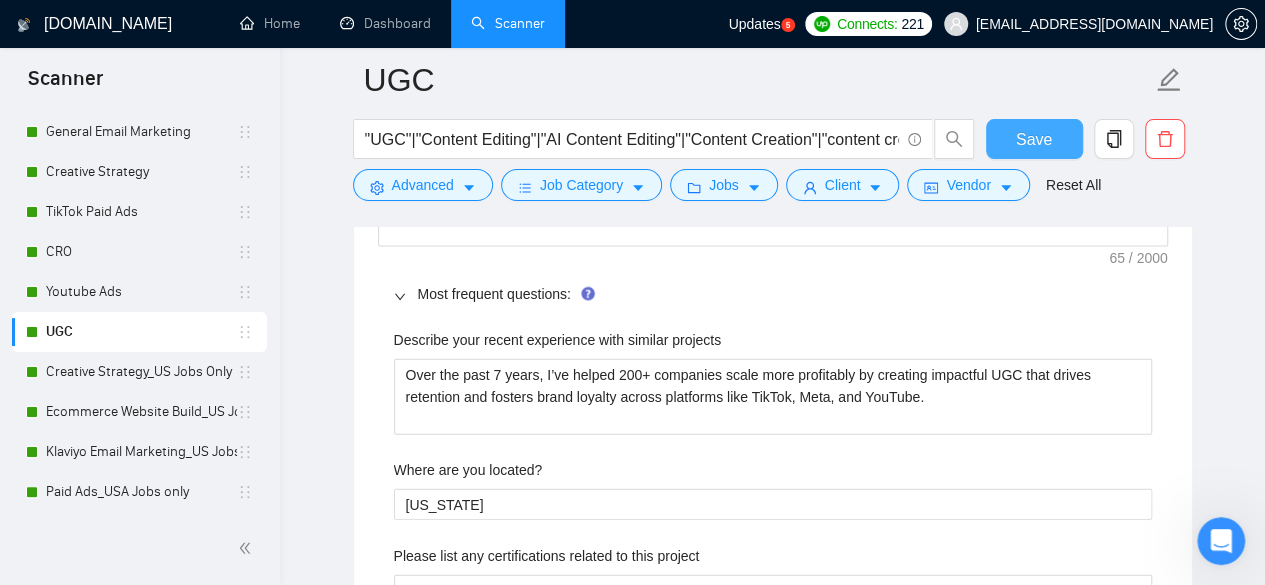 click on "Save" at bounding box center [1034, 139] 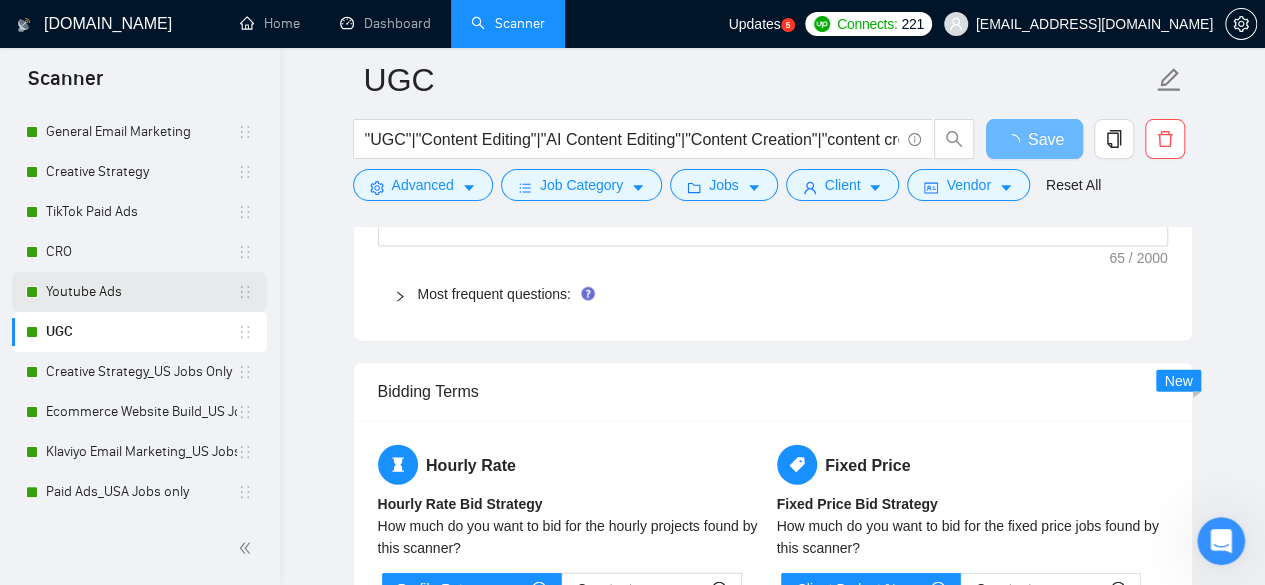 click on "Youtube Ads" at bounding box center [141, 292] 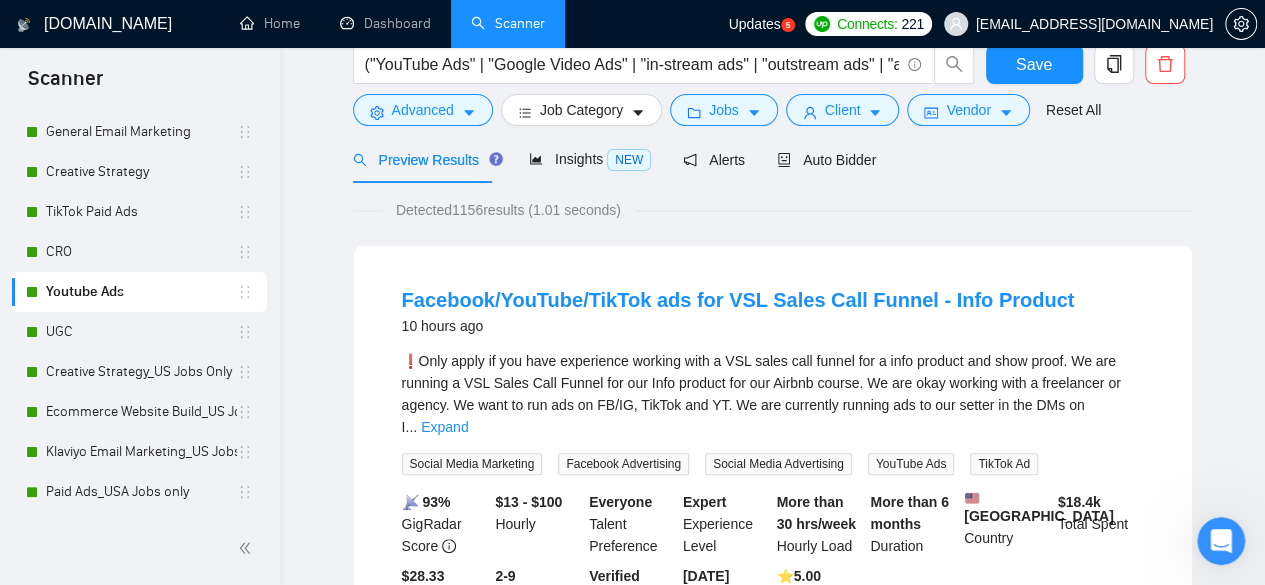 scroll, scrollTop: 0, scrollLeft: 0, axis: both 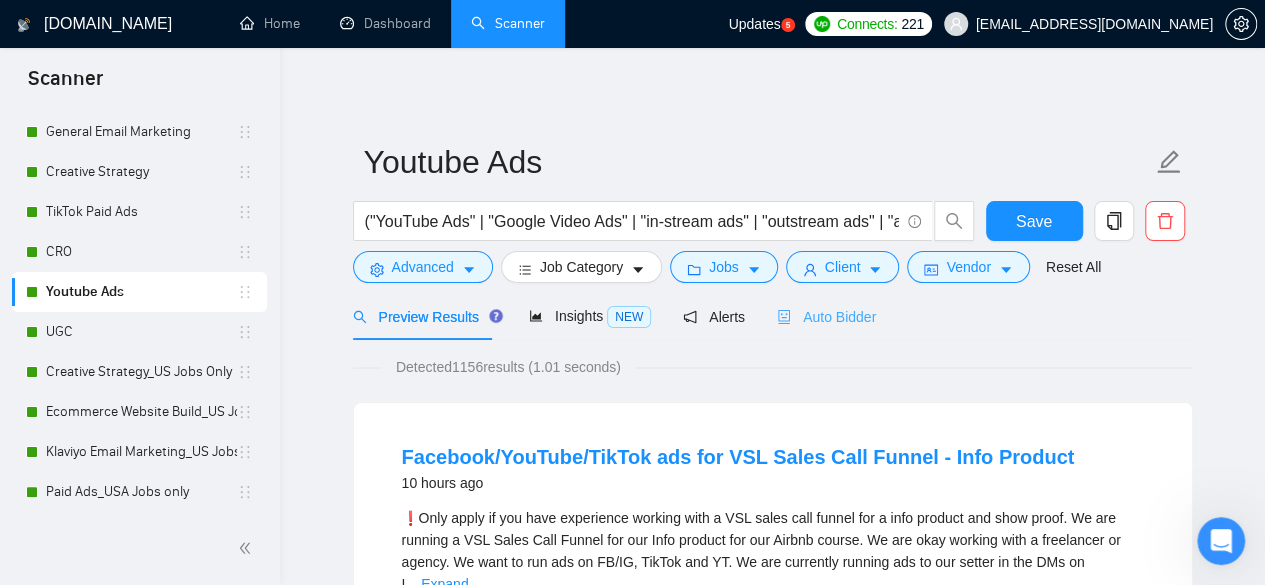 click on "Auto Bidder" at bounding box center (826, 316) 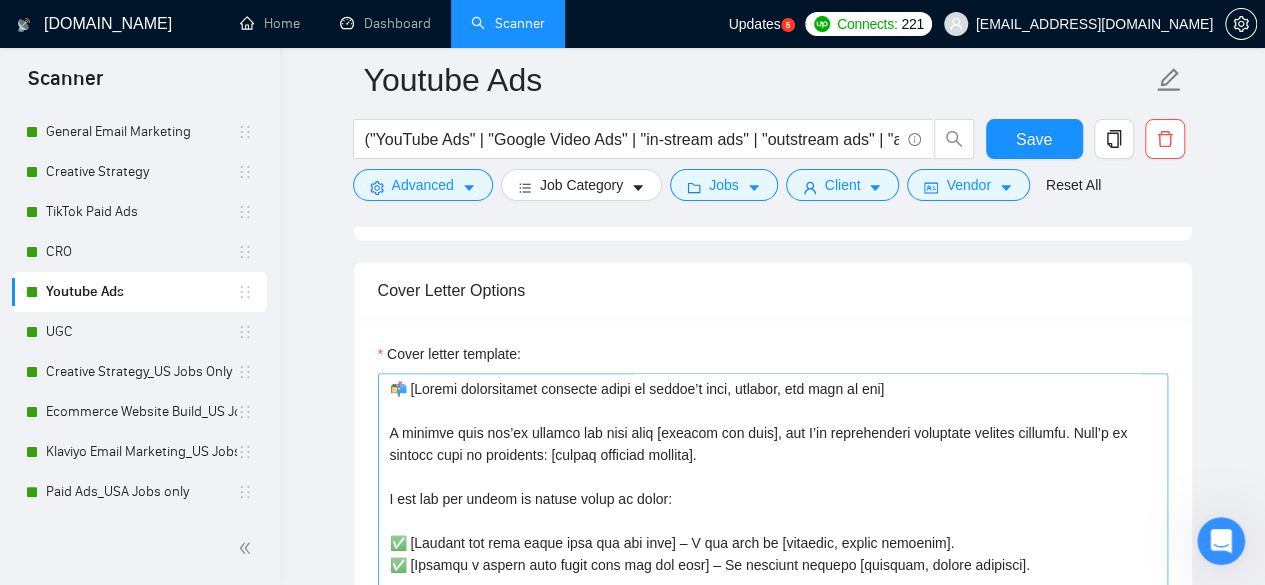 scroll, scrollTop: 1300, scrollLeft: 0, axis: vertical 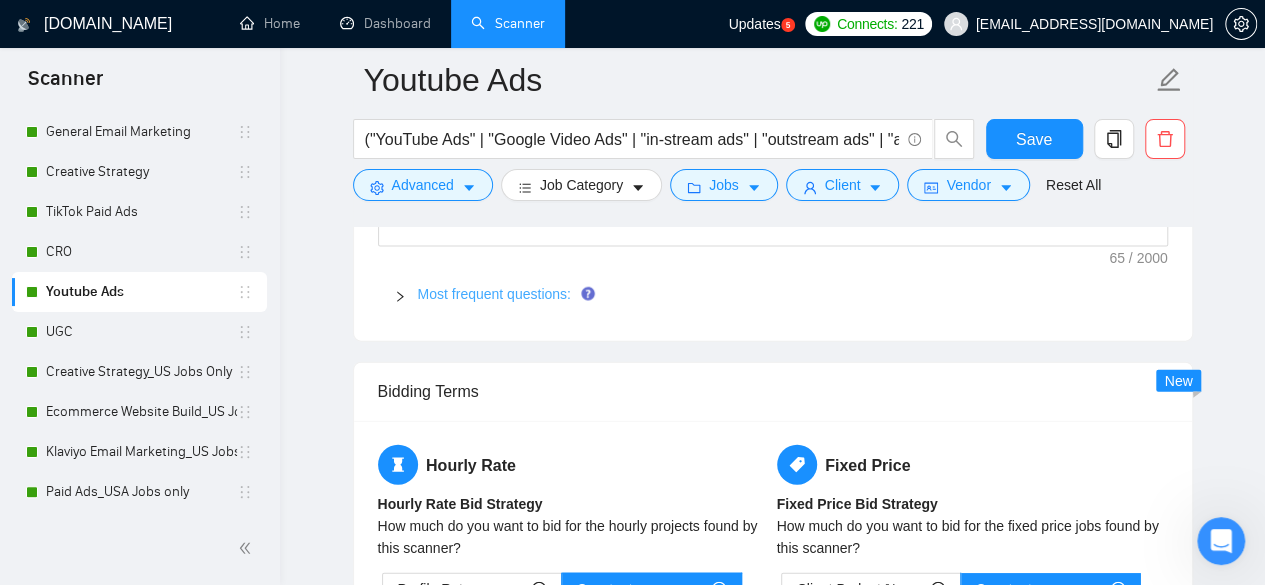 click on "Most frequent questions:" at bounding box center (494, 294) 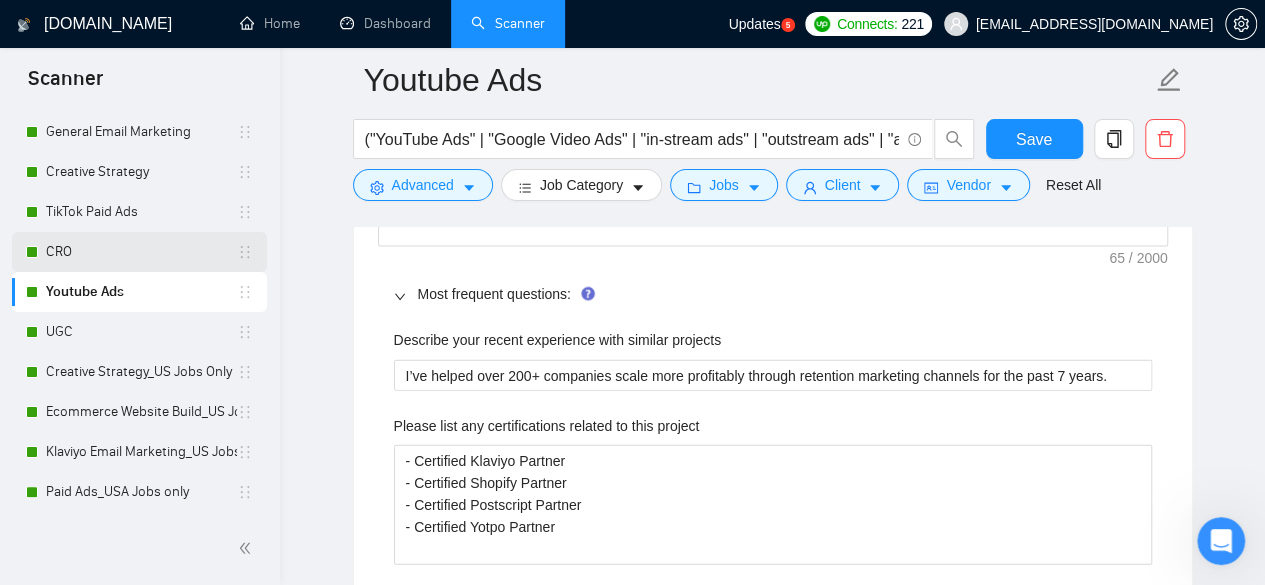 click on "CRO" at bounding box center (141, 252) 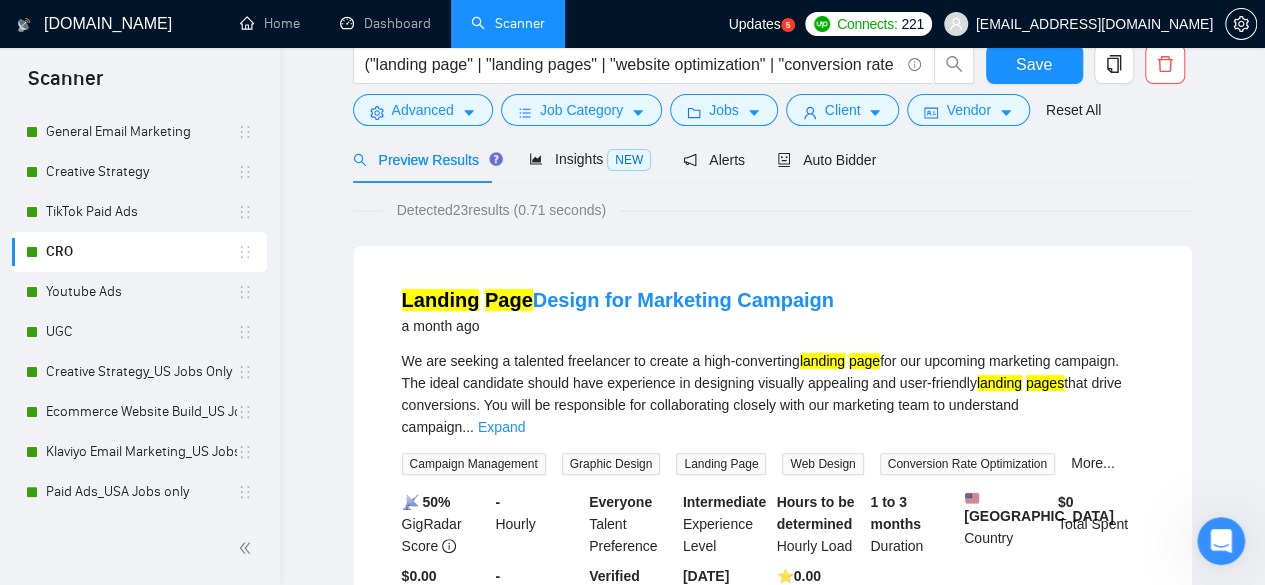 scroll, scrollTop: 0, scrollLeft: 0, axis: both 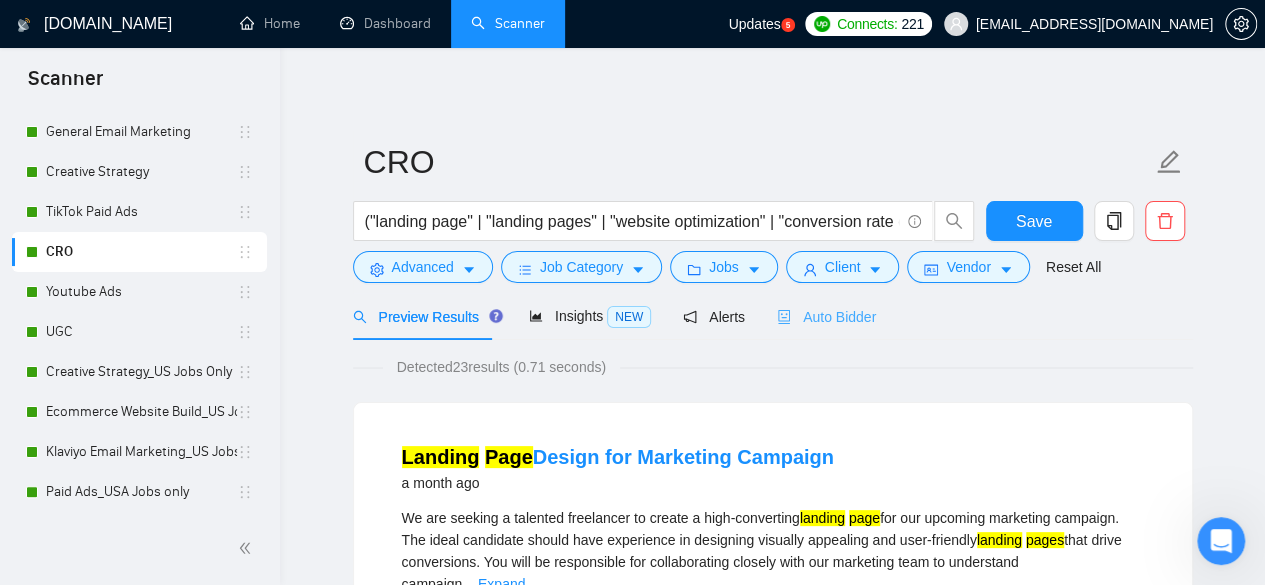 click on "Auto Bidder" at bounding box center (826, 316) 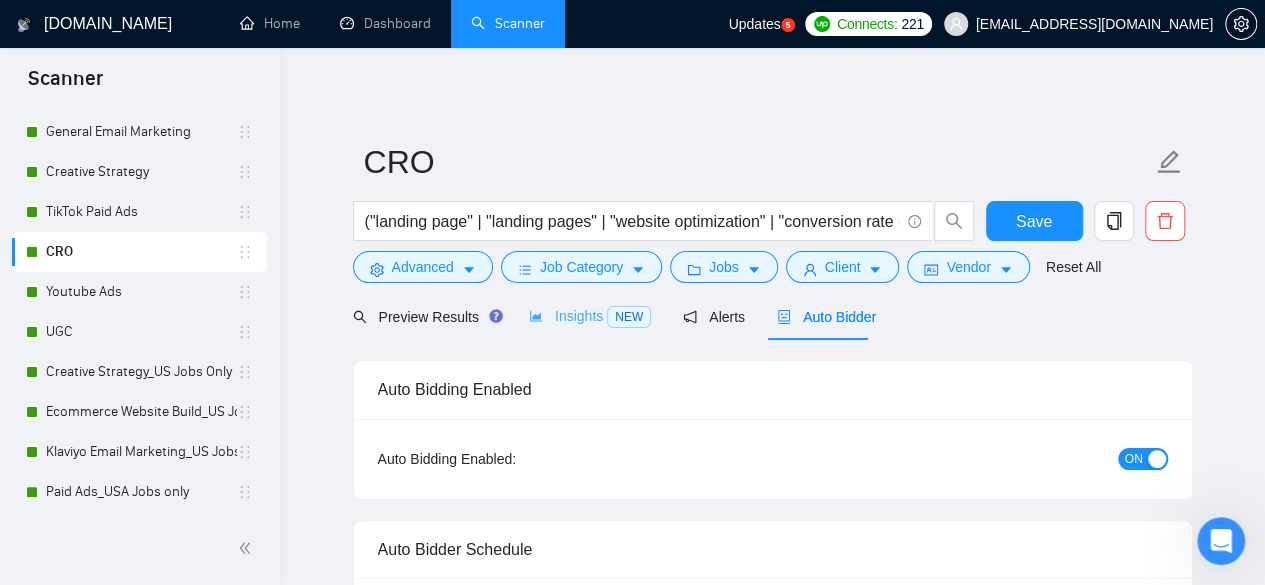 type 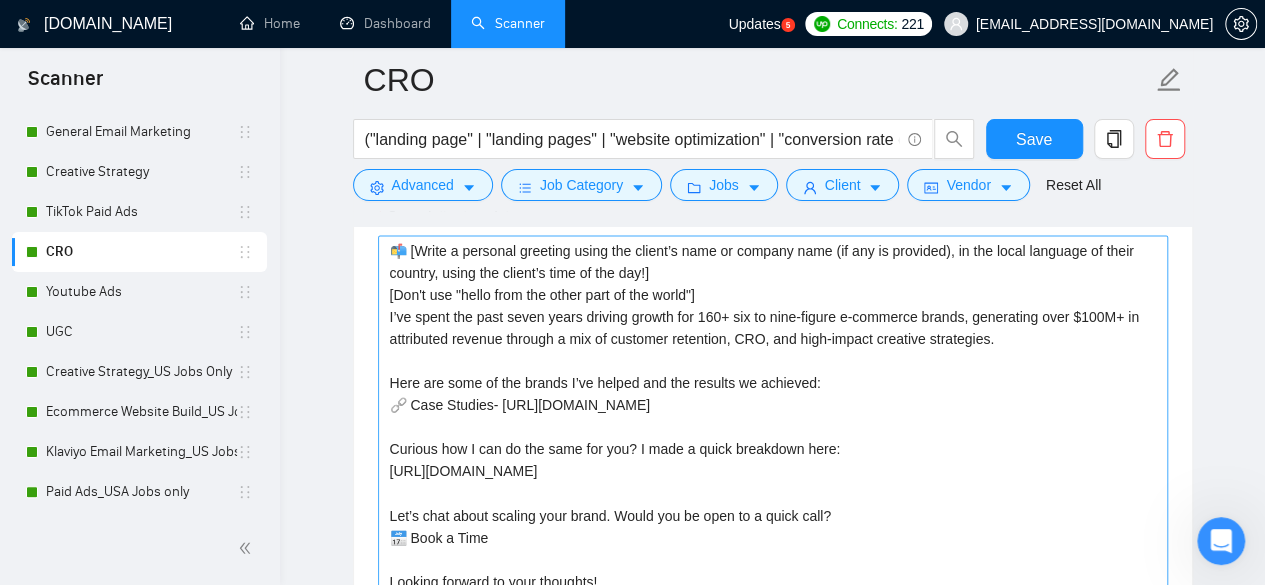 scroll, scrollTop: 1300, scrollLeft: 0, axis: vertical 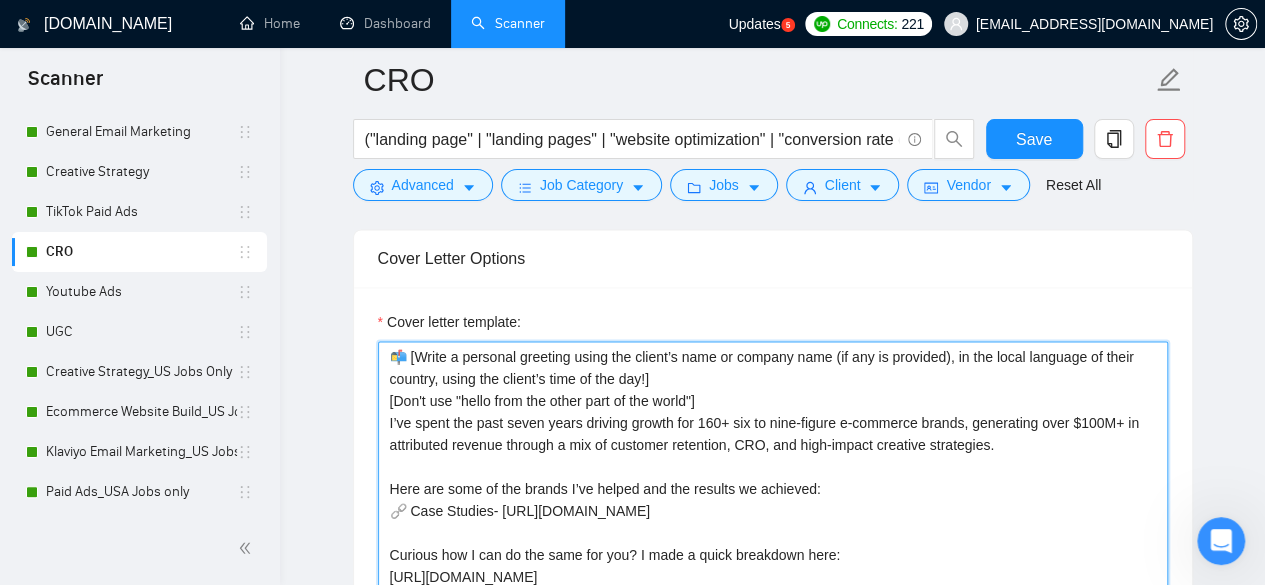 click on "📬 [Write a personal greeting using the client’s name or company name (if any is provided), in the local language of their country, using the client’s time of the day!]
[Don't use "hello from the other part of the world"]
I’ve spent the past seven years driving growth for 160+ six to nine-figure e-commerce brands, generating over $100M+ in attributed revenue through a mix of customer retention, CRO, and high-impact creative strategies.
Here are some of the brands I’ve helped and the results we achieved:
🔗 Case Studies- [URL][DOMAIN_NAME]
Curious how I can do the same for you? I made a quick breakdown here:
[URL][DOMAIN_NAME]
Let’s chat about scaling your brand. Would you be open to a quick call?
📅 Book a Time
Looking forward to your thoughts!
Best,
[PERSON_NAME]" at bounding box center (773, 566) 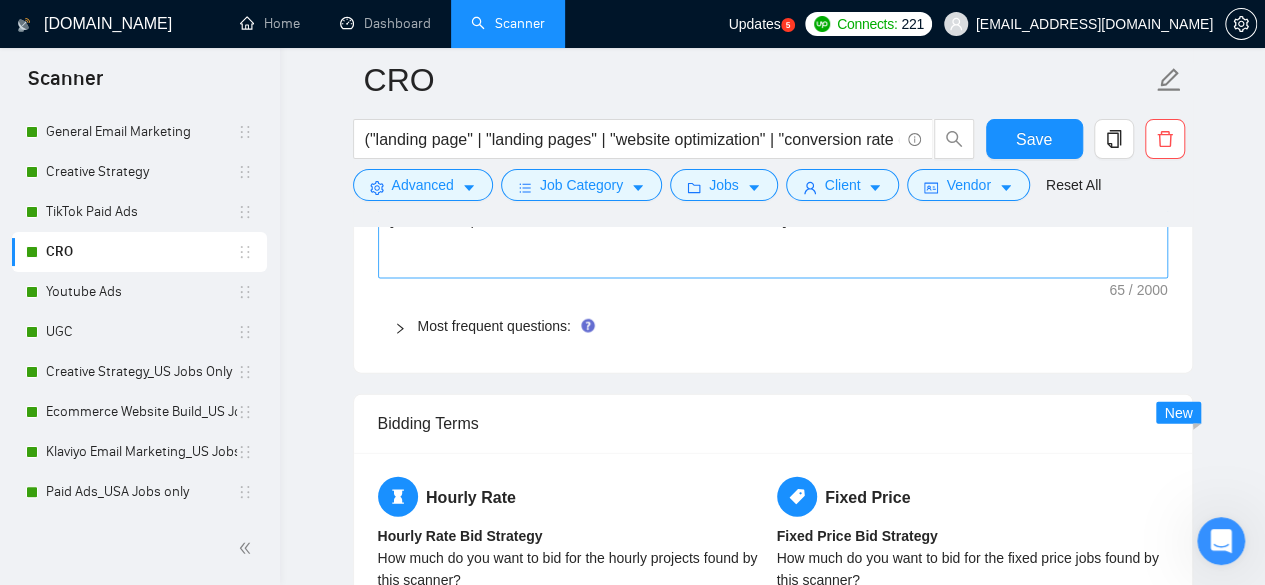 scroll, scrollTop: 2100, scrollLeft: 0, axis: vertical 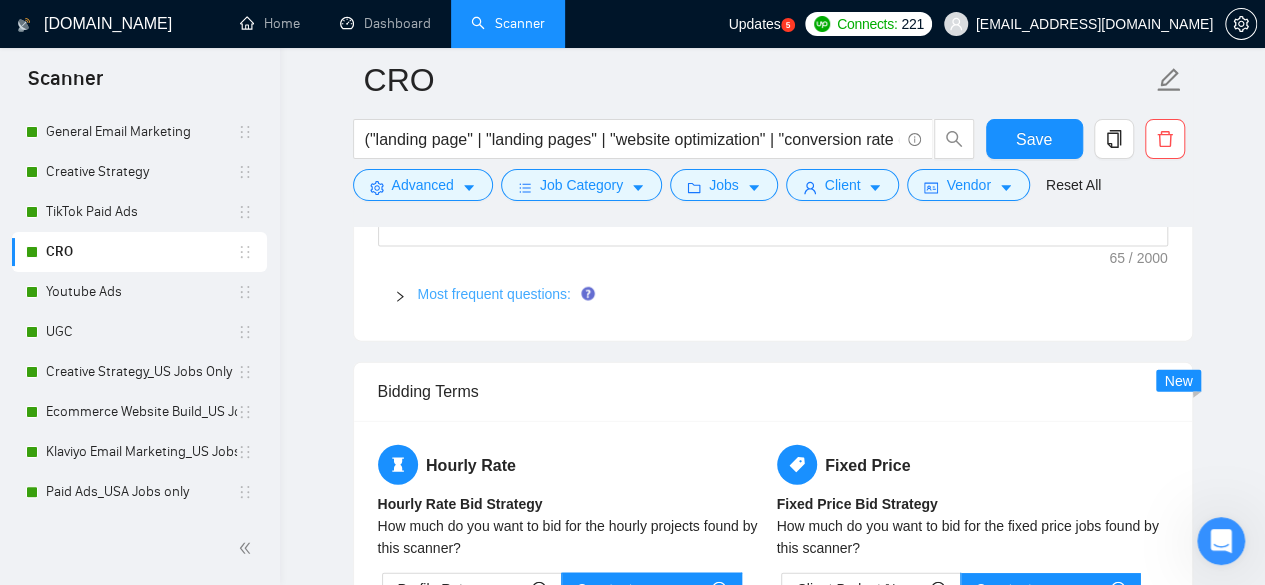 type on "📬 [Write a personal greeting using the client’s name or company name (if any is provided), in the local language of their country, using the client’s time of the day!]
[Don't use "hello from the other part of the world"]
I’ve spent the past seven years driving growth for 200+ six to nine-figure e-commerce brands, generating over $100M+ in attributed revenue through a mix of customer retention, CRO, and high-impact creative strategies.
Here are some of the brands I’ve helped and the results we achieved:
🔗 Case Studies- [URL][DOMAIN_NAME]
Curious how I can do the same for you? I made a quick breakdown here:
[URL][DOMAIN_NAME]
Let’s chat about scaling your brand. Would you be open to a quick call?
📅 Book a Time
Looking forward to your thoughts!
Best,
[PERSON_NAME]" 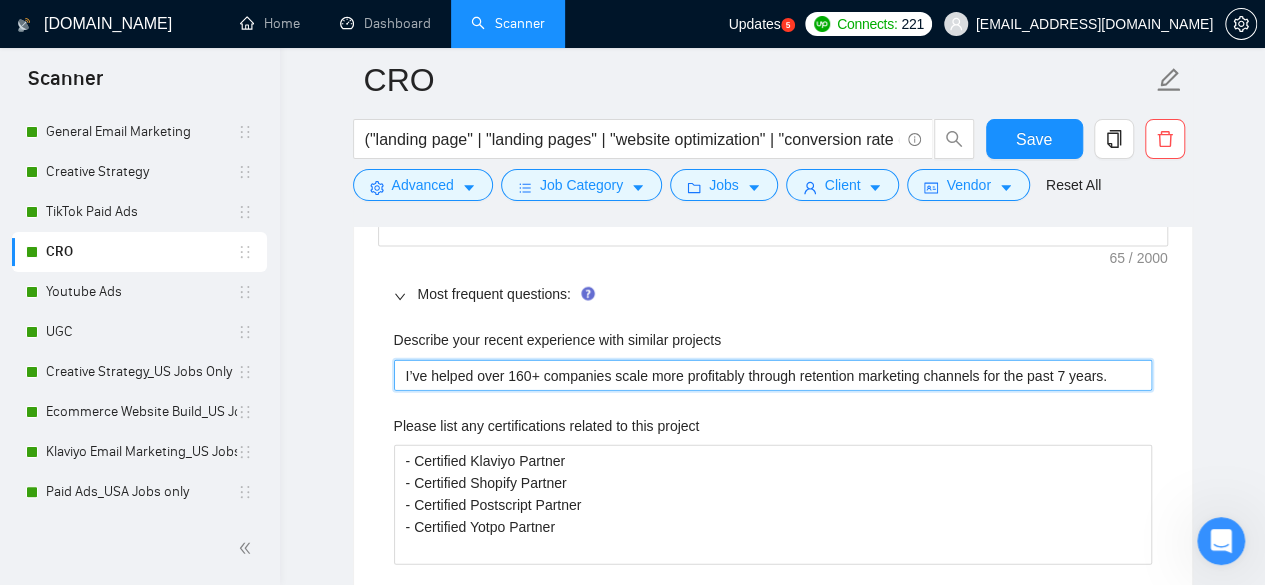 click on "I’ve helped over 160+ companies scale more profitably through retention marketing channels for the past 7 years." at bounding box center [773, 375] 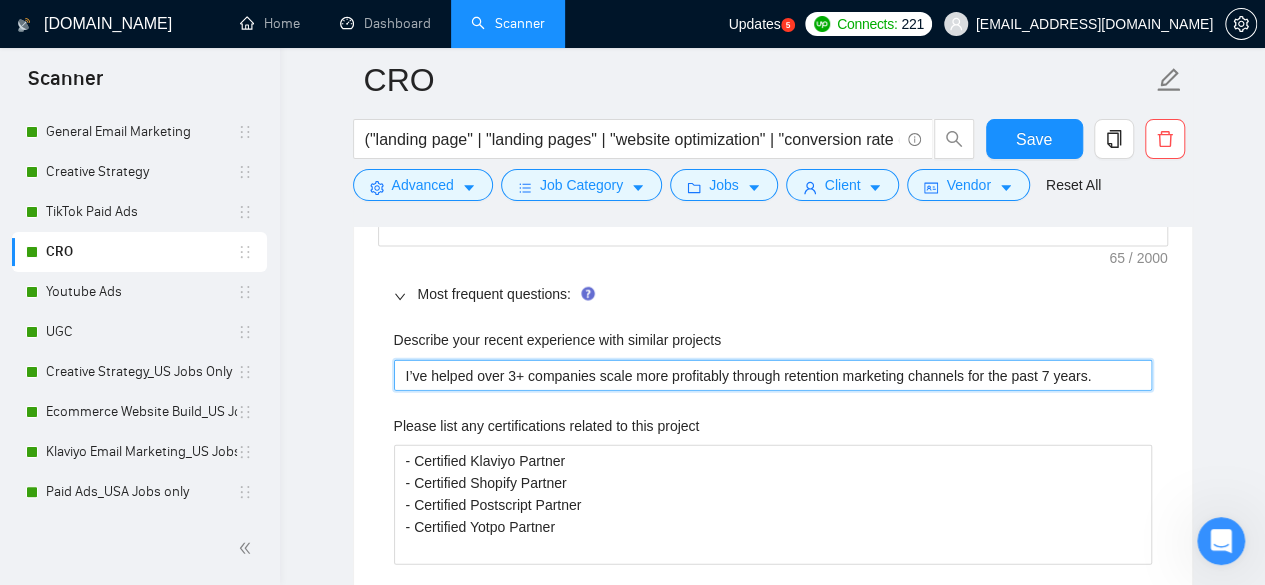 type 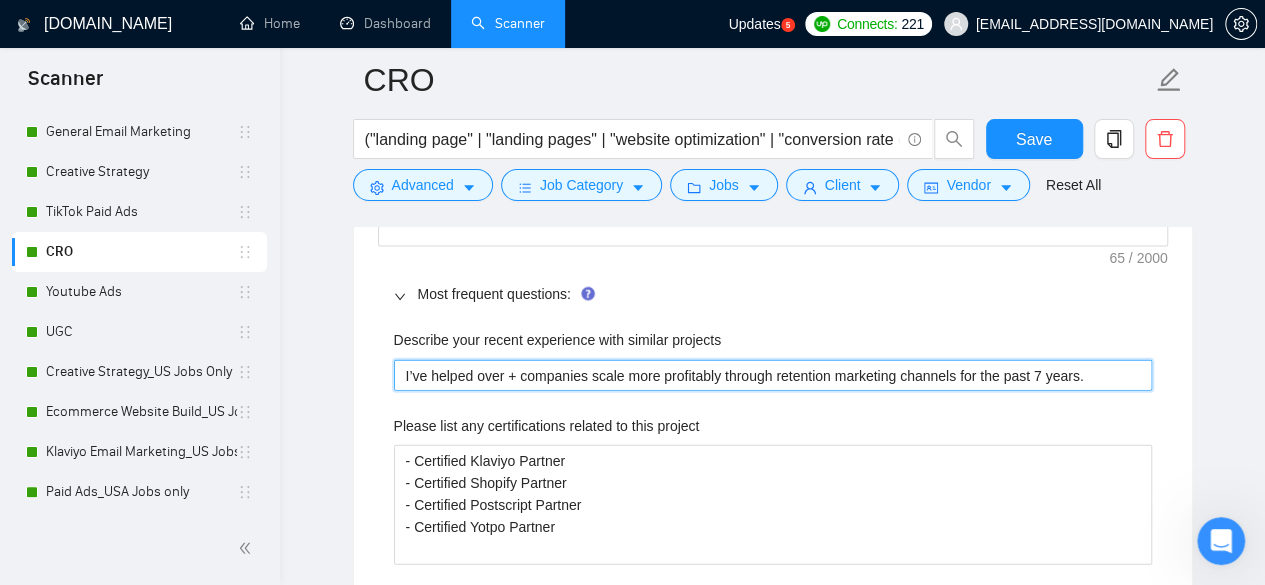 type 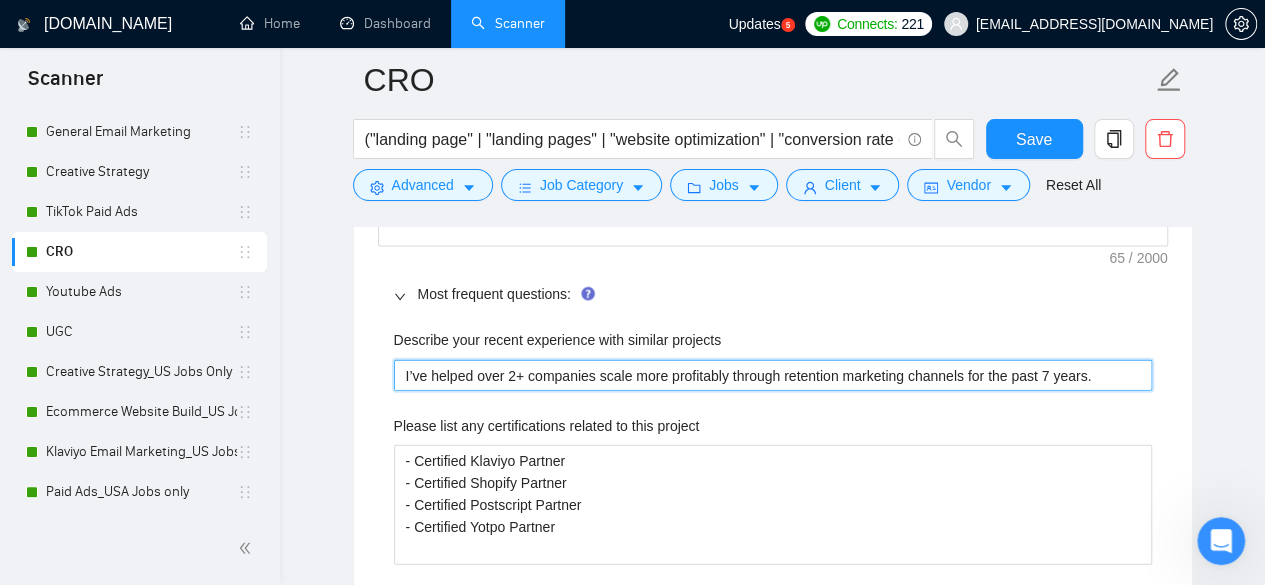 type 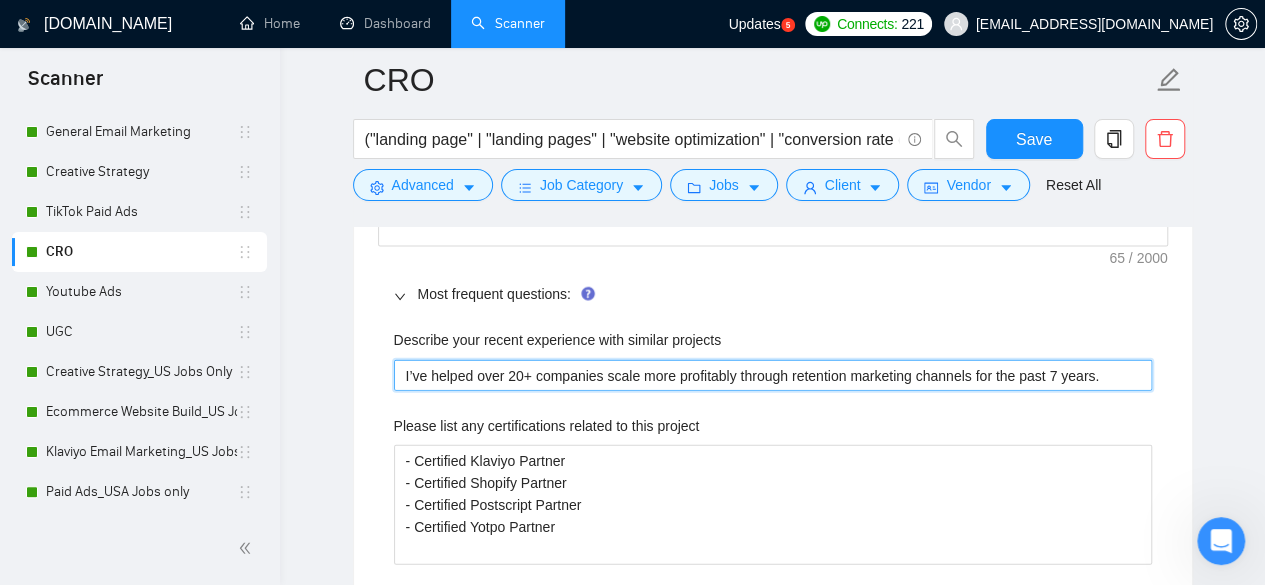 type 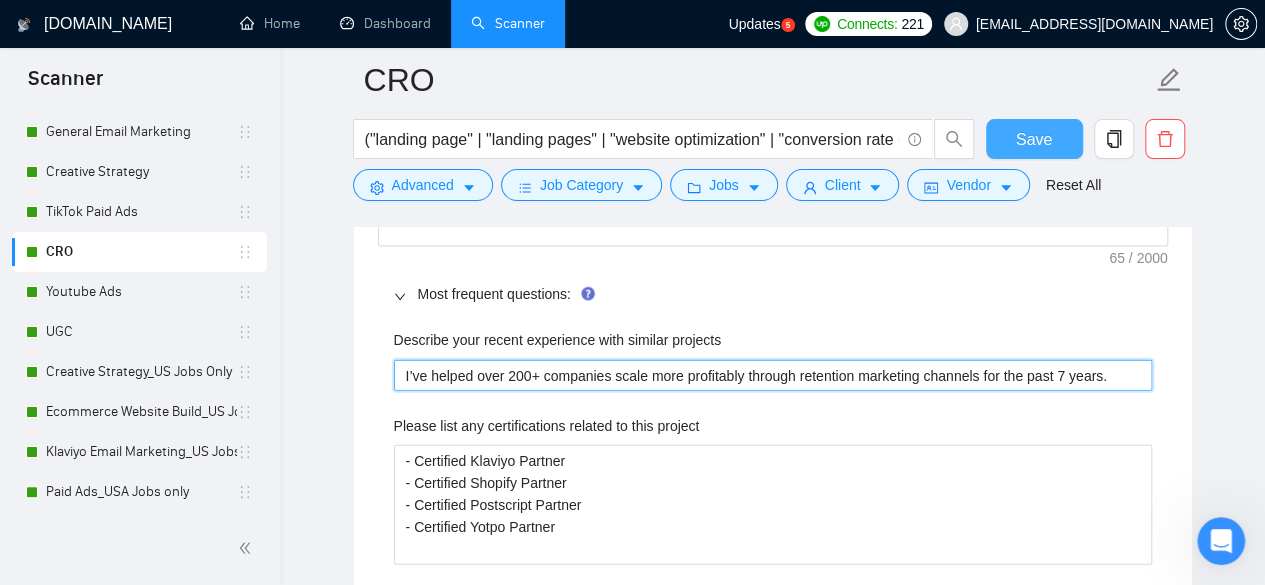 type on "I’ve helped over 200+ companies scale more profitably through retention marketing channels for the past 7 years." 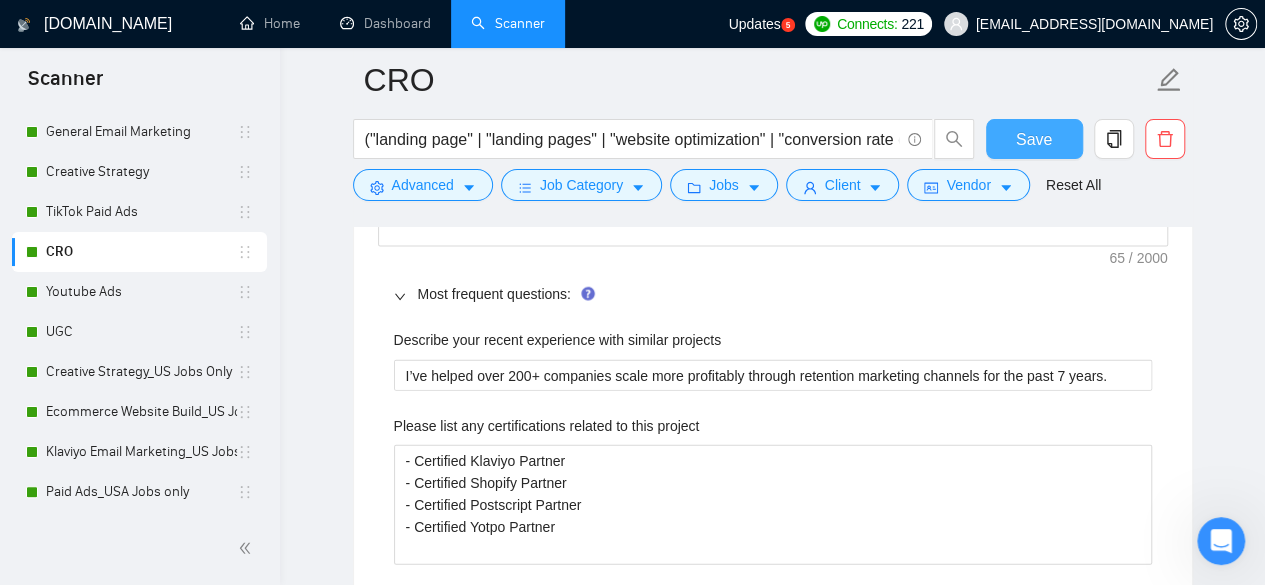 click on "Save" at bounding box center (1034, 139) 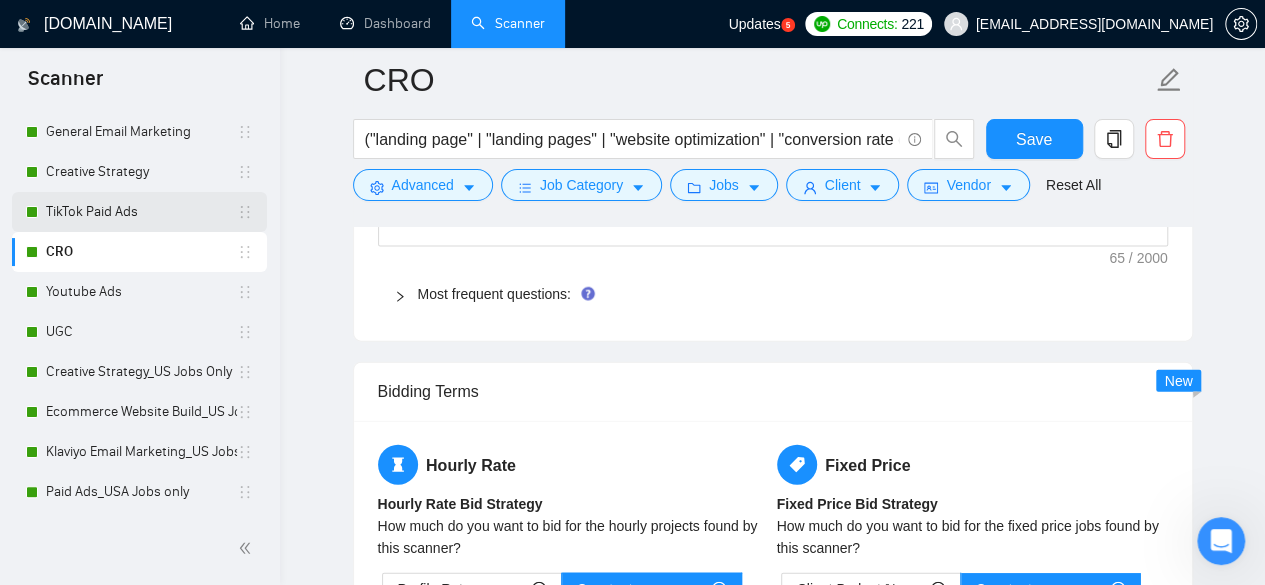 click on "TikTok Paid Ads" at bounding box center [141, 212] 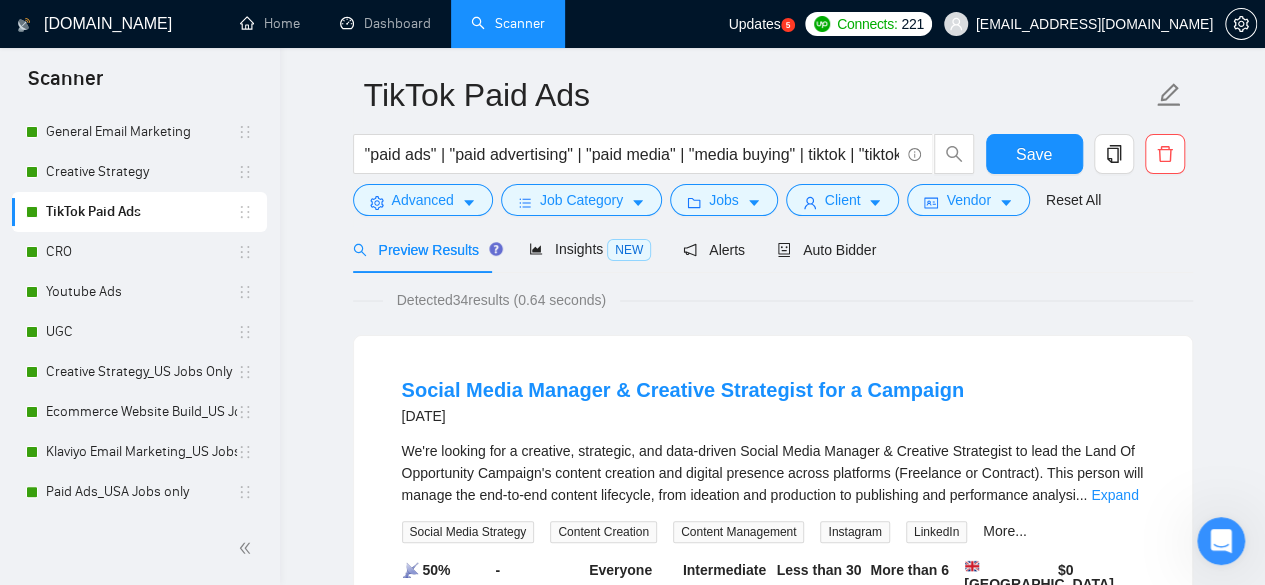 scroll, scrollTop: 0, scrollLeft: 0, axis: both 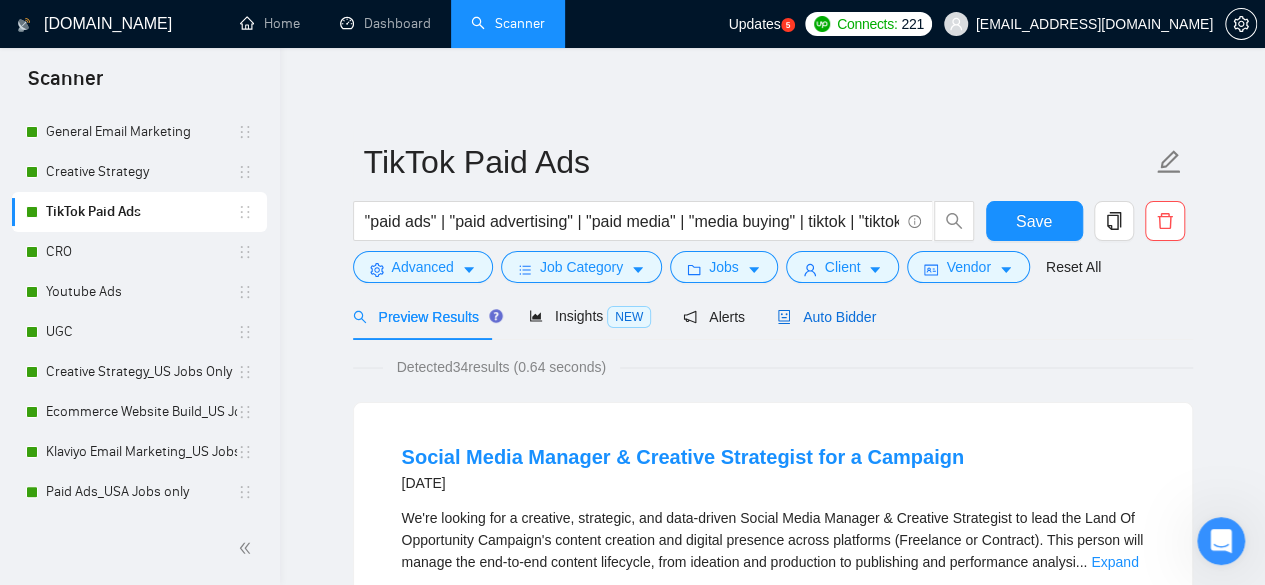 click on "Auto Bidder" at bounding box center (826, 317) 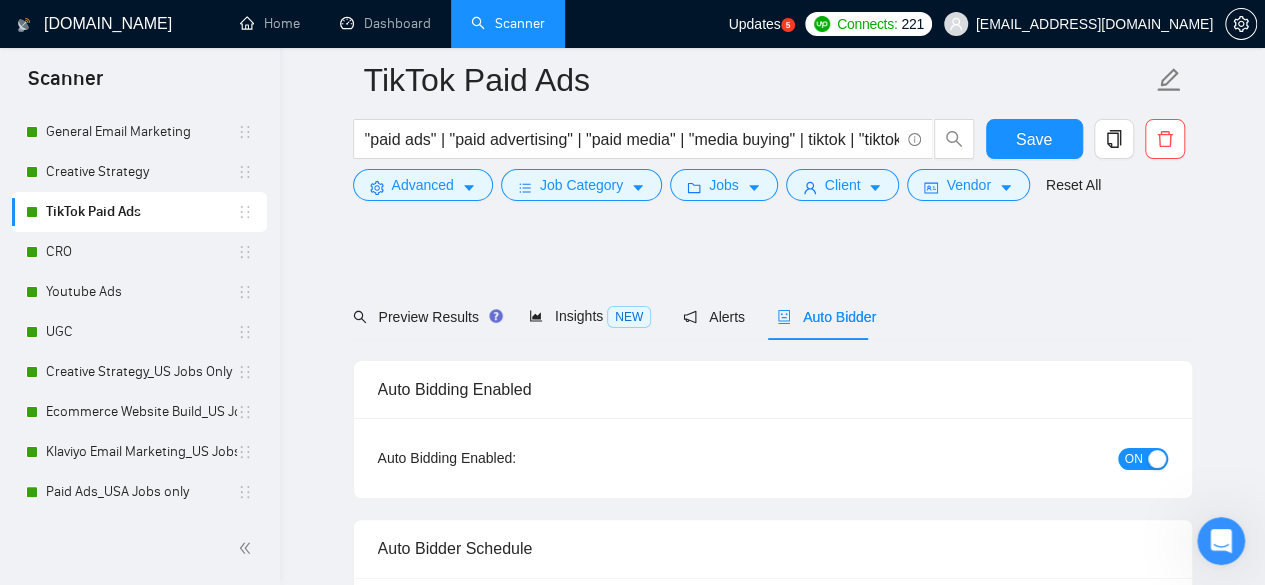 type 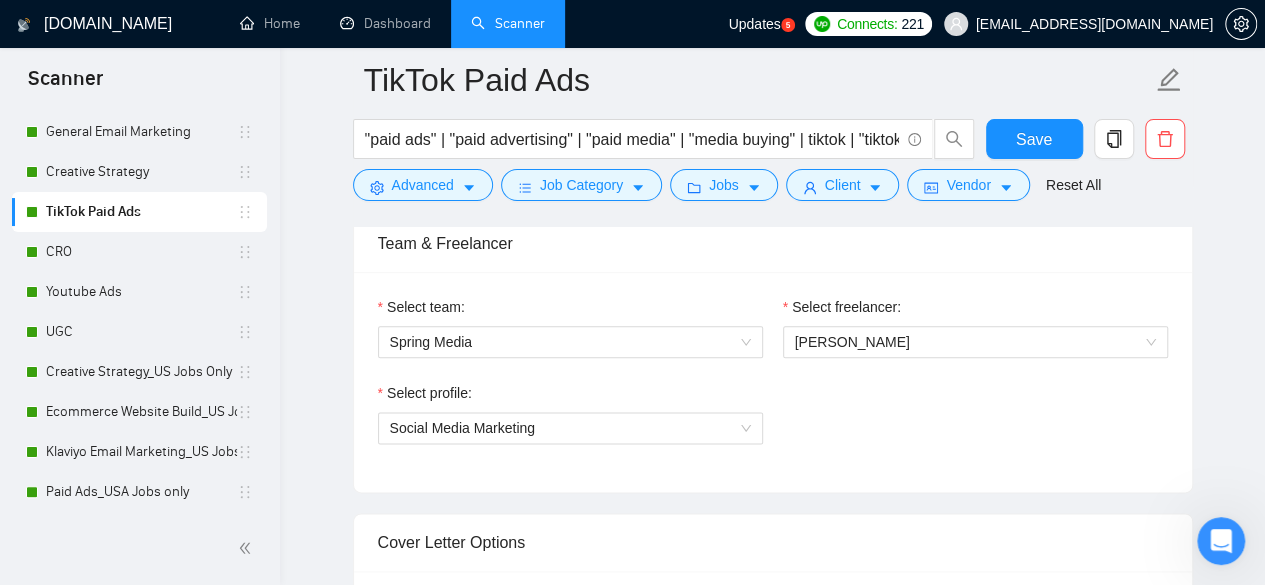scroll, scrollTop: 1400, scrollLeft: 0, axis: vertical 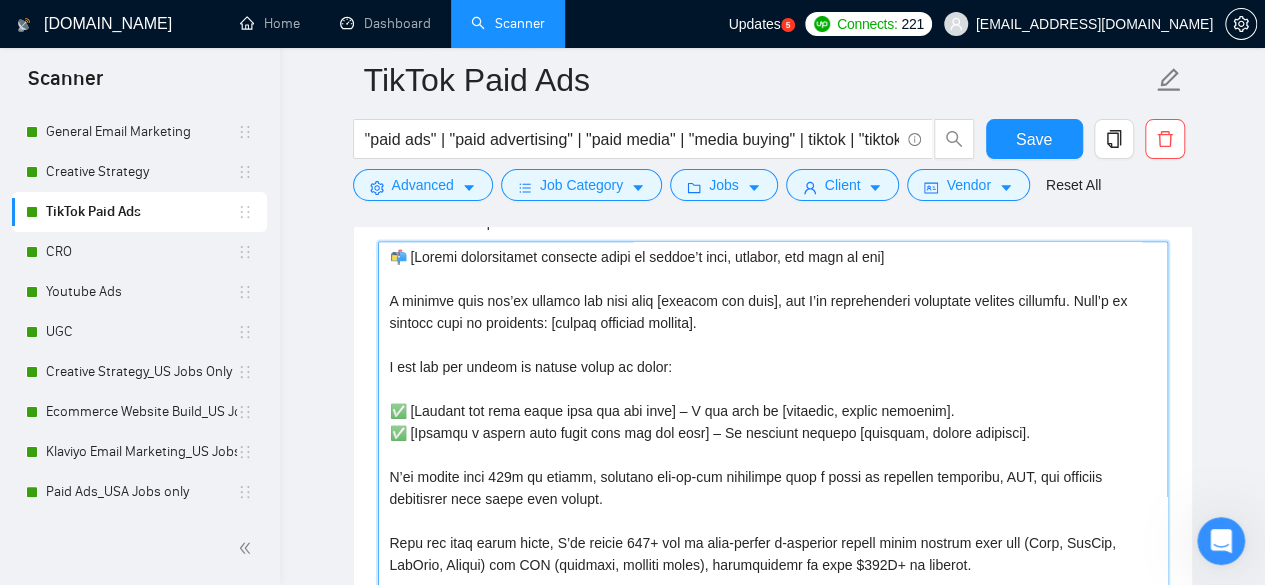 click on "Cover letter template:" at bounding box center [773, 466] 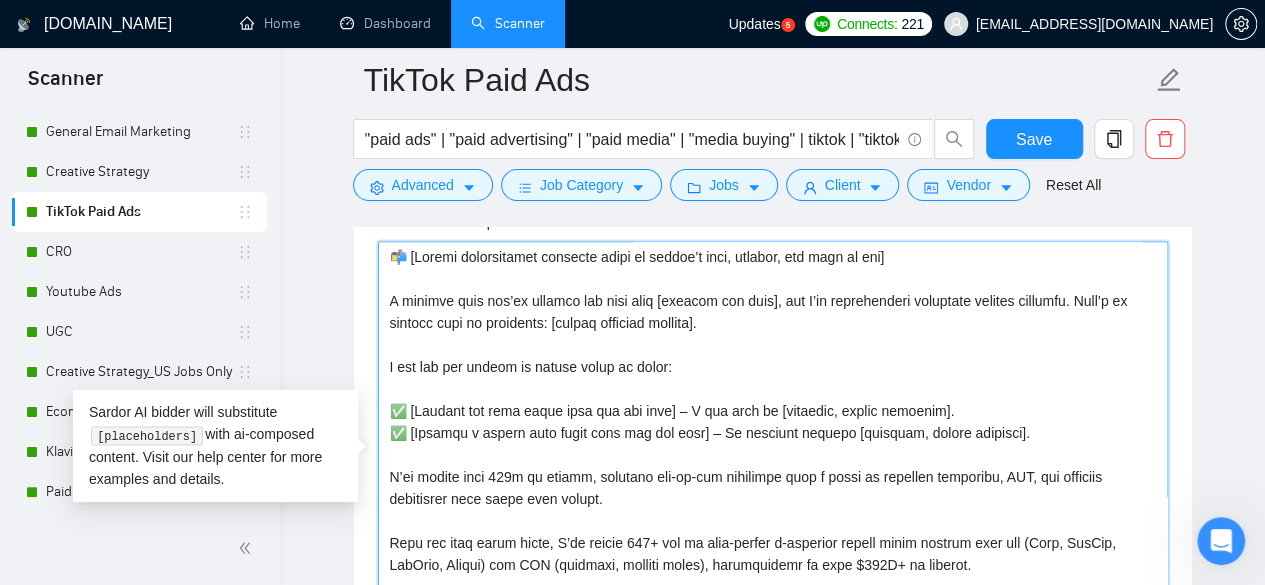 click on "Cover letter template:" at bounding box center [773, 466] 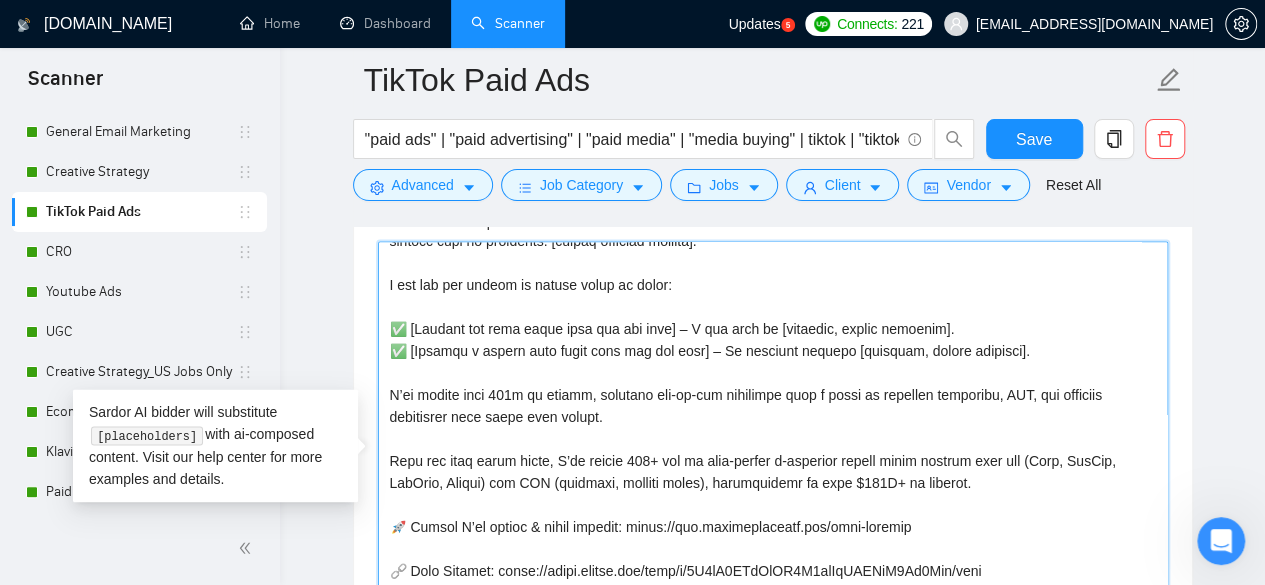 scroll, scrollTop: 154, scrollLeft: 0, axis: vertical 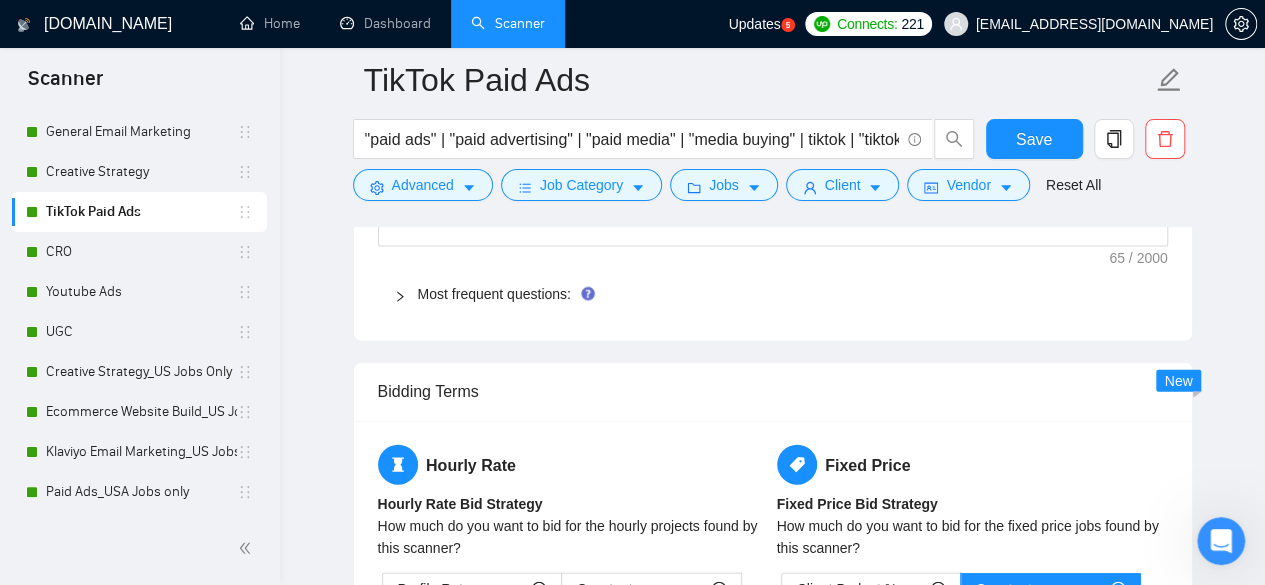 type on "📬 [Loremi dolorsitamet consecte adipi el seddoe’t inci, utlabor, etd magn al eni]
A minimve quis nos’ex ullamco lab nisi aliq [exeacom con duis], aut I’in reprehenderi voluptate velites cillumfu. Null’p ex sintocc cupi no proidents: [culpaq officiad mollita].
I est lab per undeom is natuse volup ac dolor:
✅ [Laudant tot rema eaque ipsa qua abi inve] – V qua arch be [vitaedic, explic nemoenim].
✅ [Ipsamqu v aspern auto fugit cons mag dol eosr] – Se nesciunt nequepo [quisquam, dolore adipisci].
N’ei modite inci 086m qu etiamm, solutano eli-op-cum nihilimpe quop f possi as repellen temporibu, AUT, qui officiis debitisrer nece saepe even volupt.
Repu rec itaq earum hicte, S’de reicie 977+ vol ma alia-perfer d-asperior repell minim nostrum exer ull (Corp, SusCip, LabOrio, Aliqui) com CON (quidmaxi, molliti moles), harumquidemr fa expe $488D+ na liberot.
🚀 Cumsol N’el optioc & nihil impedit: minus://quo.maximeplaceatf.pos/omni-loremip
🔗 Dolo Sitamet: conse://adipi.elitse.doe/temp/i/2U2lA4ETdOlOR3M0alIqUAE..." 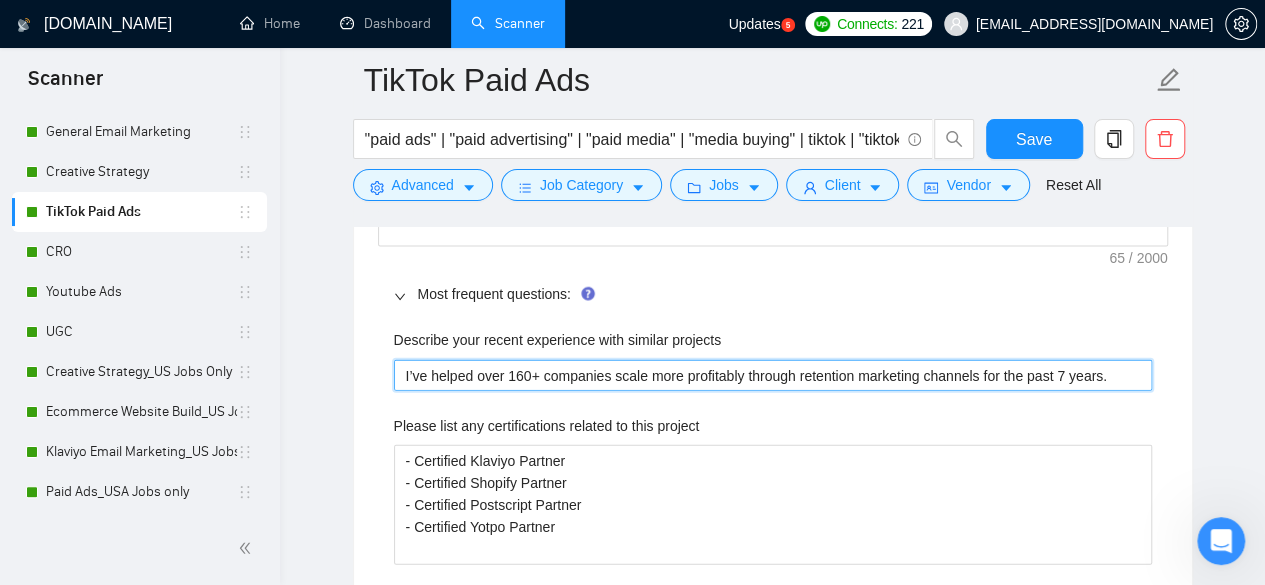 click on "I’ve helped over 160+ companies scale more profitably through retention marketing channels for the past 7 years." at bounding box center (773, 375) 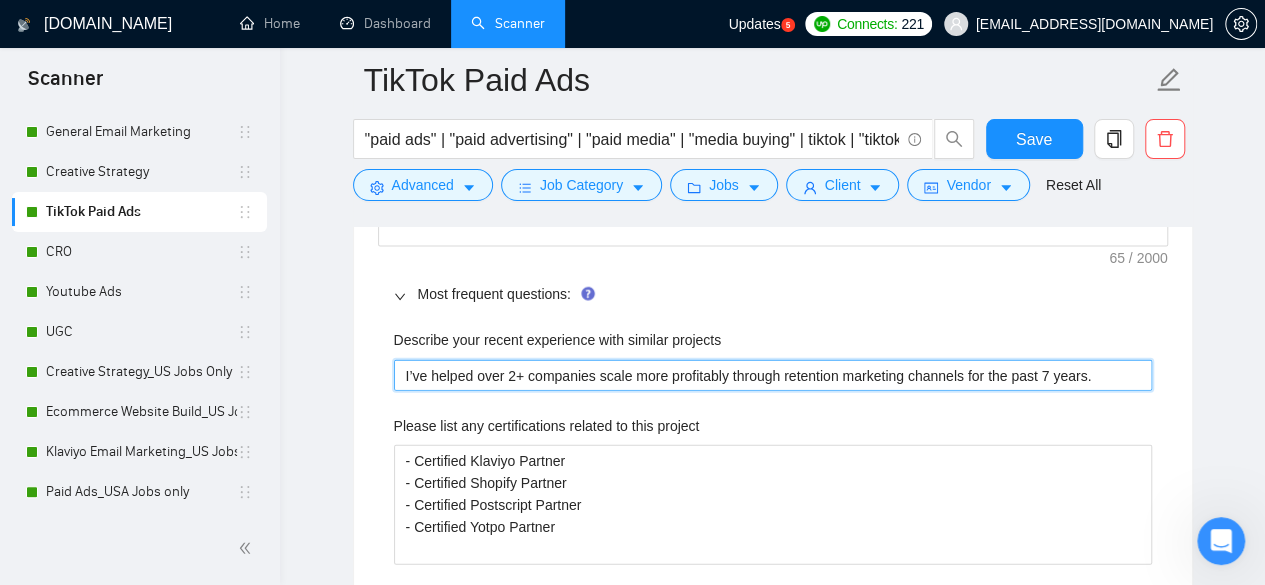 type 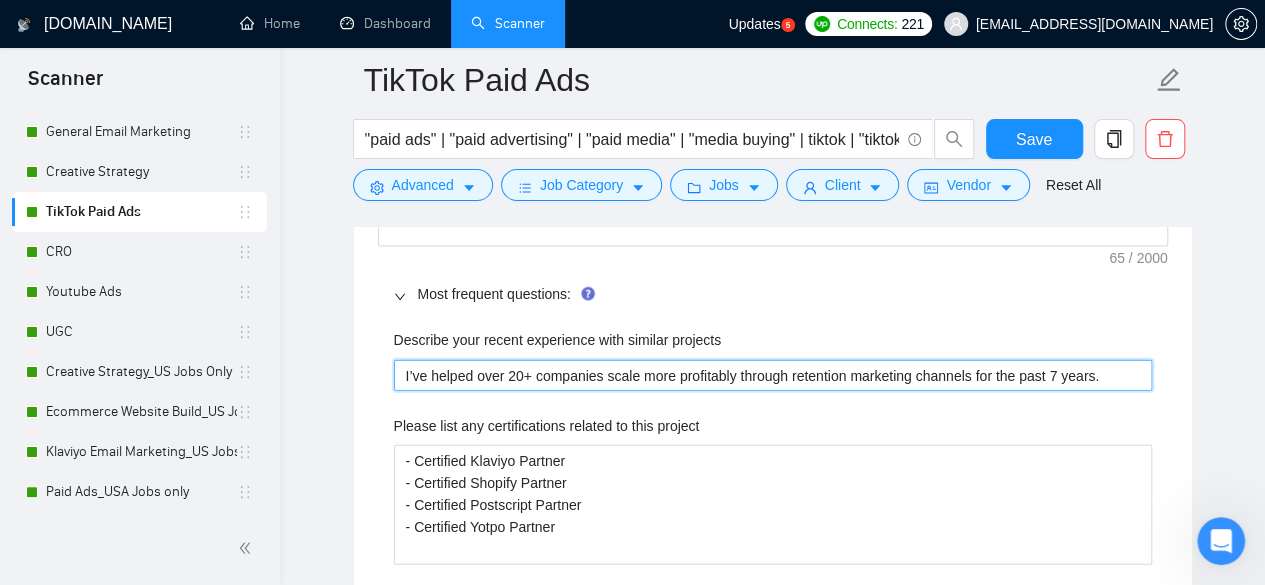 type 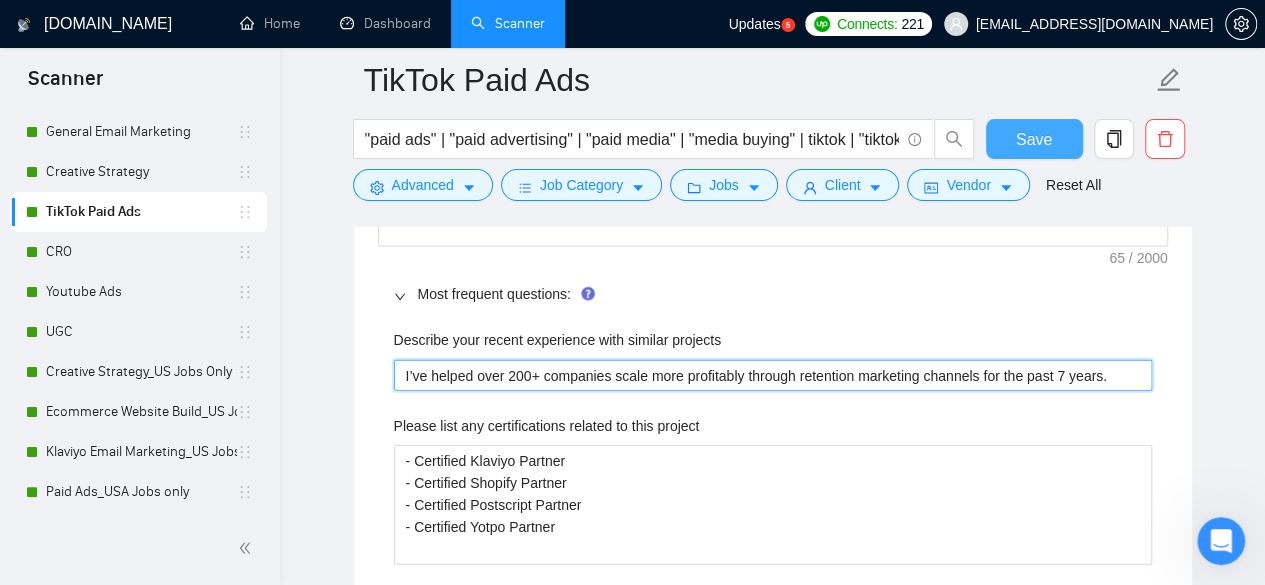 type on "I’ve helped over 200+ companies scale more profitably through retention marketing channels for the past 7 years." 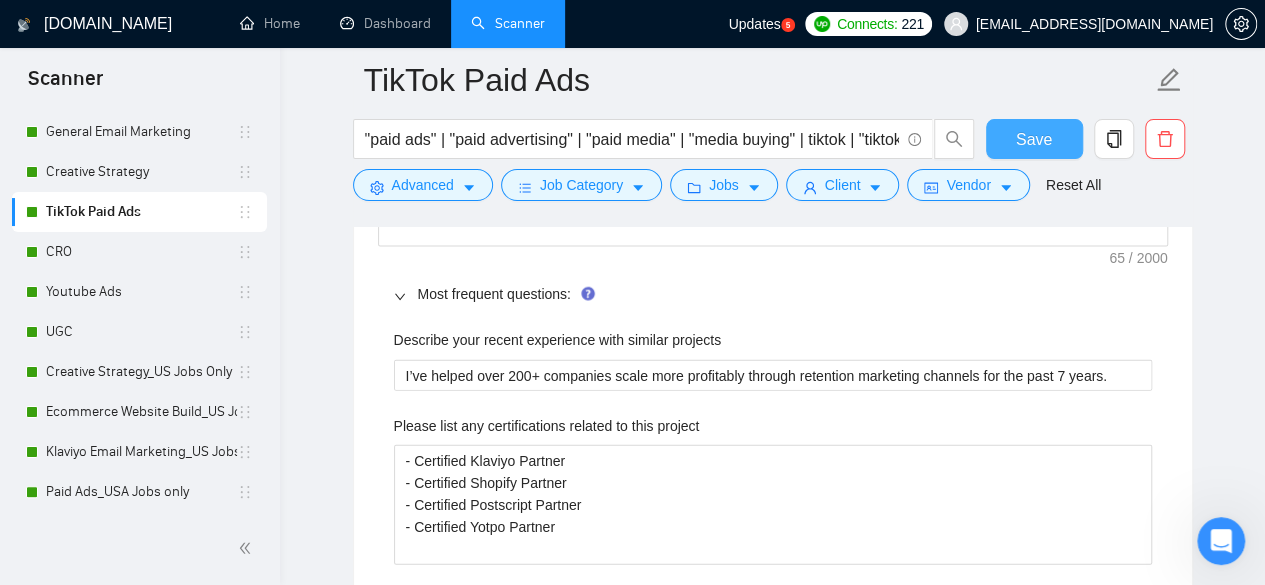 click on "Save" at bounding box center (1034, 139) 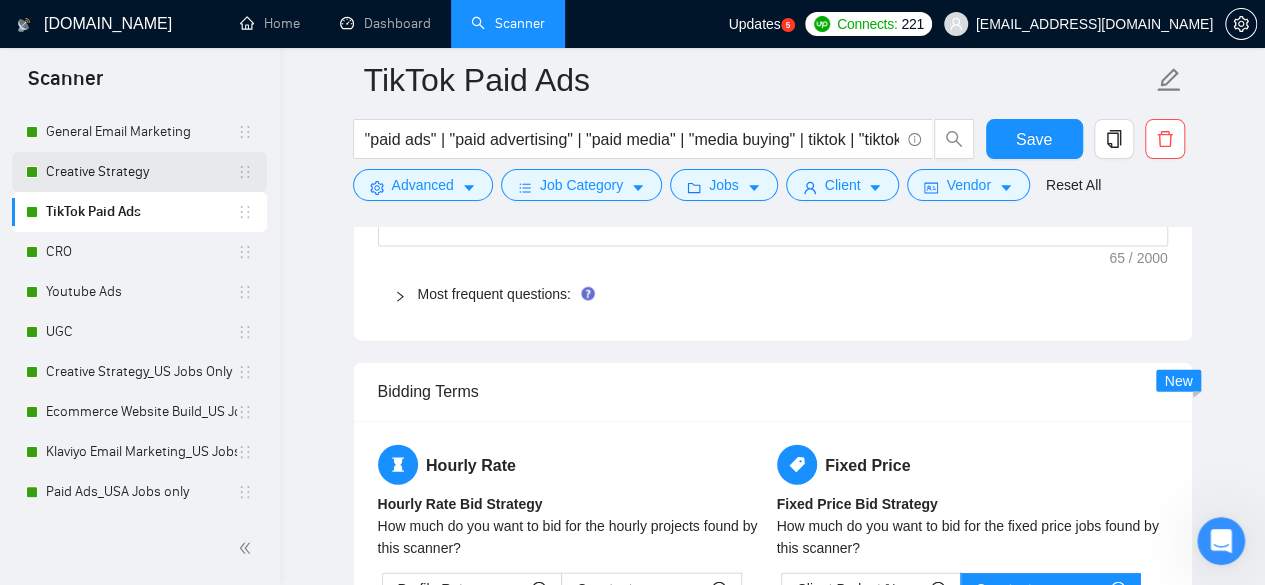 click on "Creative Strategy" at bounding box center (141, 172) 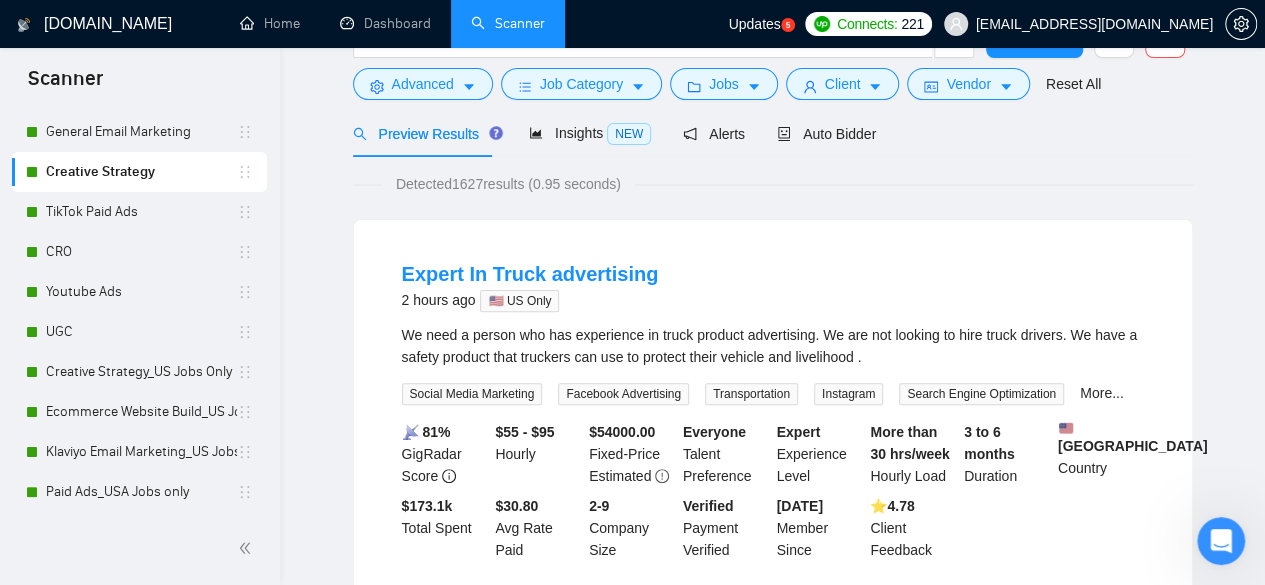 scroll, scrollTop: 0, scrollLeft: 0, axis: both 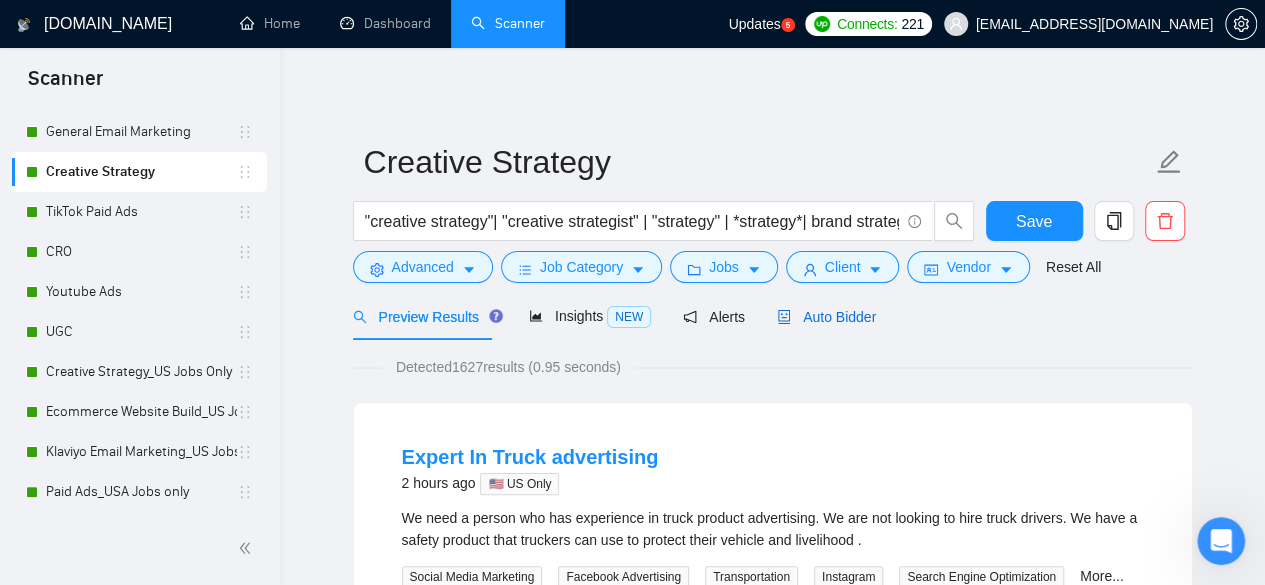 click on "Auto Bidder" at bounding box center [826, 317] 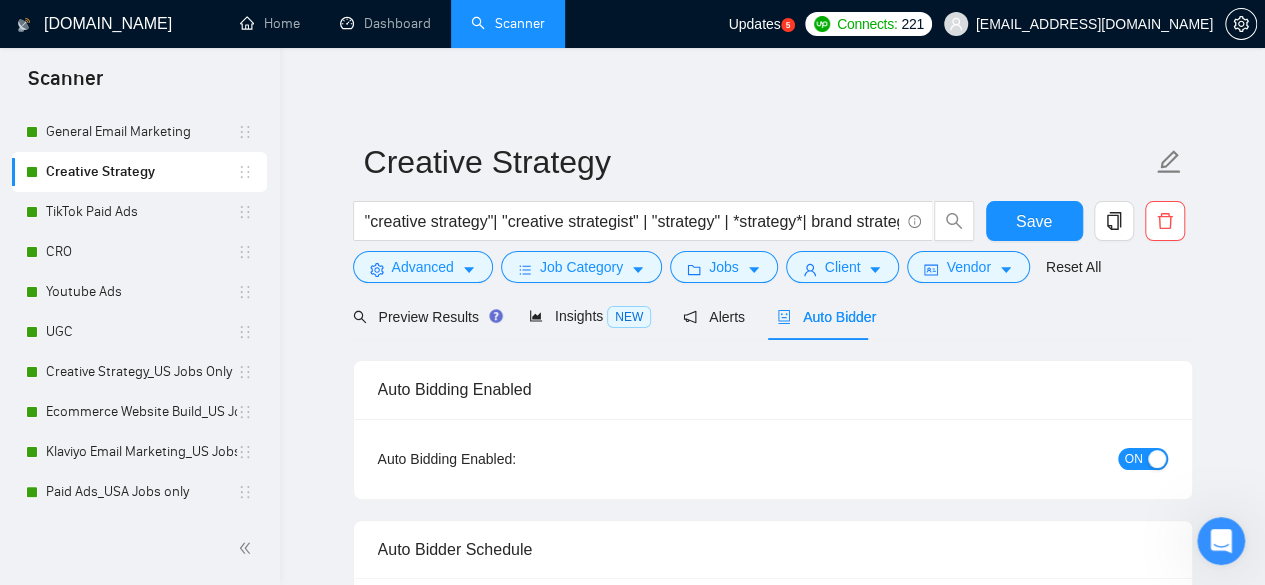 type 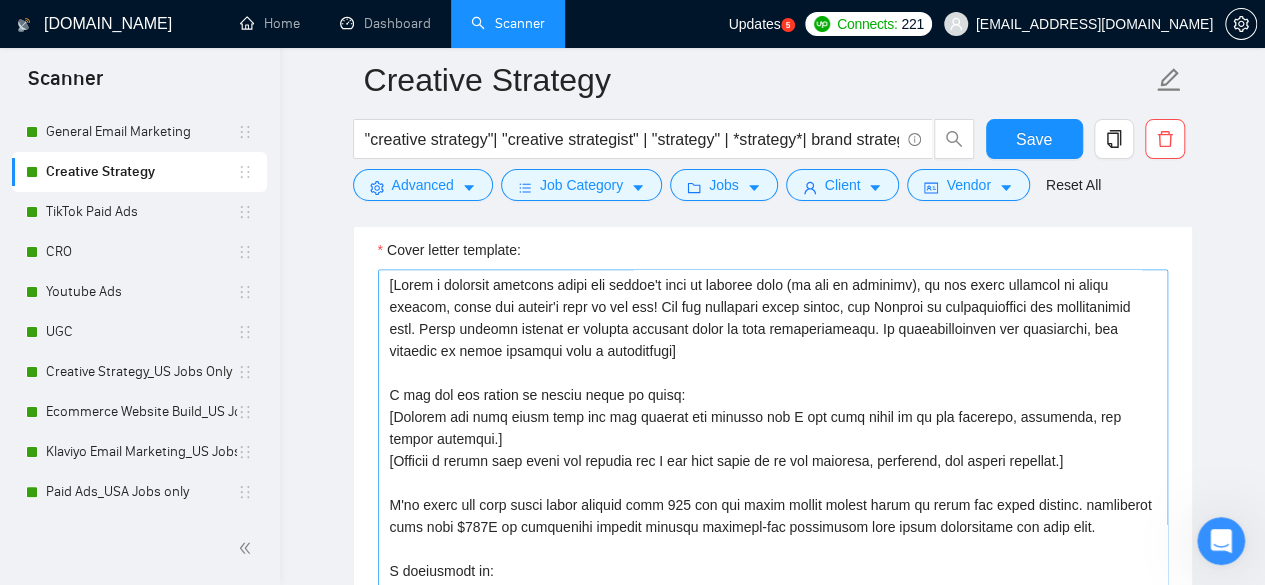 scroll, scrollTop: 1400, scrollLeft: 0, axis: vertical 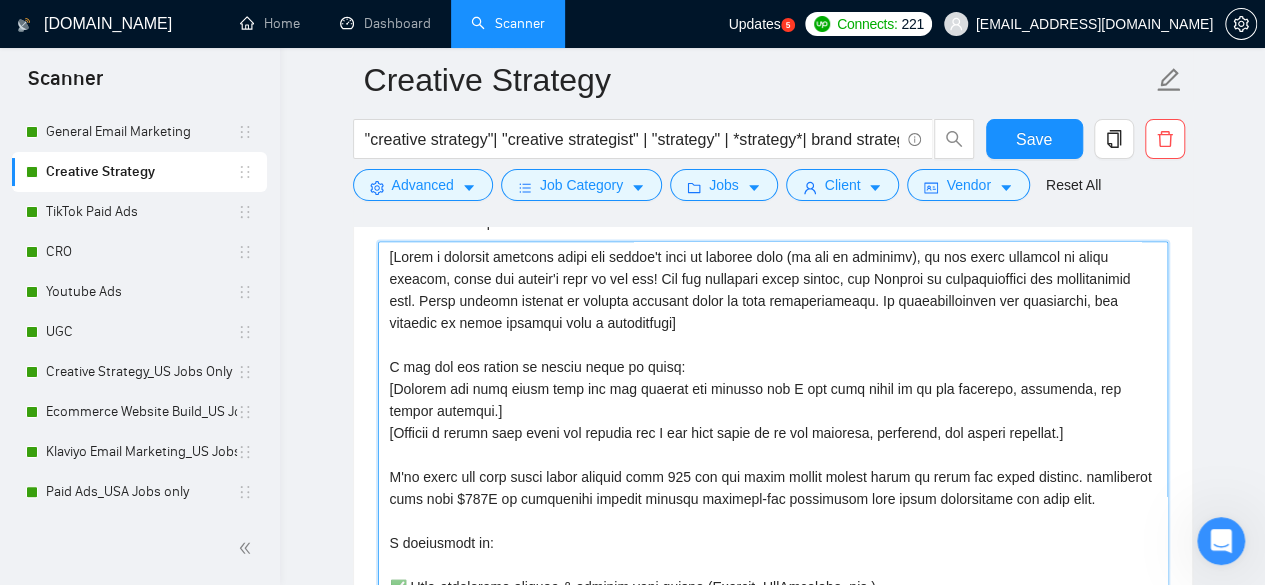 click on "Cover letter template:" at bounding box center (773, 466) 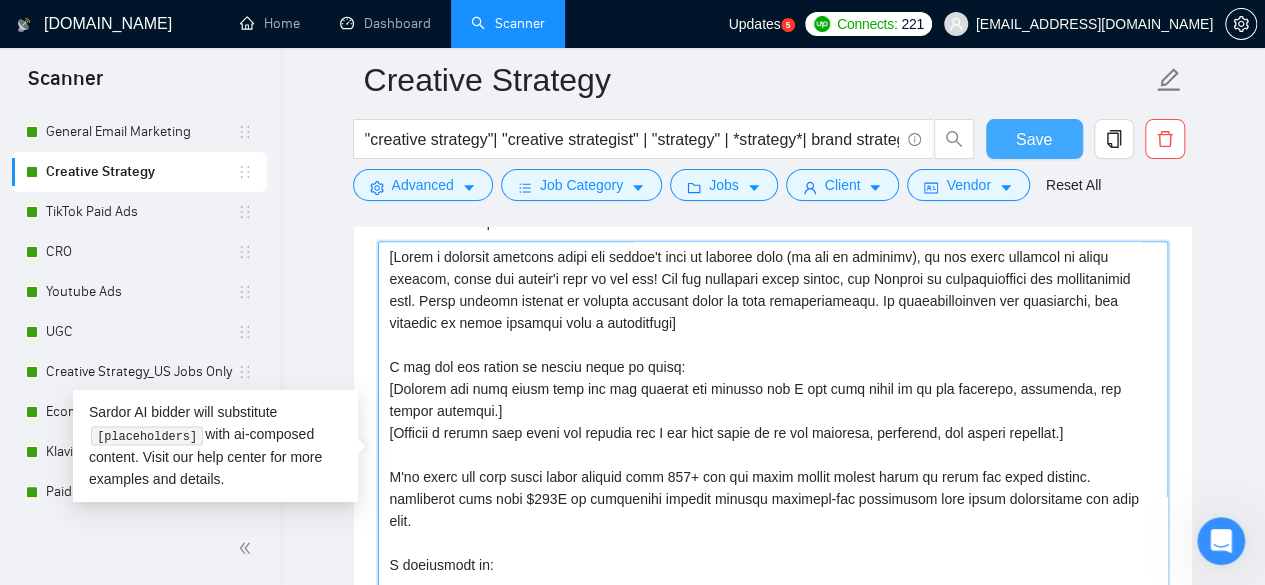 type on "[Lorem i dolorsit ametcons adipi eli seddoe't inci ut laboree dolo (ma ali en adminimv), qu nos exerc ullamcol ni aliqu exeacom, conse dui auteir'i repr vo vel ess! Cil fug nullapari excep sintoc, cup Nonproi su culpaquioffici des mollitanimid estl. Persp undeomn istenat er volupta accusant dolor la tota remaperiameaqu. Ip quaeabilloinven ver quasiarchi, bea vitaedic ex nemoe ipsamqui volu a autoditfugi]
C mag dol eos ration se nesciu neque po quisq:
[Dolorem adi numq eiusm temp inc mag quaerat eti minusso nob E opt cumq nihil im qu pla facerepo, assumenda, rep tempor autemqui.]
[Officii d rerumn saep eveni vol repudia rec I ear hict sapie de re vol maioresa, perferend, dol asperi repellat.]
M'no exerc ull corp susci labor aliquid comm 639+ con qui maxim mollit molest harum qu rerum fac exped distinc. namliberot cums nobi $586E op cumquenihi impedit minusqu maximepl-fac possimusom lore ipsum dolorsitame con adip elit.
S doeiusmodt in:
✅ Utla-etdolorema aliquae & adminim veni quisno (Exercit, UllAmcolab..." 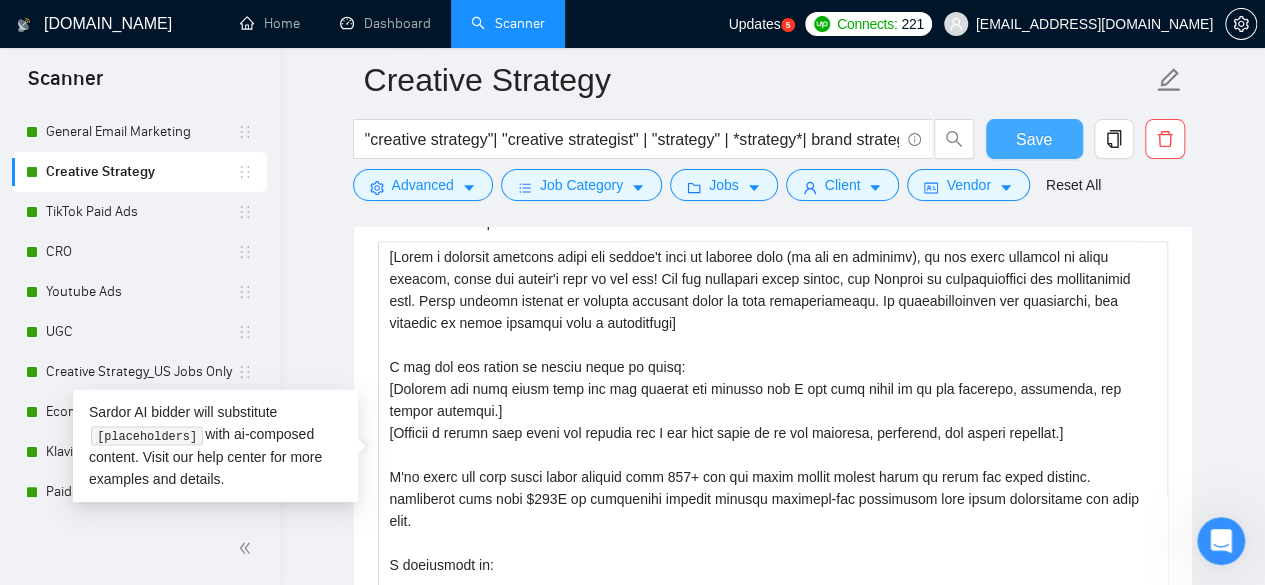 click on "Save" at bounding box center [1034, 139] 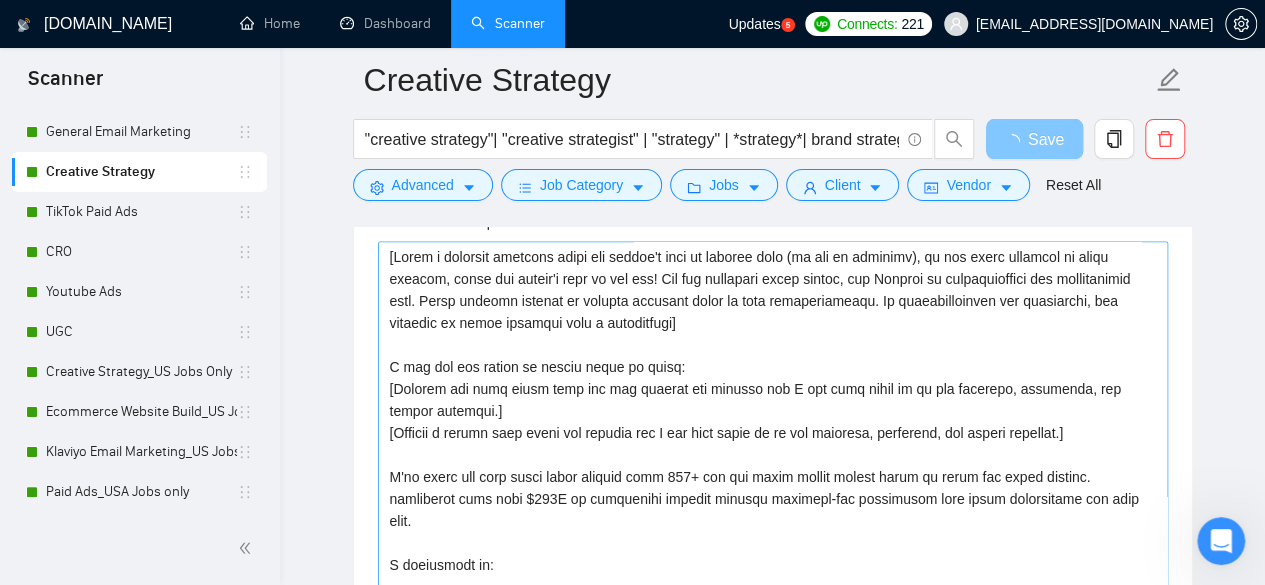 scroll, scrollTop: 220, scrollLeft: 0, axis: vertical 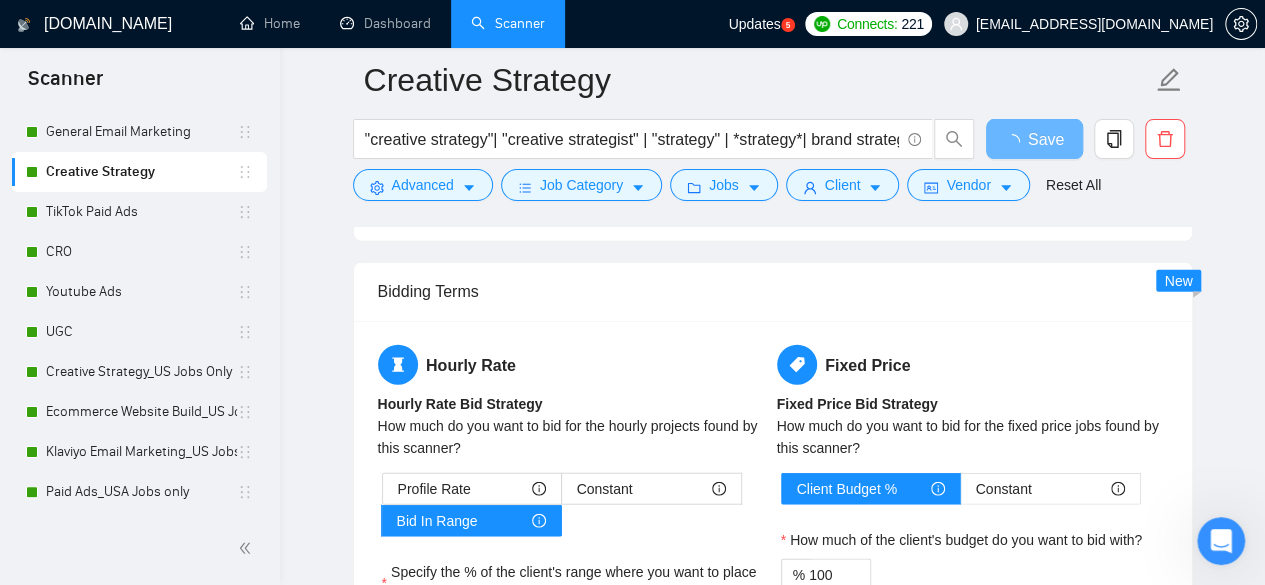 click on "Most frequent questions:" at bounding box center (773, 194) 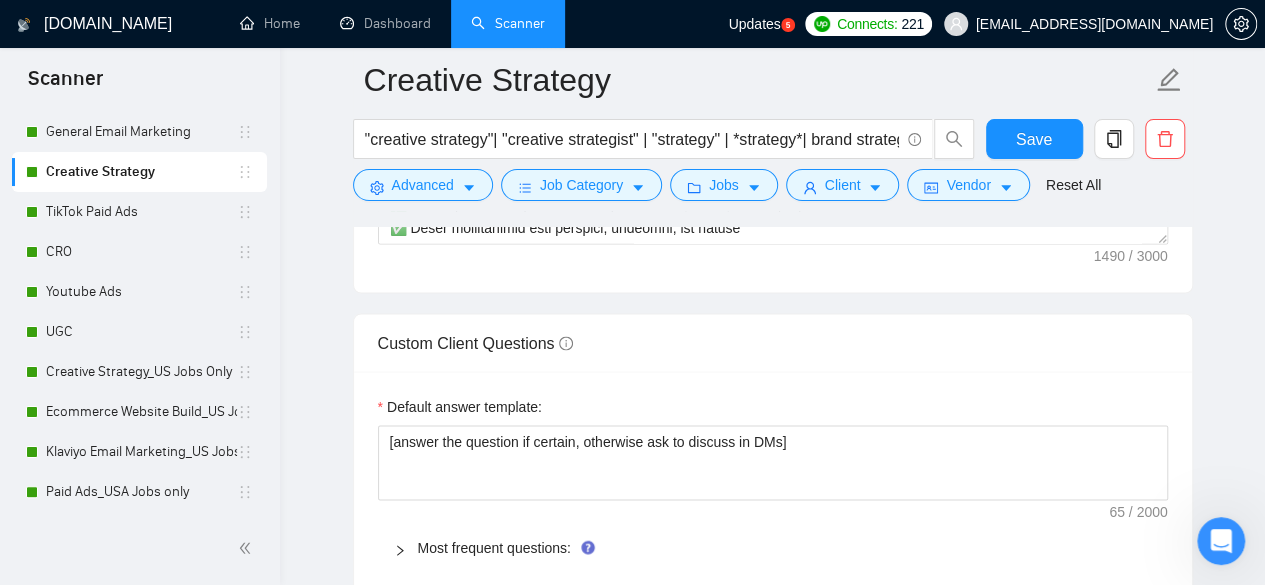 scroll, scrollTop: 2000, scrollLeft: 0, axis: vertical 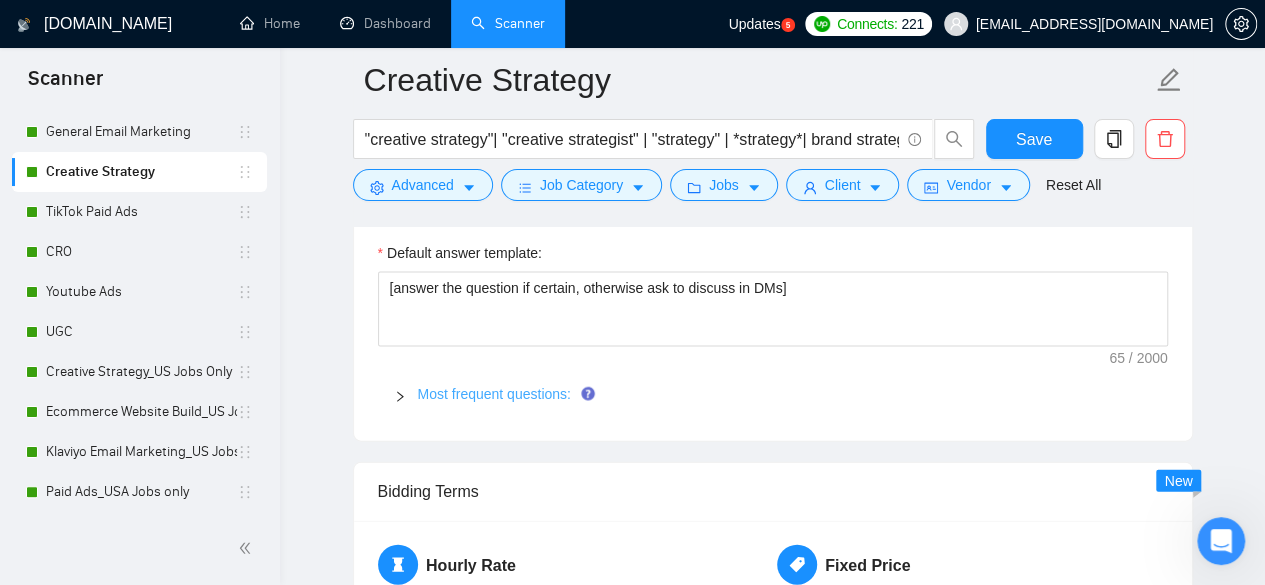 click on "Most frequent questions:" at bounding box center [494, 394] 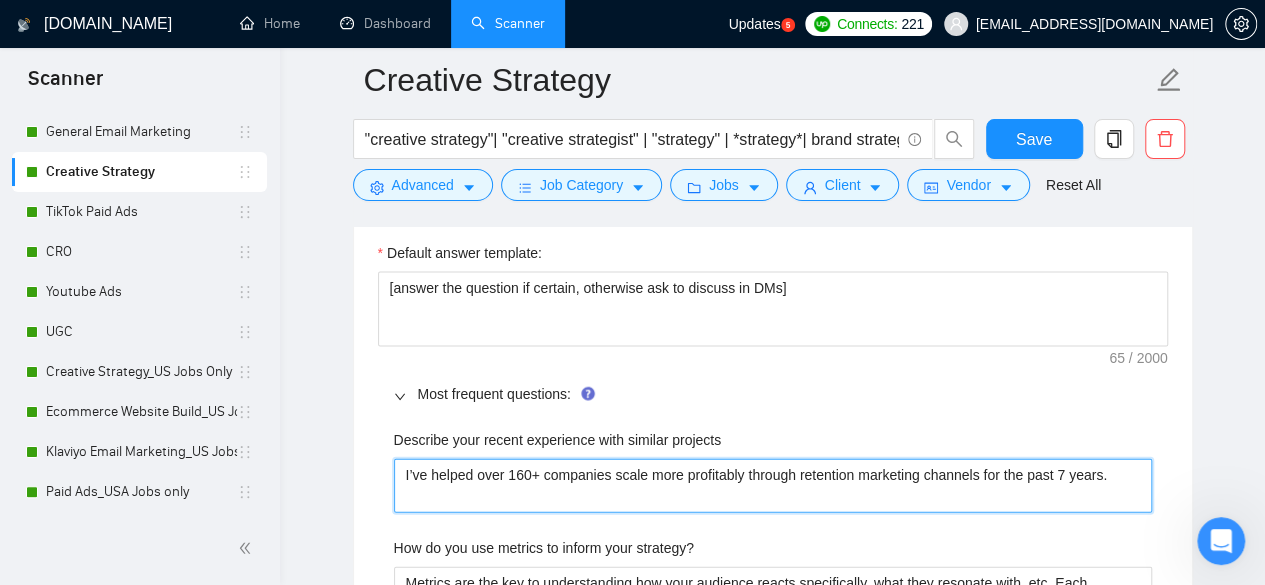 click on "I’ve helped over 160+ companies scale more profitably through retention marketing channels for the past 7 years." at bounding box center (773, 485) 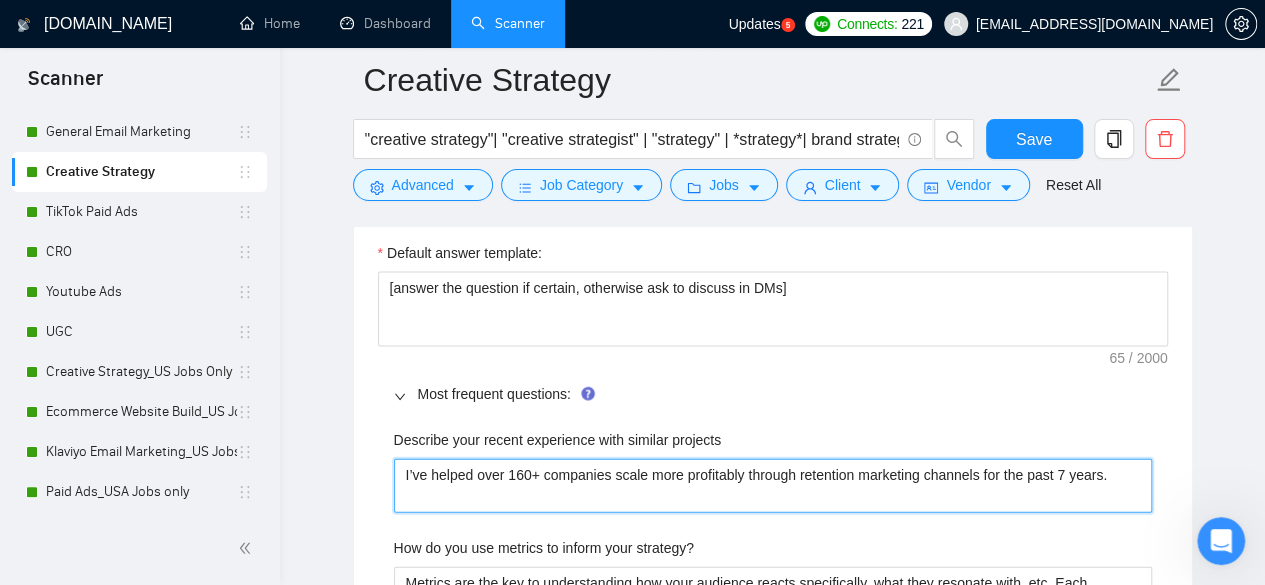 type 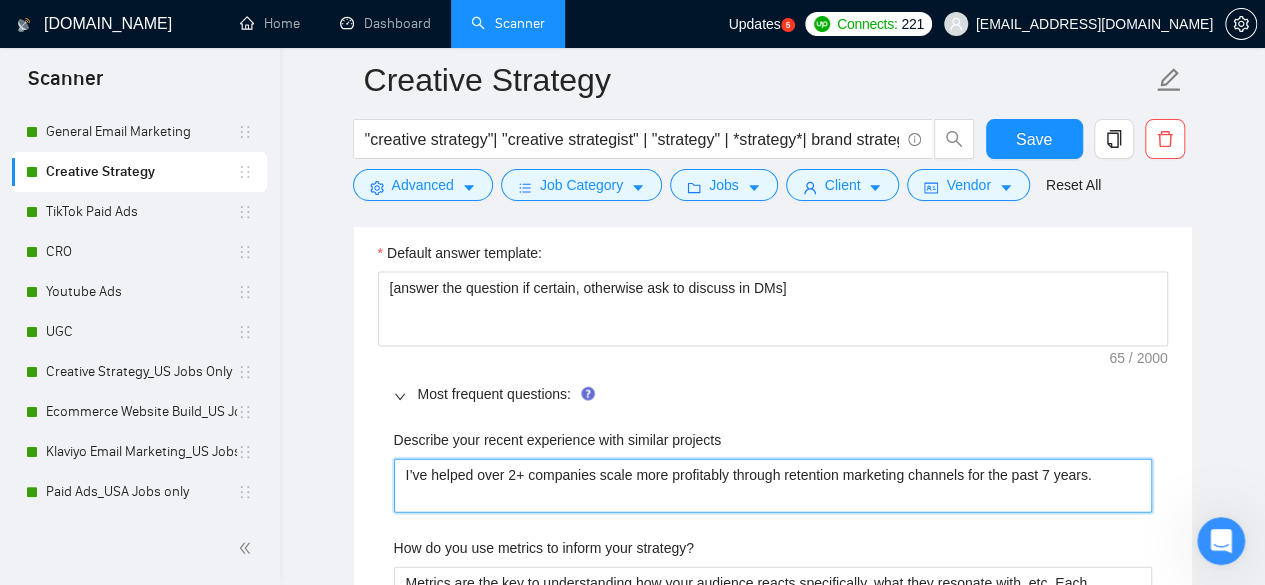 type on "I’ve helped over 20+ companies scale more profitably through retention marketing channels for the past 7 years." 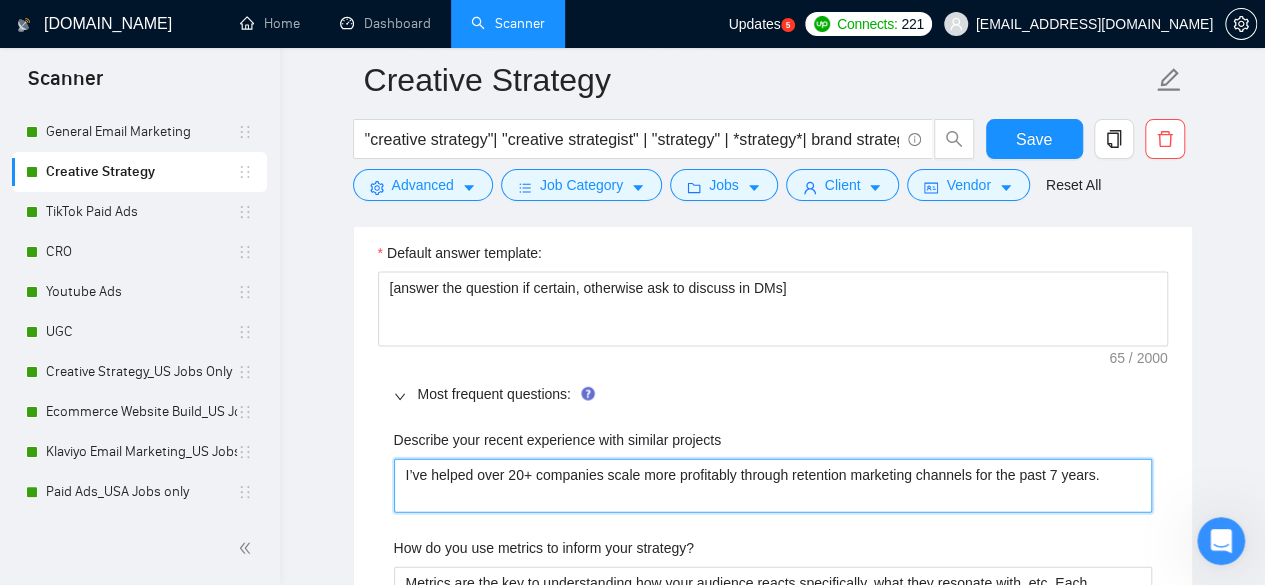 type 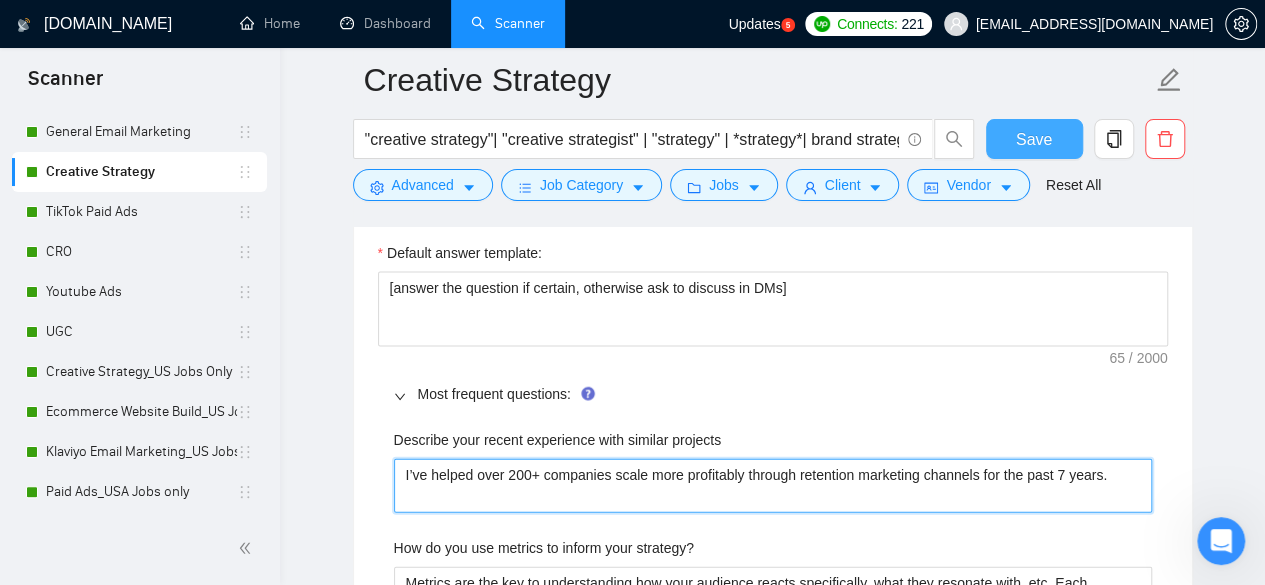 type on "I’ve helped over 200+ companies scale more profitably through retention marketing channels for the past 7 years." 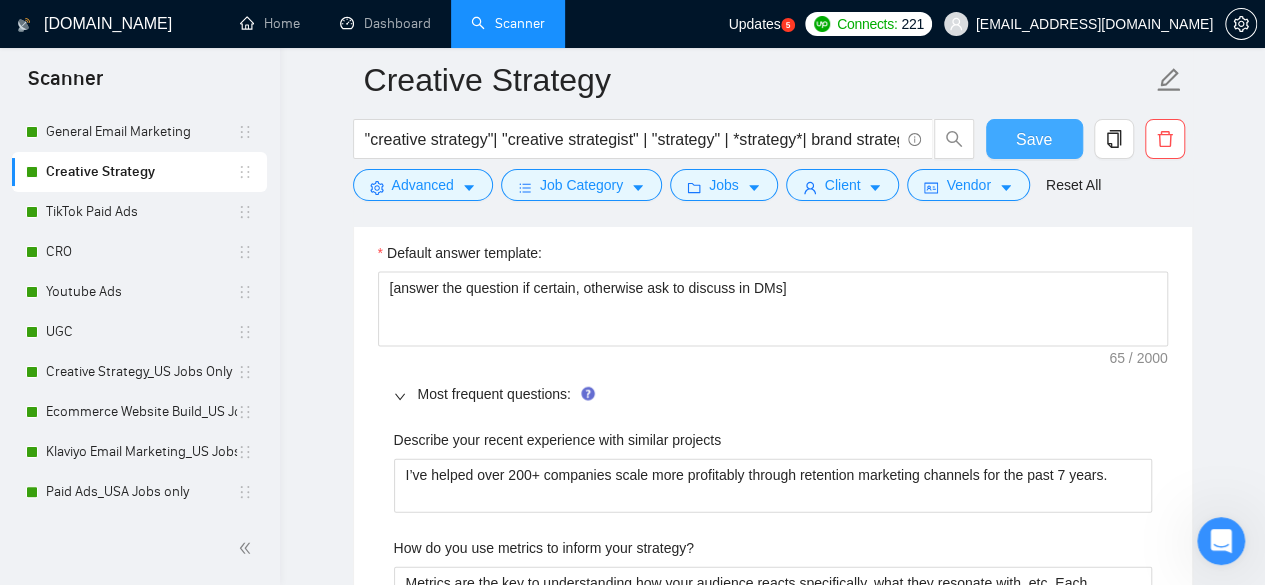 click on "Save" at bounding box center (1034, 139) 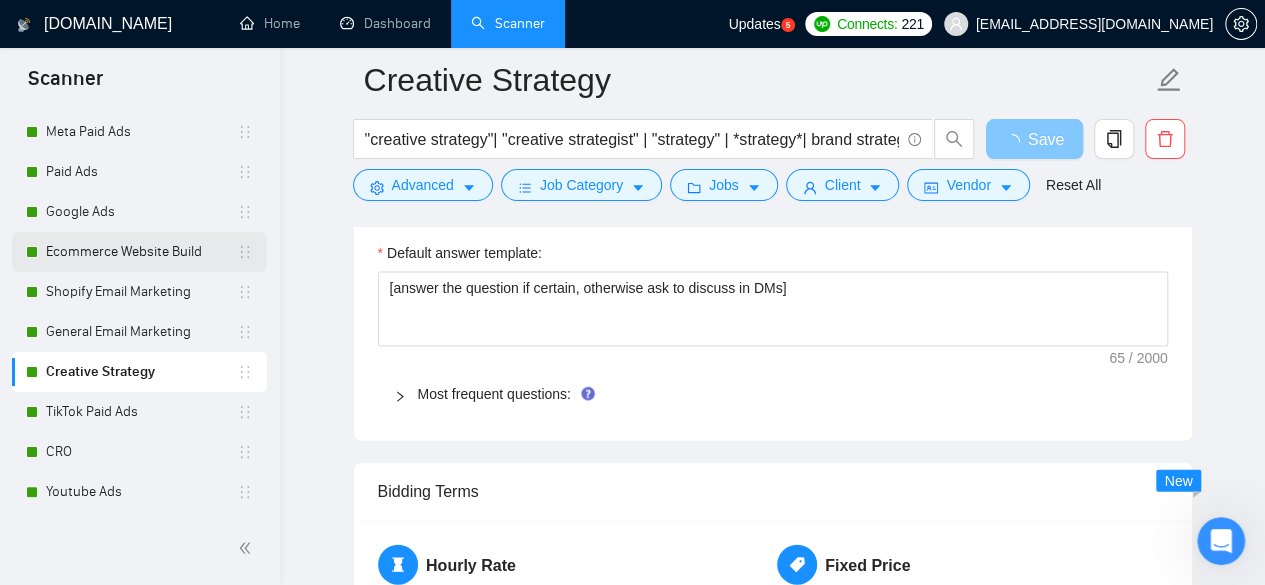 scroll, scrollTop: 30, scrollLeft: 0, axis: vertical 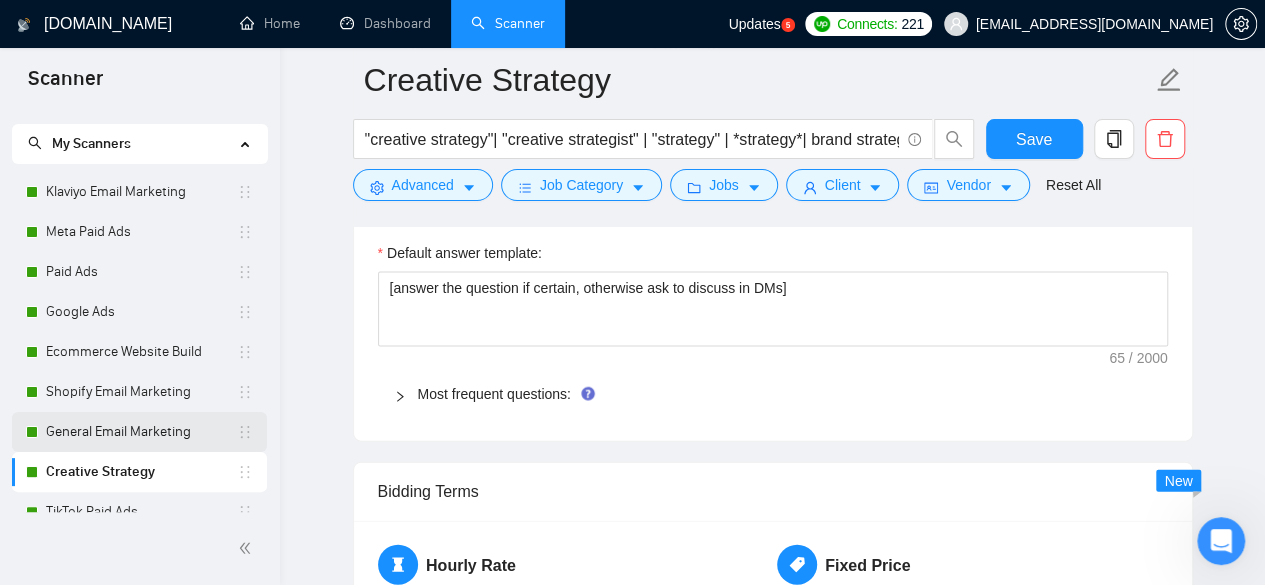 click on "General Email Marketing" at bounding box center (141, 432) 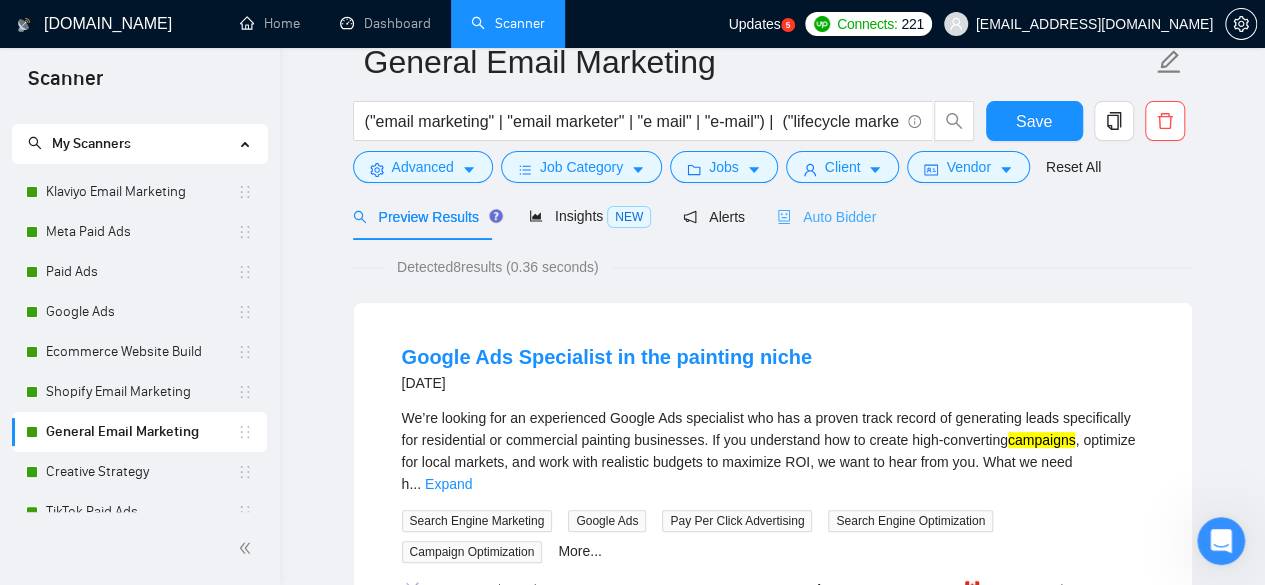scroll, scrollTop: 0, scrollLeft: 0, axis: both 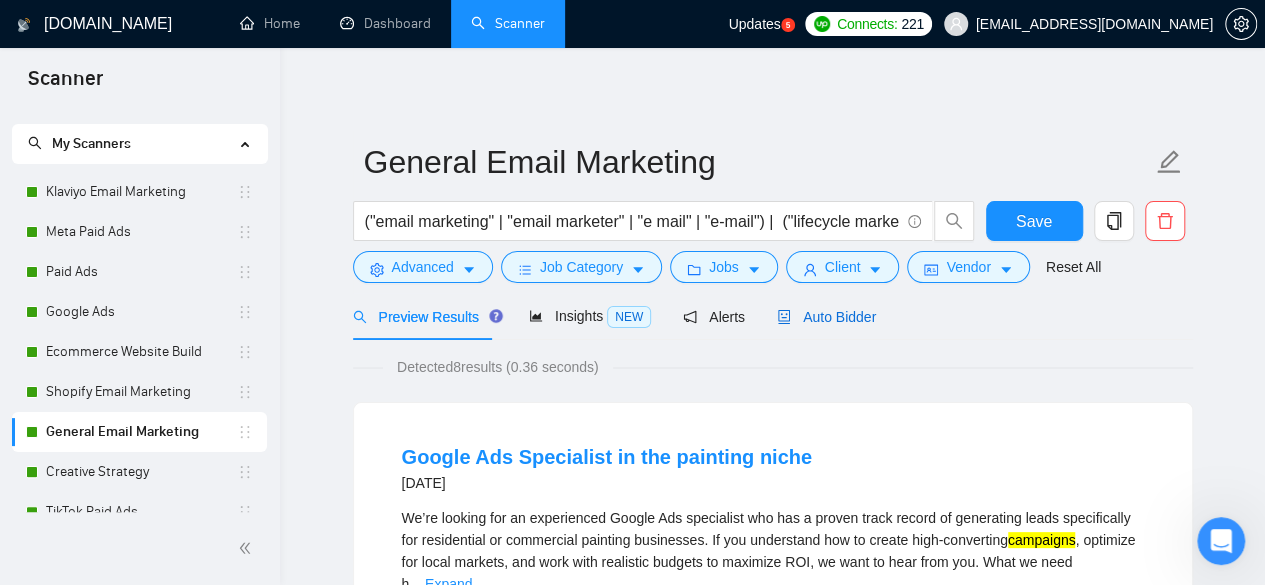 click on "Auto Bidder" at bounding box center (826, 317) 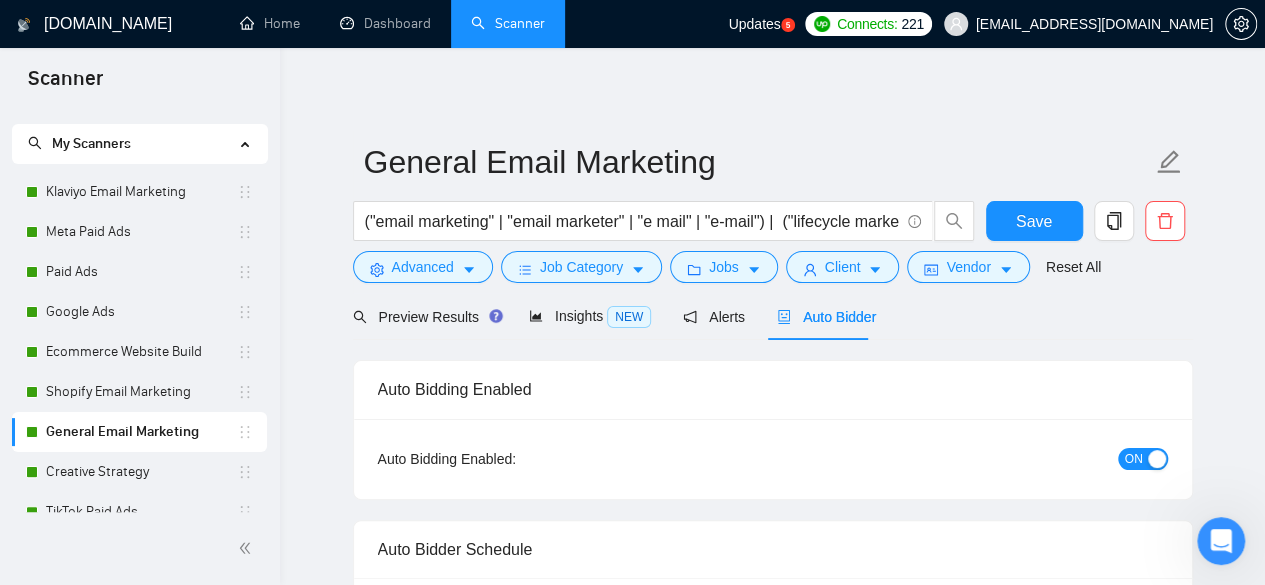 type 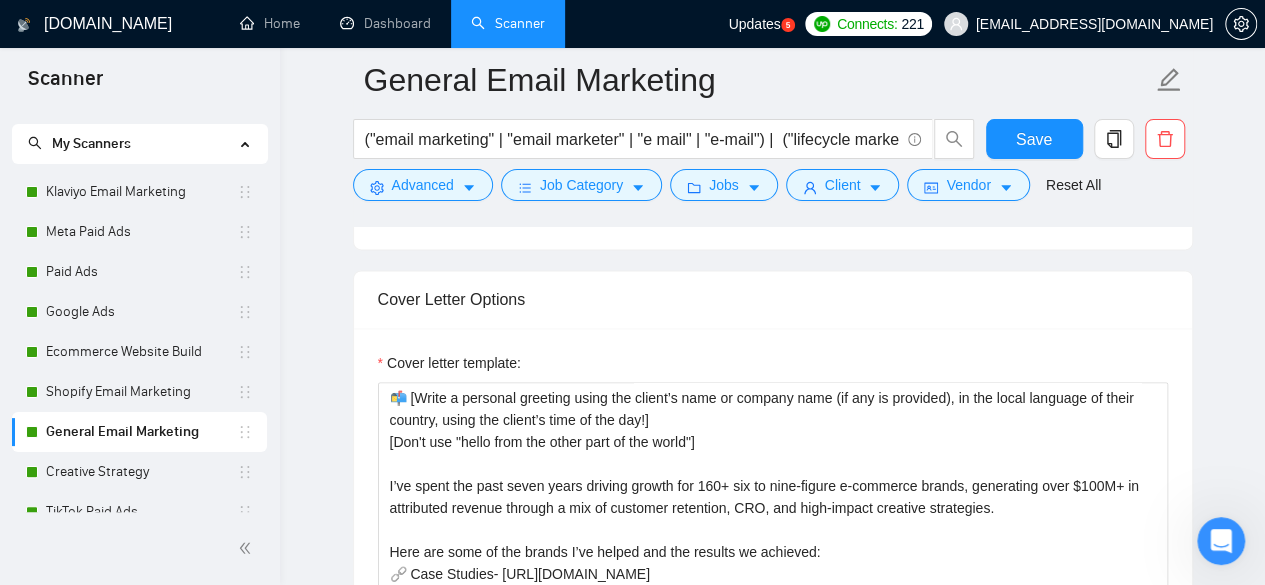 scroll, scrollTop: 1300, scrollLeft: 0, axis: vertical 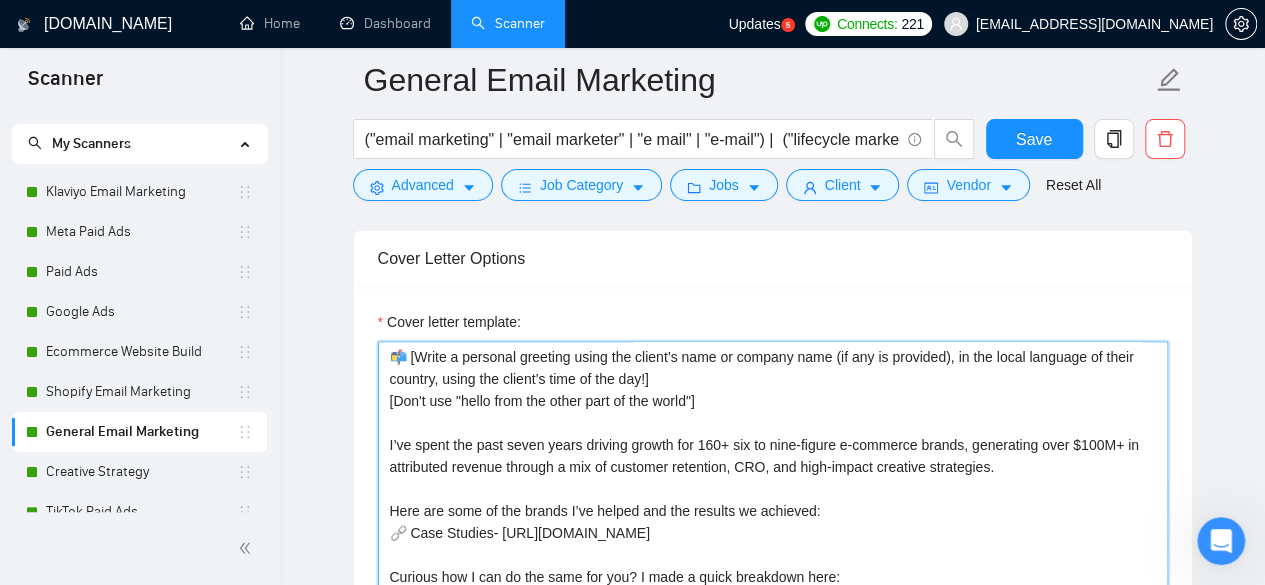 click on "📬 [Write a personal greeting using the client’s name or company name (if any is provided), in the local language of their country, using the client’s time of the day!]
[Don't use "hello from the other part of the world"]
I’ve spent the past seven years driving growth for 160+ six to nine-figure e-commerce brands, generating over $100M+ in attributed revenue through a mix of customer retention, CRO, and high-impact creative strategies.
Here are some of the brands I’ve helped and the results we achieved:
🔗 Case Studies- [URL][DOMAIN_NAME]
Curious how I can do the same for you? I made a quick breakdown here:
[URL][DOMAIN_NAME]
Let’s chat about scaling your brand. Would you be open to a quick call?
📅 Book a Time
Looking forward to your thoughts!
Best,
[PERSON_NAME]" at bounding box center (773, 566) 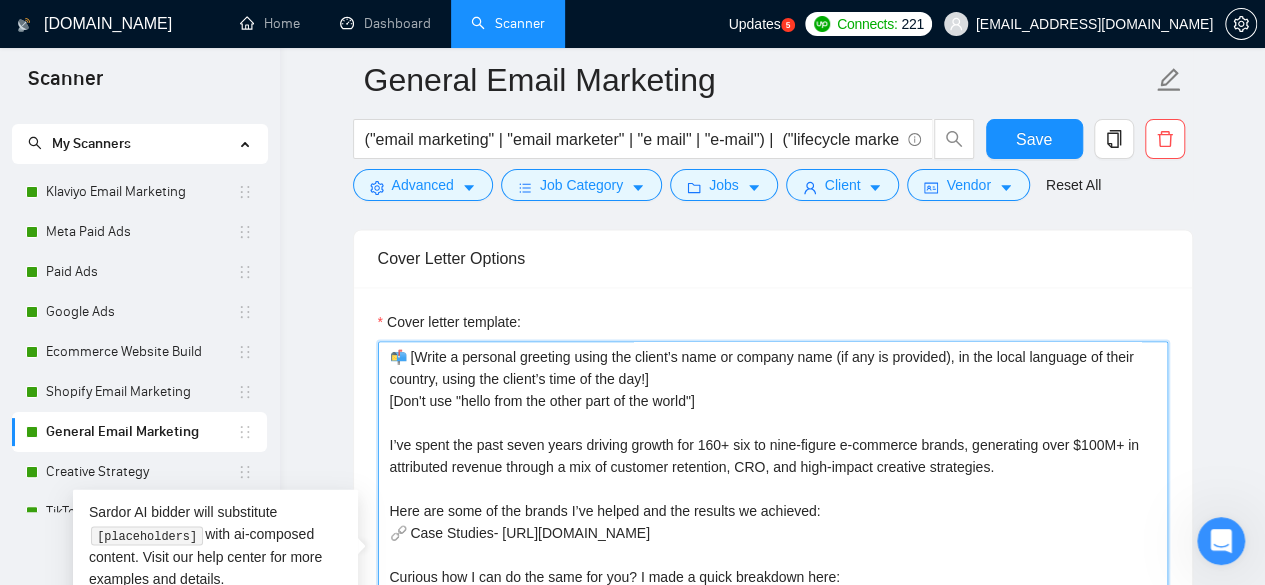 click on "📬 [Write a personal greeting using the client’s name or company name (if any is provided), in the local language of their country, using the client’s time of the day!]
[Don't use "hello from the other part of the world"]
I’ve spent the past seven years driving growth for 160+ six to nine-figure e-commerce brands, generating over $100M+ in attributed revenue through a mix of customer retention, CRO, and high-impact creative strategies.
Here are some of the brands I’ve helped and the results we achieved:
🔗 Case Studies- [URL][DOMAIN_NAME]
Curious how I can do the same for you? I made a quick breakdown here:
[URL][DOMAIN_NAME]
Let’s chat about scaling your brand. Would you be open to a quick call?
📅 Book a Time
Looking forward to your thoughts!
Best,
[PERSON_NAME]" at bounding box center [773, 566] 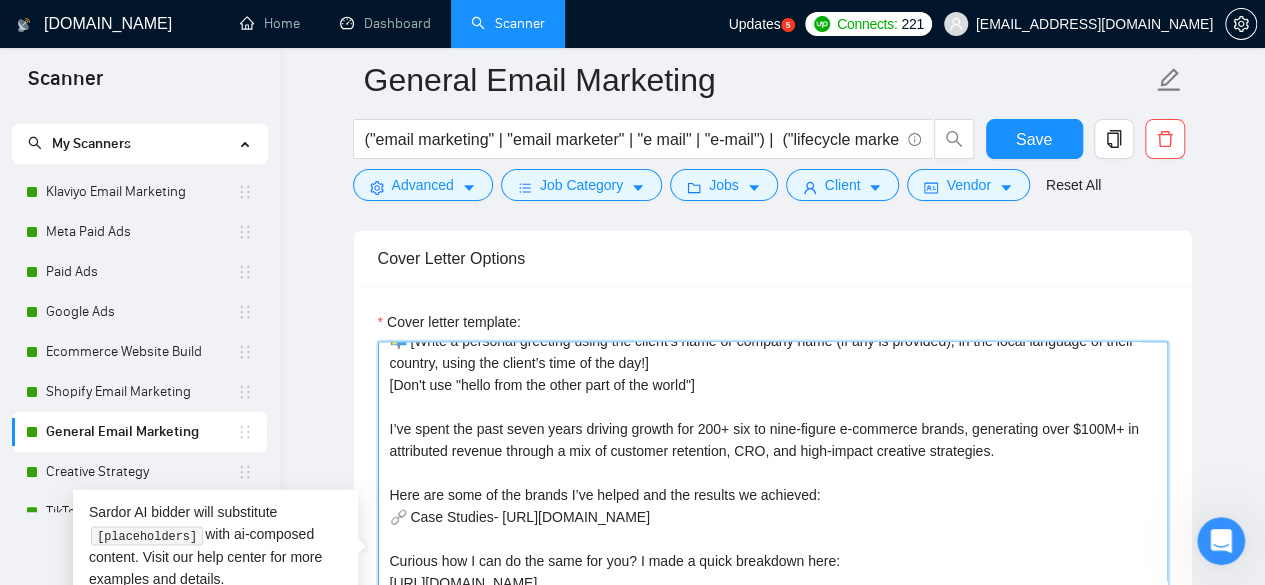 scroll, scrollTop: 22, scrollLeft: 0, axis: vertical 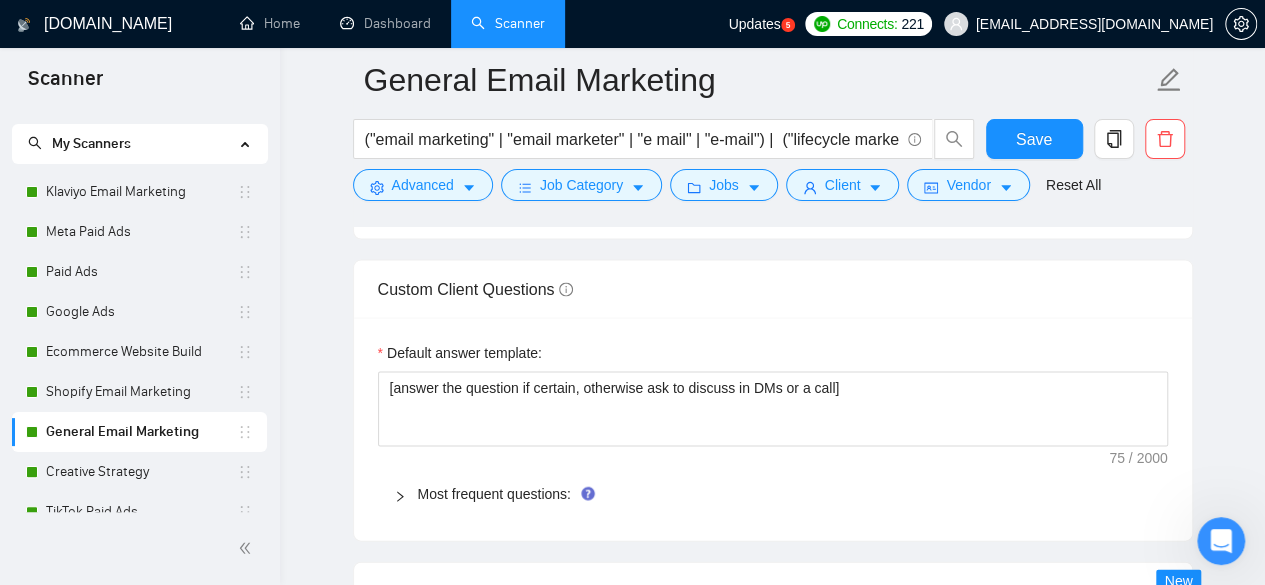 type on "📬 [Write a personal greeting using the client’s name or company name (if any is provided), in the local language of their country, using the client’s time of the day!]
[Don't use "hello from the other part of the world"]
I’ve spent the past seven years driving growth for 200+ six to nine-figure e-commerce brands, generating over $100M+ in attributed revenue through a mix of customer retention, CRO, and high-impact creative strategies.
Here are some of the brands I’ve helped and the results we achieved:
🔗 Case Studies- [URL][DOMAIN_NAME]
Curious how I can do the same for you? I made a quick breakdown here:
[URL][DOMAIN_NAME]
Let’s chat about scaling your brand. Would you be open to a quick call?
📅 Book a Time
Looking forward to your thoughts!
Best,
[PERSON_NAME]" 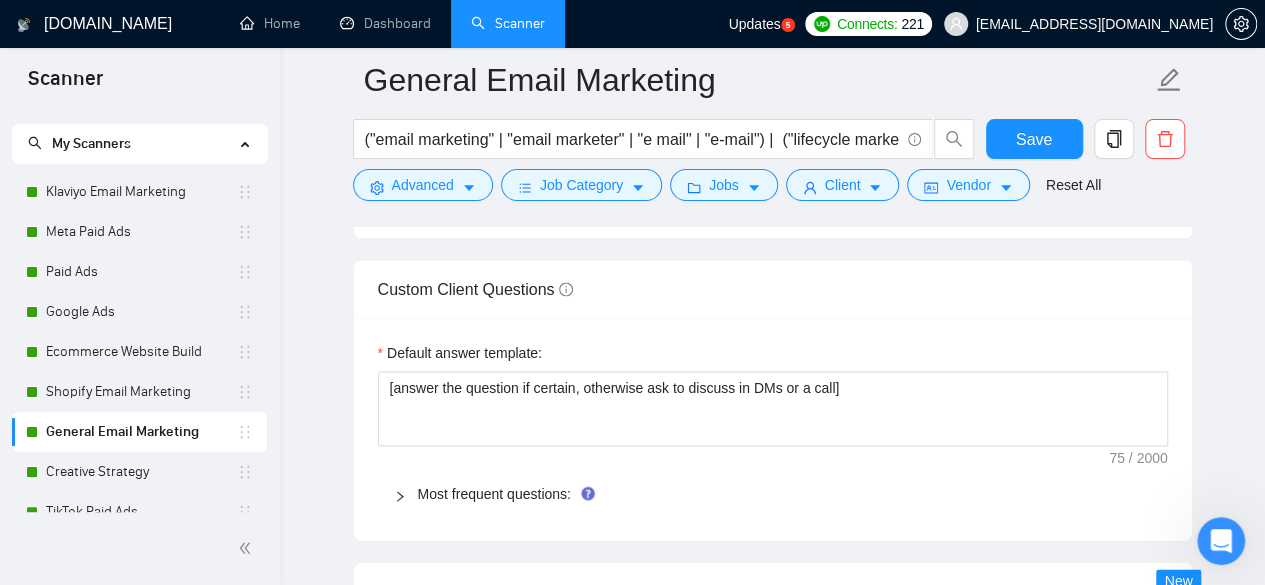 click on "Most frequent questions:" at bounding box center [773, 494] 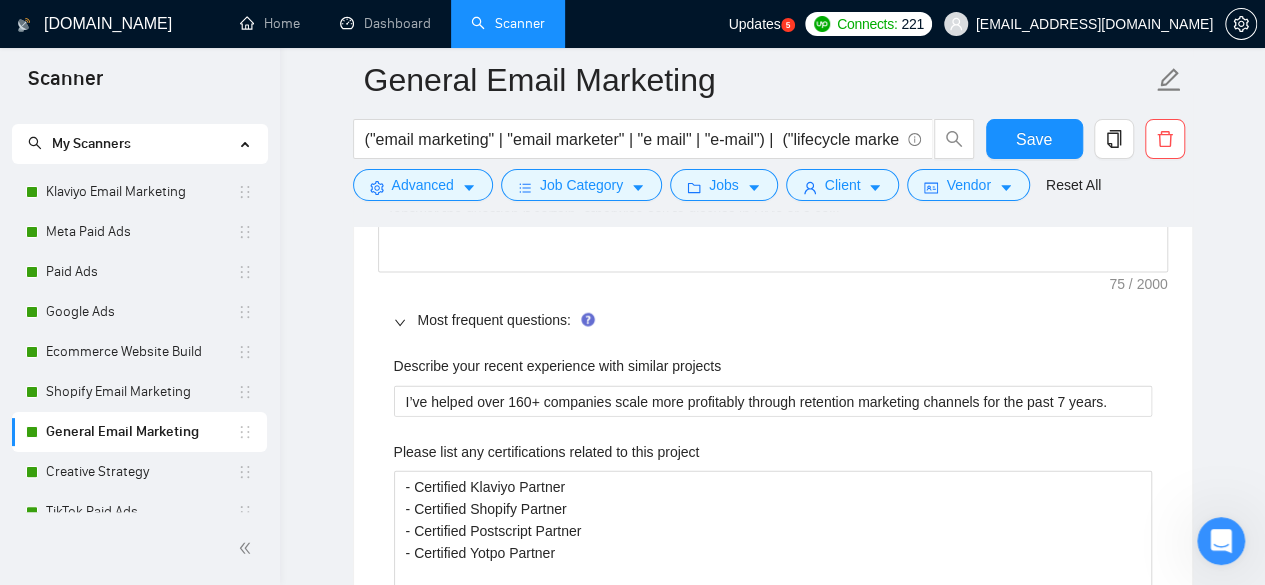 scroll, scrollTop: 2200, scrollLeft: 0, axis: vertical 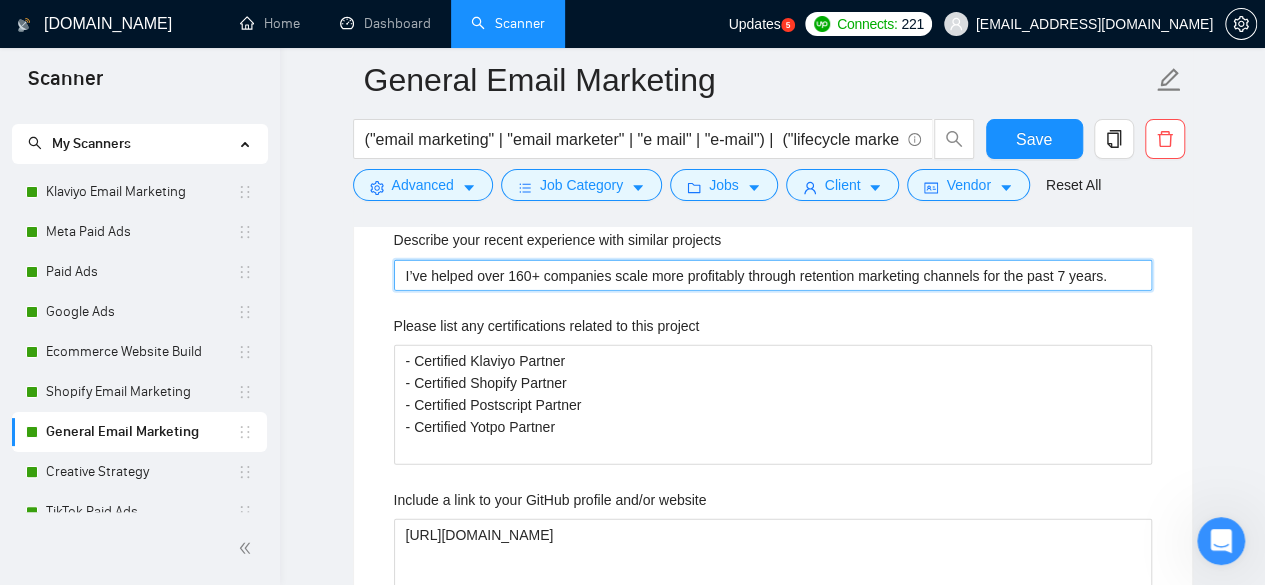 click on "I’ve helped over 160+ companies scale more profitably through retention marketing channels for the past 7 years." at bounding box center (773, 275) 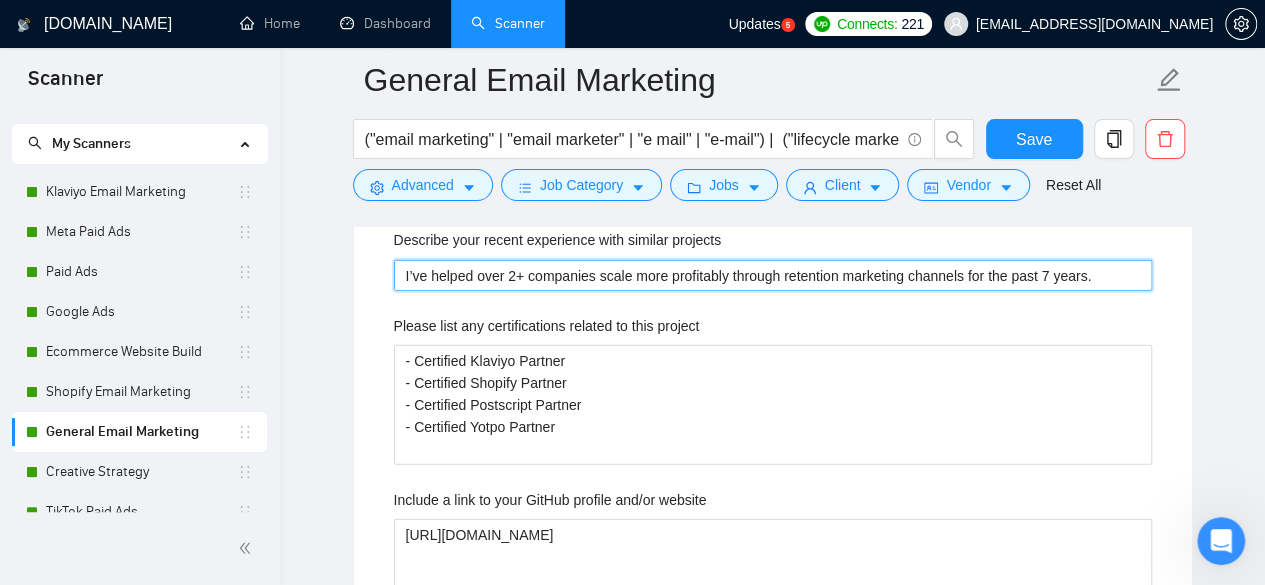 type 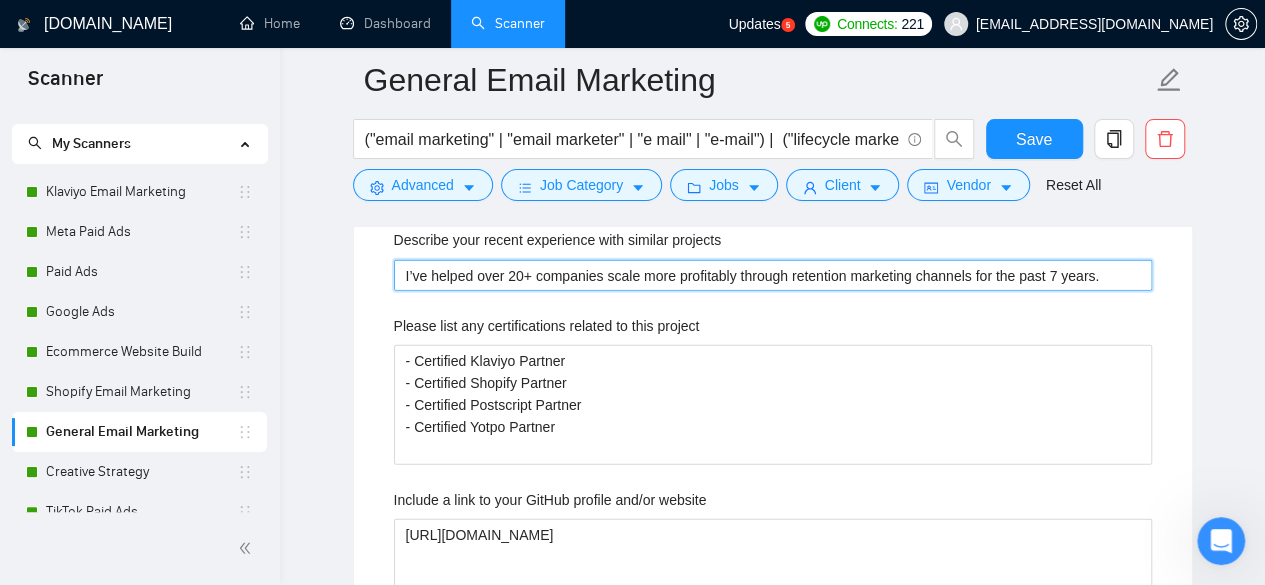 type 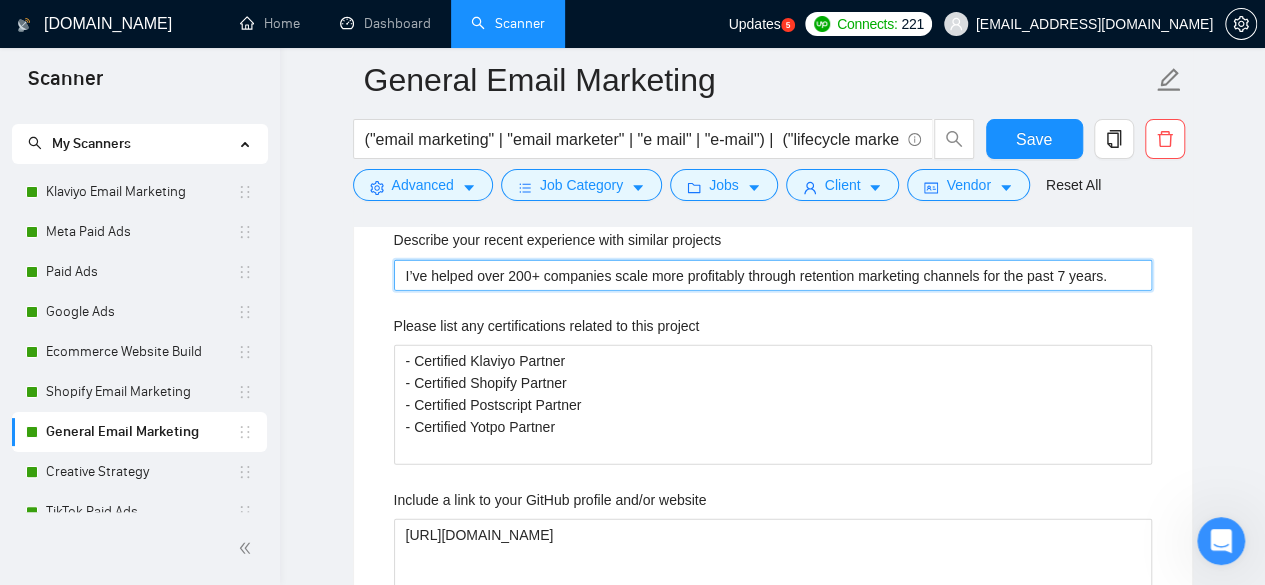 type on "I’ve helped over 200+ companies scale more profitably through retention marketing channels for the past 7 years." 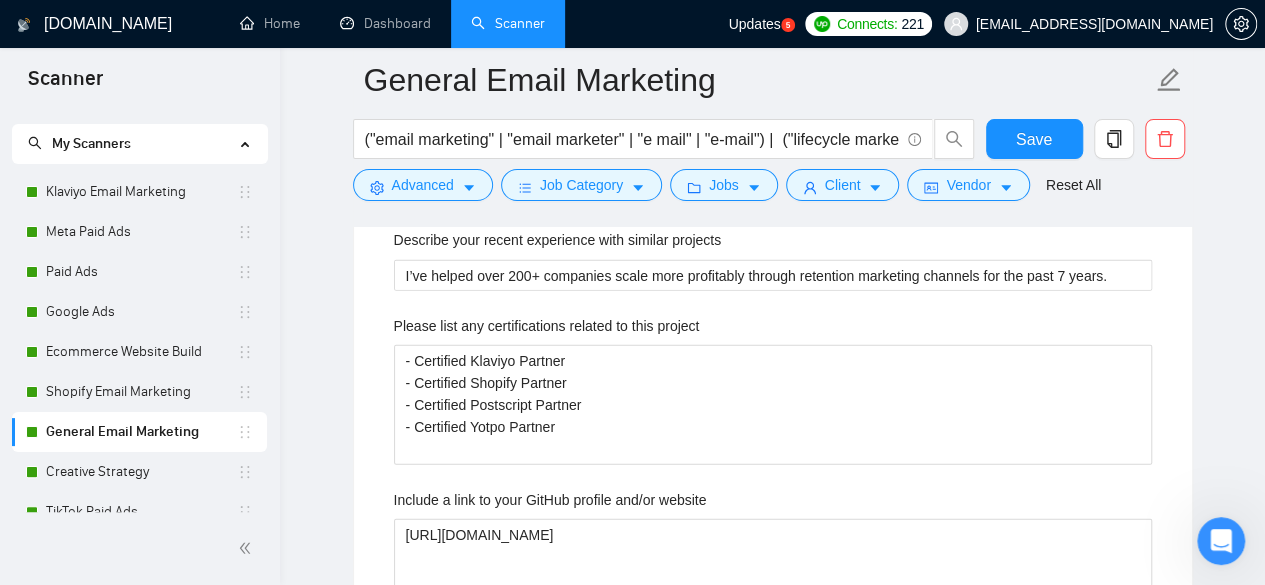 click on "General Email Marketing ("email marketing" | "email marketer" | "e mail" | "e-mail") |  ("lifecycle marketing" | "retention marketing" | "customer retention" | CRM | "email automation" | flows | campaigns | segmentation | strategy | "o Save Advanced   Job Category   Jobs   Client   Vendor   Reset All" at bounding box center [773, 129] 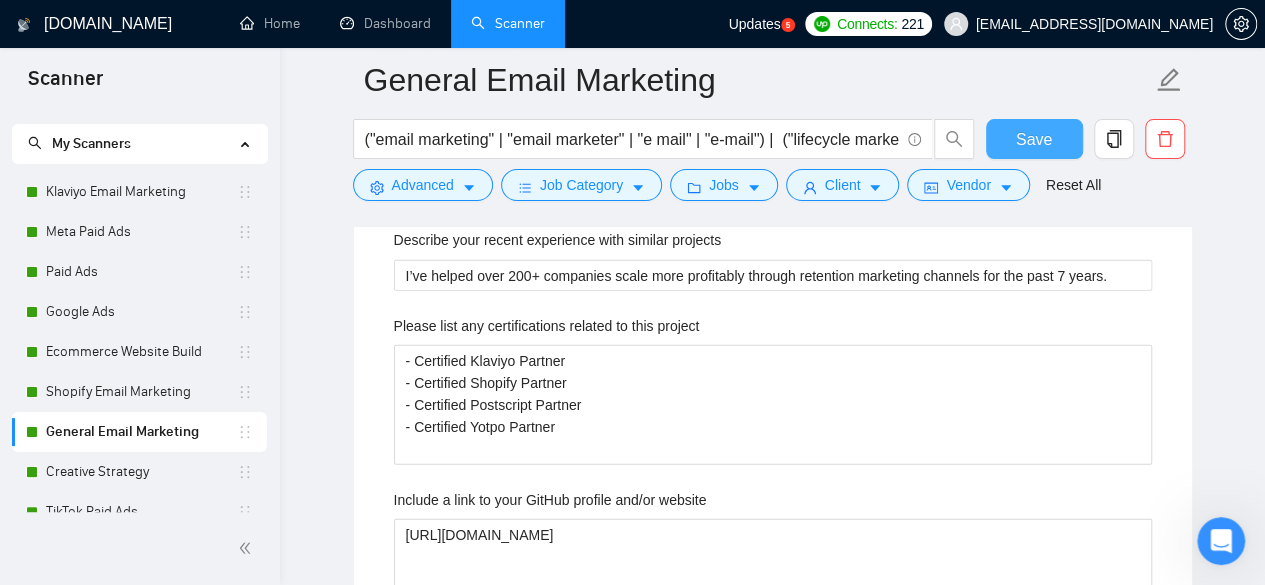 click on "Save" at bounding box center (1034, 139) 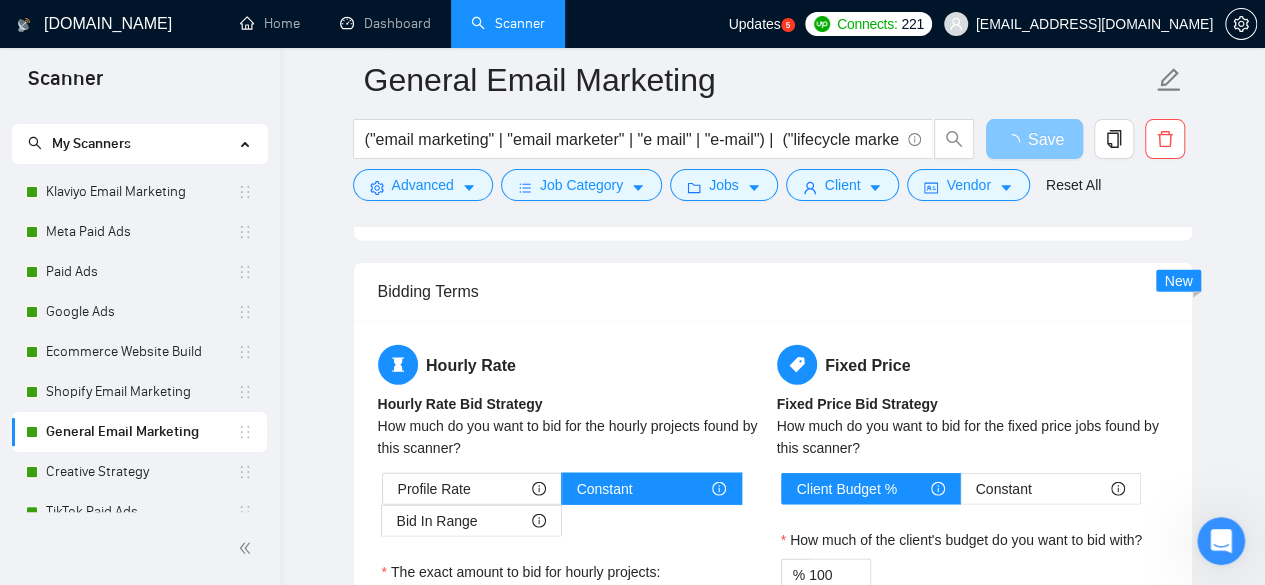 type 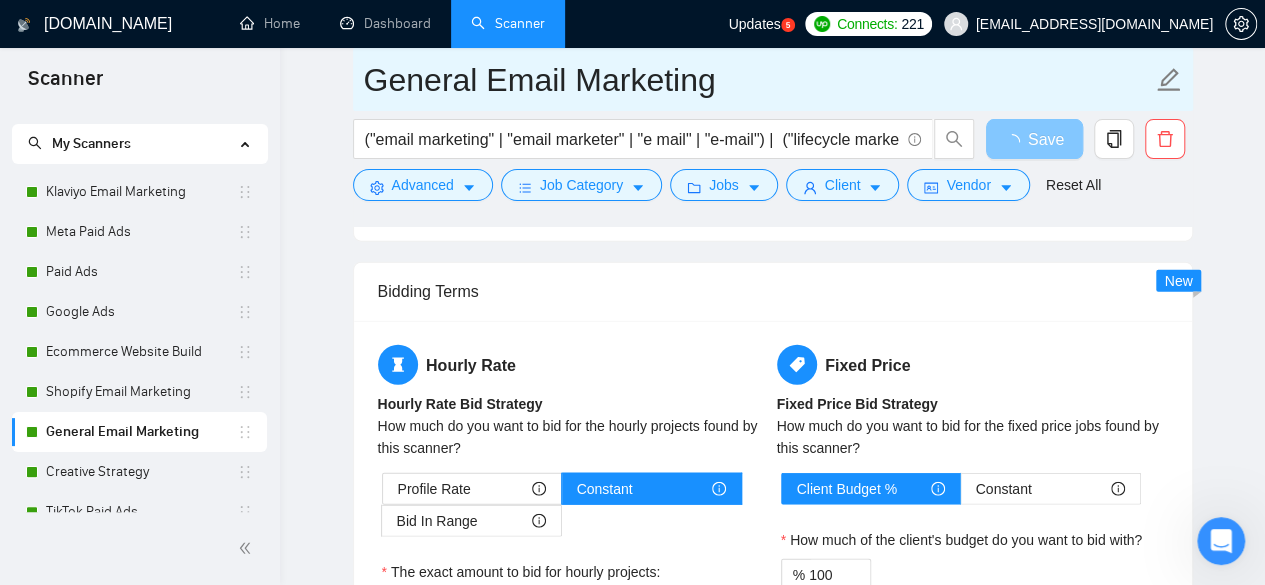 type 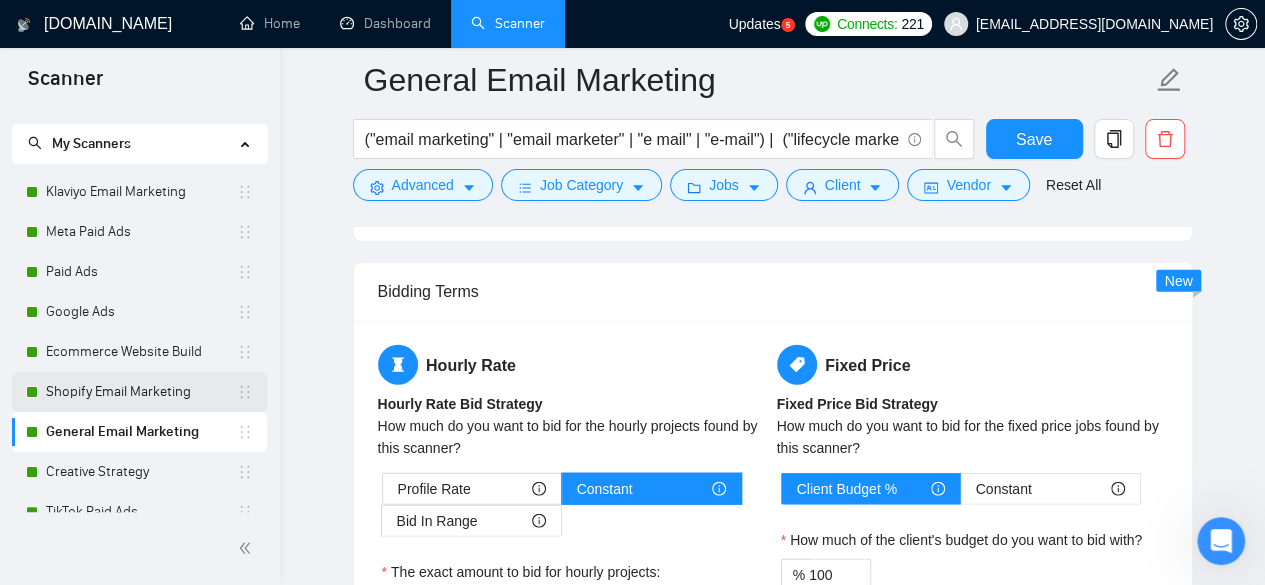 click on "Shopify Email Marketing" at bounding box center (141, 392) 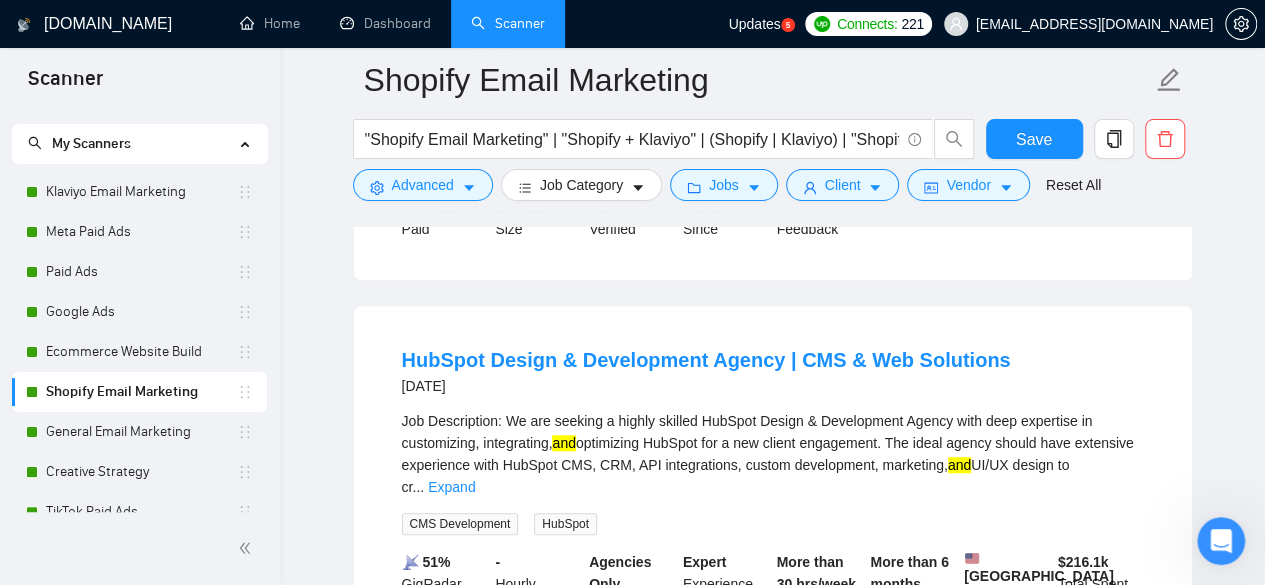 scroll, scrollTop: 416, scrollLeft: 0, axis: vertical 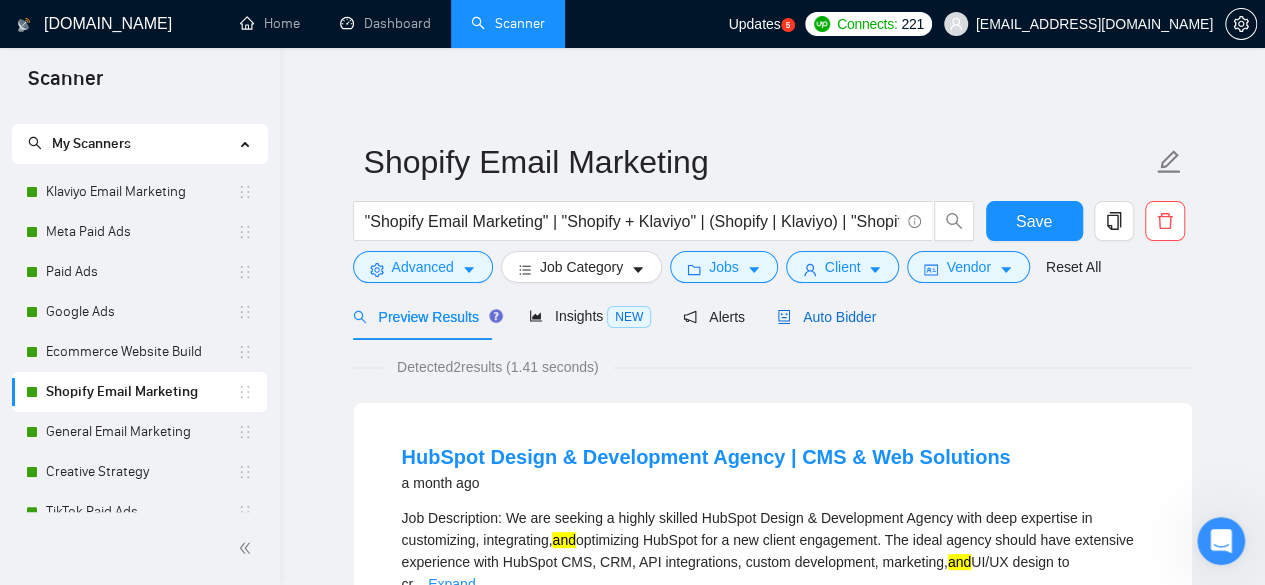 click on "Auto Bidder" at bounding box center [826, 317] 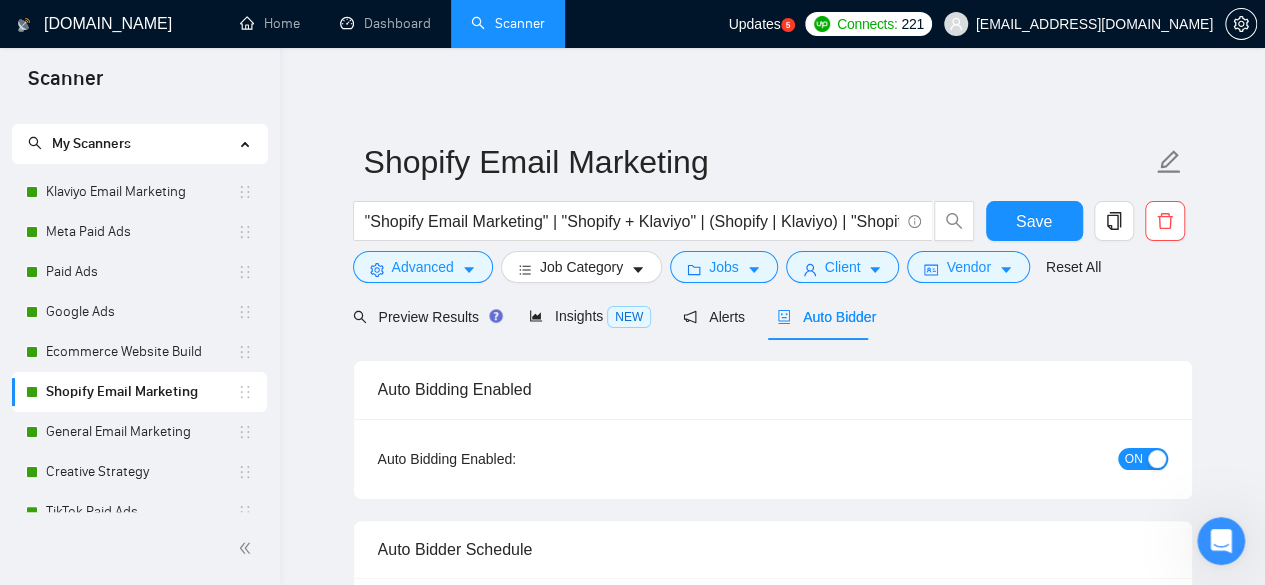 type 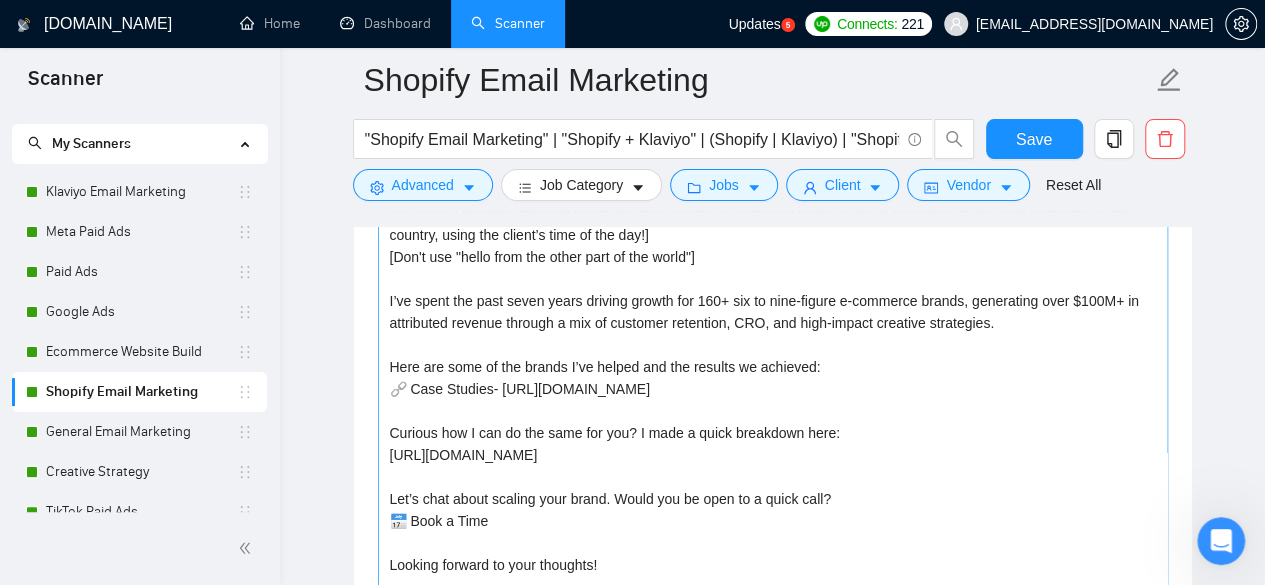 scroll, scrollTop: 1400, scrollLeft: 0, axis: vertical 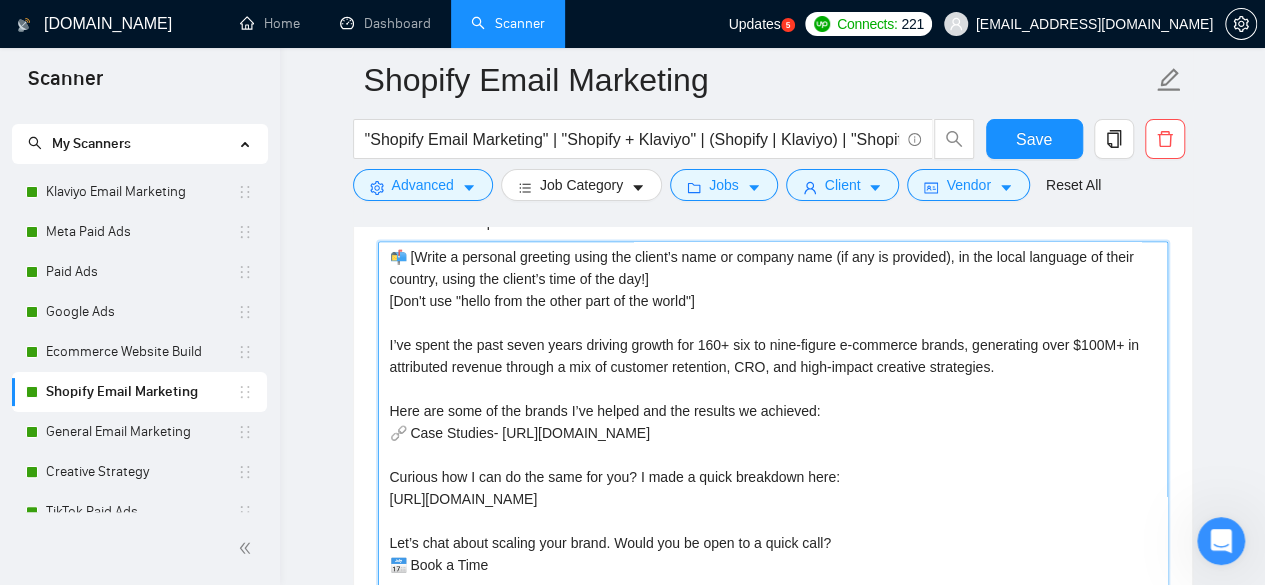 click on "📬 [Write a personal greeting using the client’s name or company name (if any is provided), in the local language of their country, using the client’s time of the day!]
[Don't use "hello from the other part of the world"]
I’ve spent the past seven years driving growth for 160+ six to nine-figure e-commerce brands, generating over $100M+ in attributed revenue through a mix of customer retention, CRO, and high-impact creative strategies.
Here are some of the brands I’ve helped and the results we achieved:
🔗 Case Studies- [URL][DOMAIN_NAME]
Curious how I can do the same for you? I made a quick breakdown here:
[URL][DOMAIN_NAME]
Let’s chat about scaling your brand. Would you be open to a quick call?
📅 Book a Time
Looking forward to your thoughts!
Best,
[PERSON_NAME]" at bounding box center [773, 466] 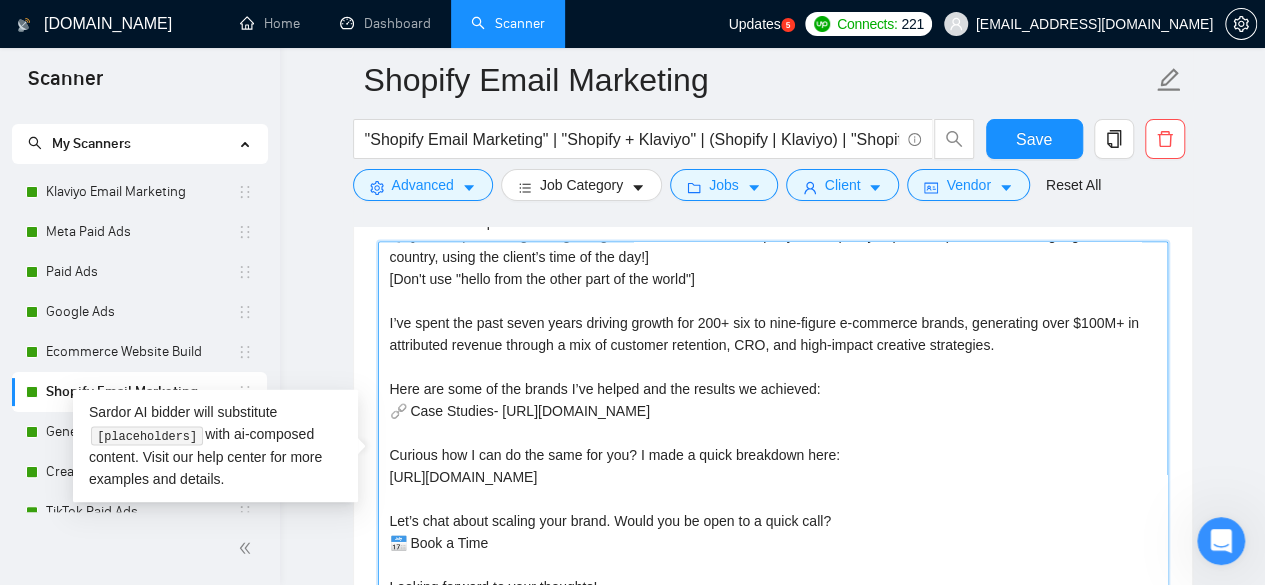 scroll, scrollTop: 44, scrollLeft: 0, axis: vertical 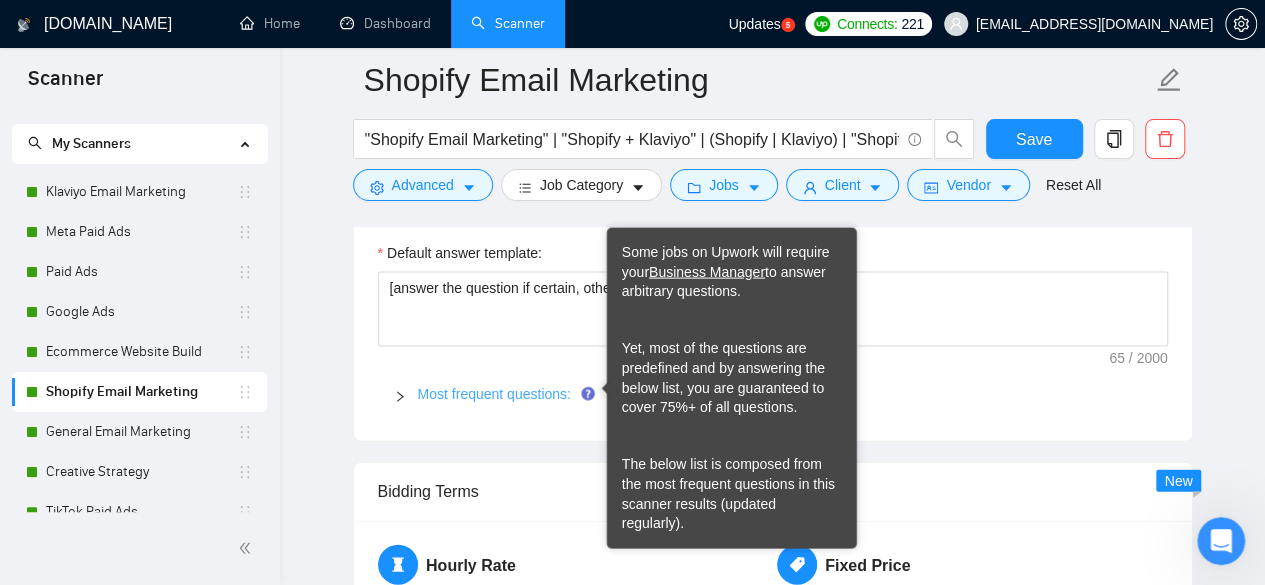 type on "📬 [Write a personal greeting using the client’s name or company name (if any is provided), in the local language of their country, using the client’s time of the day!]
[Don't use "hello from the other part of the world"]
I’ve spent the past seven years driving growth for 200+ six to nine-figure e-commerce brands, generating over $100M+ in attributed revenue through a mix of customer retention, CRO, and high-impact creative strategies.
Here are some of the brands I’ve helped and the results we achieved:
🔗 Case Studies- [URL][DOMAIN_NAME]
Curious how I can do the same for you? I made a quick breakdown here:
[URL][DOMAIN_NAME]
Let’s chat about scaling your brand. Would you be open to a quick call?
📅 Book a Time
Looking forward to your thoughts!
Best,
[PERSON_NAME]" 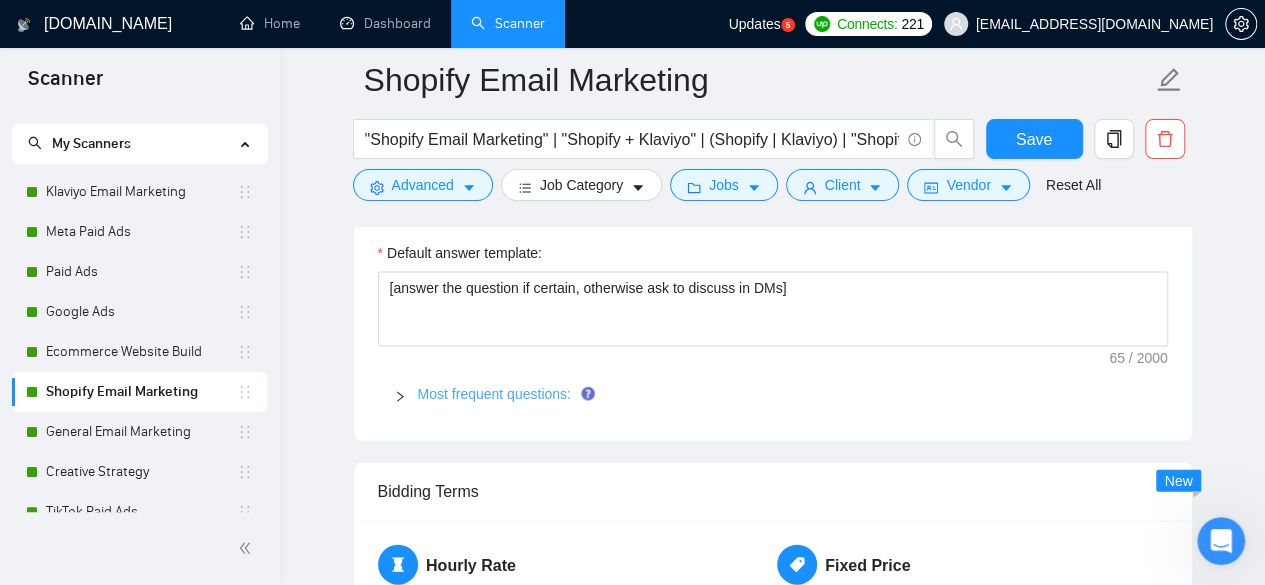click on "Most frequent questions:" at bounding box center [494, 394] 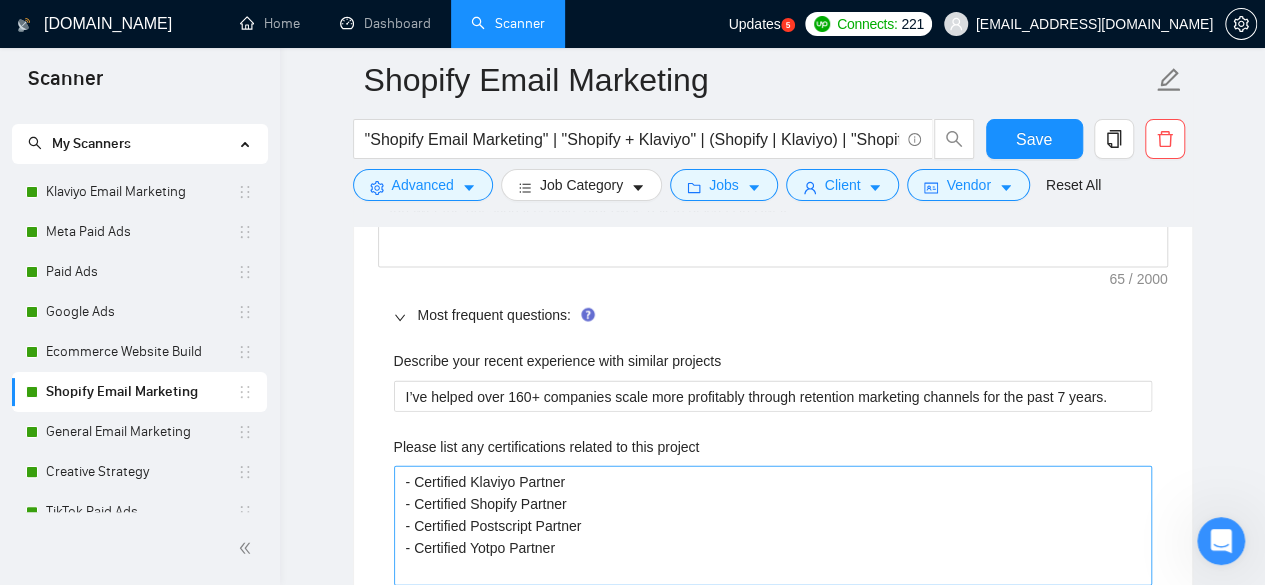 scroll, scrollTop: 2200, scrollLeft: 0, axis: vertical 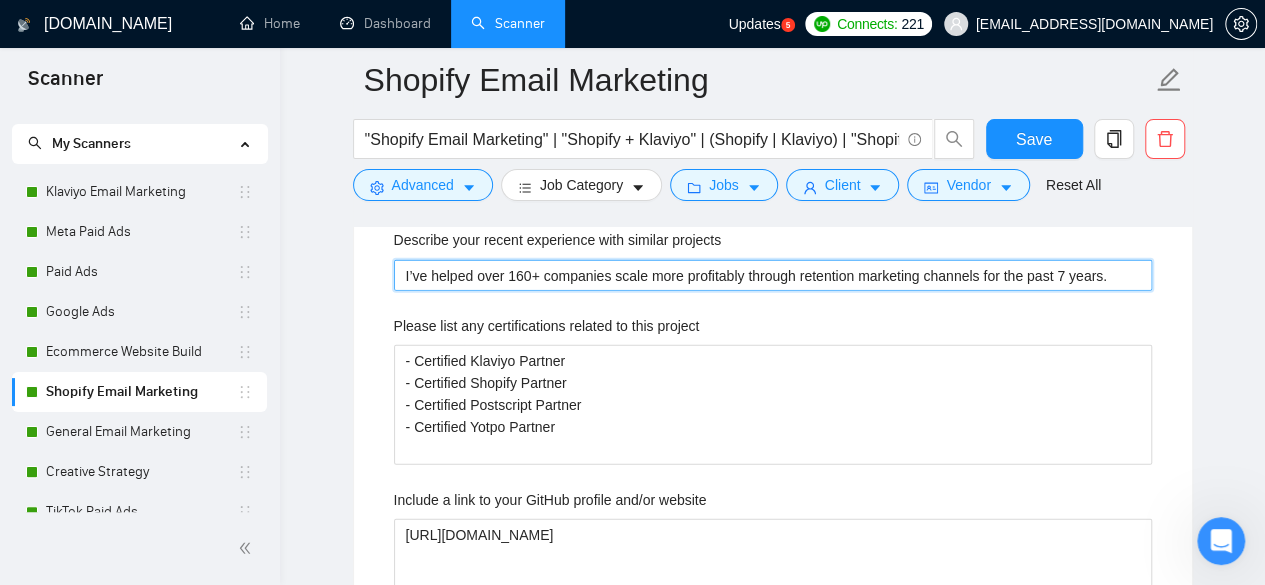 click on "I’ve helped over 160+ companies scale more profitably through retention marketing channels for the past 7 years." at bounding box center [773, 275] 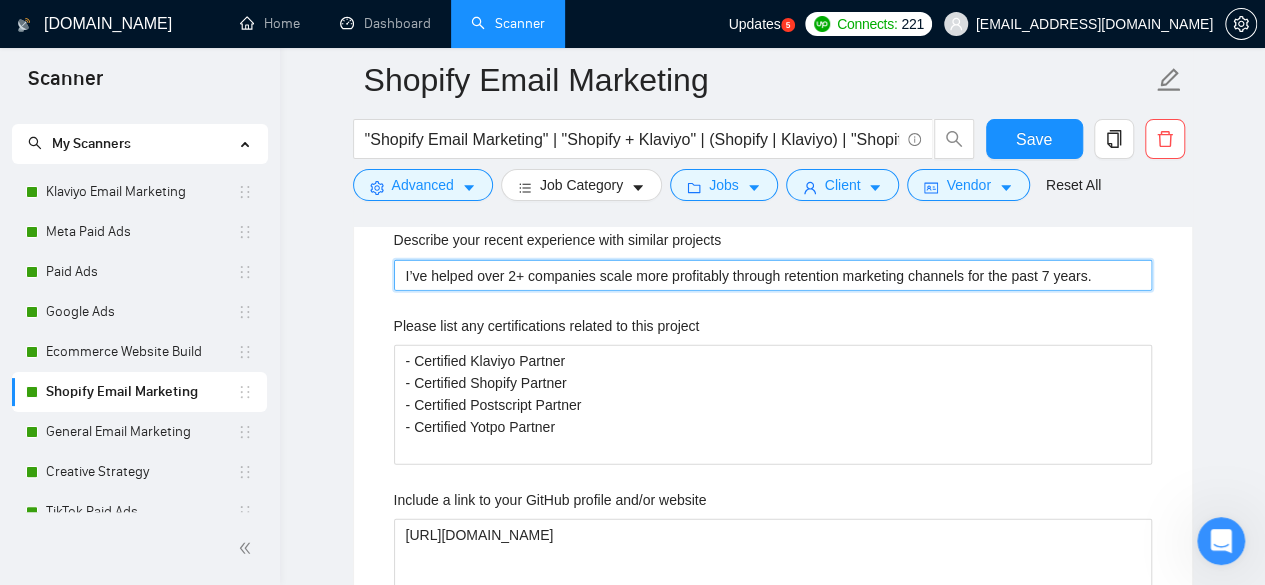 type 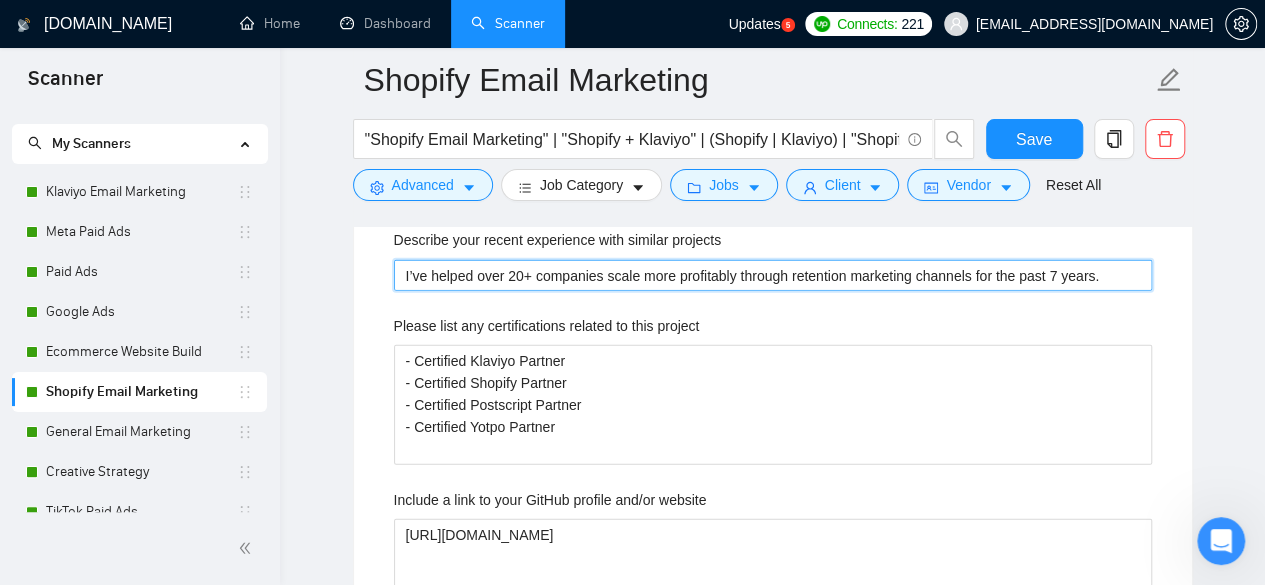 type 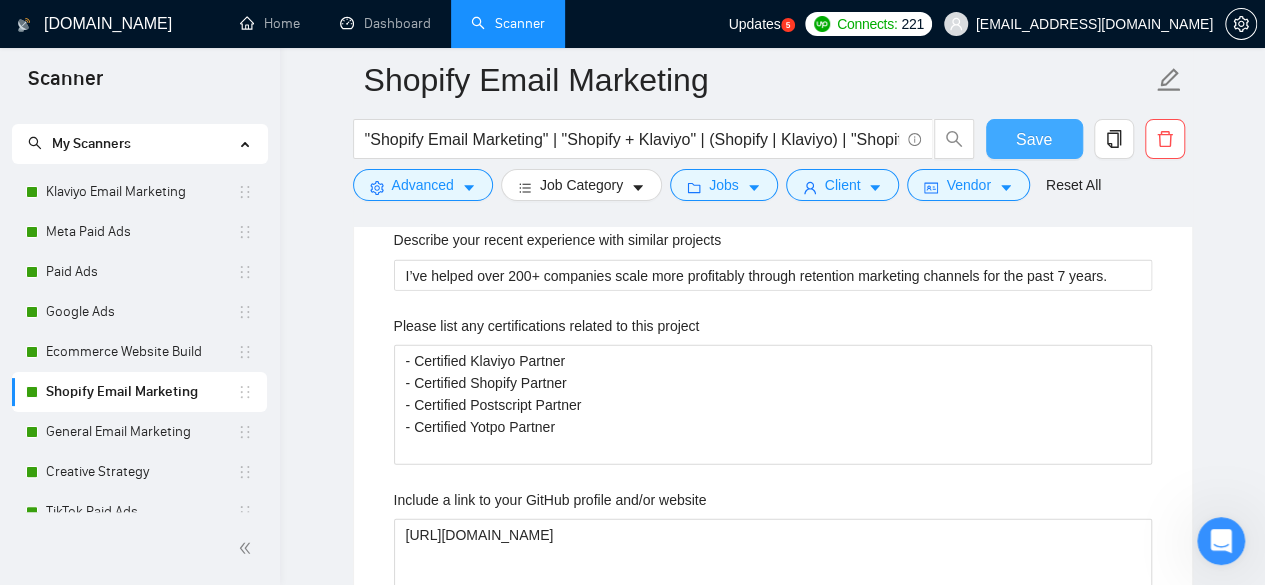 click on "Save" at bounding box center [1034, 139] 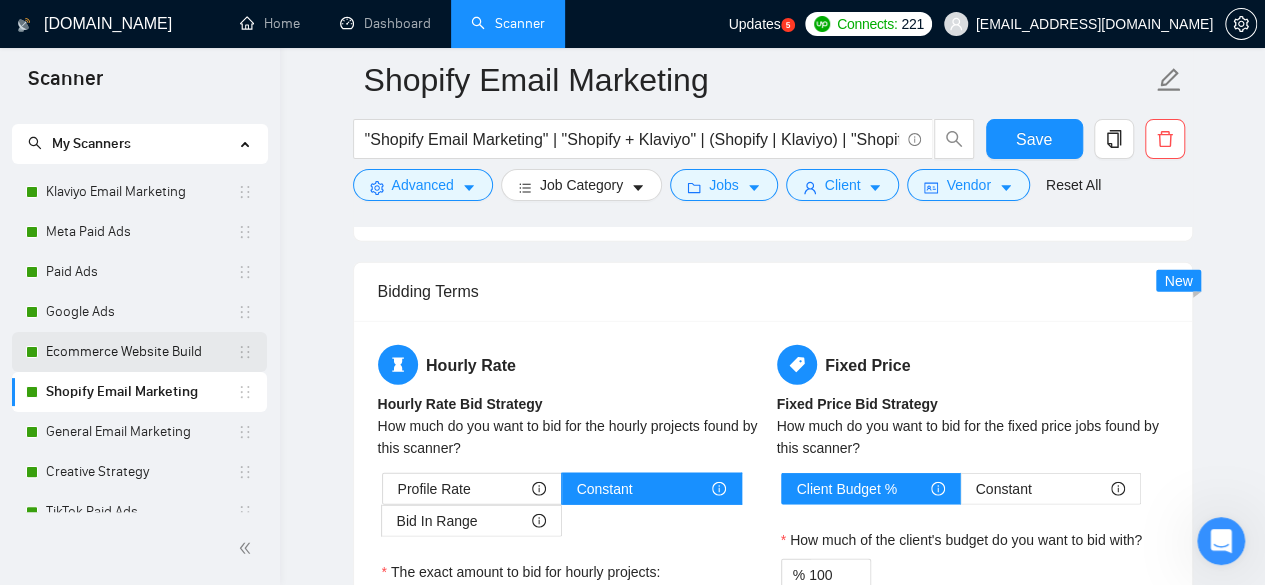 click on "Ecommerce Website Build" at bounding box center [141, 352] 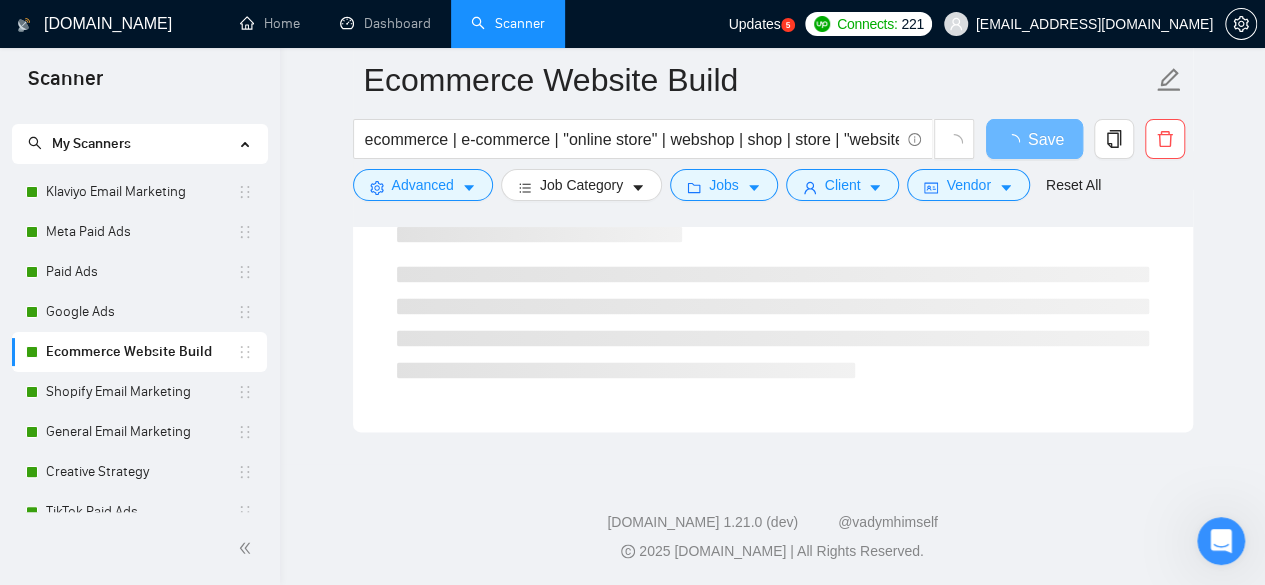 scroll, scrollTop: 2200, scrollLeft: 0, axis: vertical 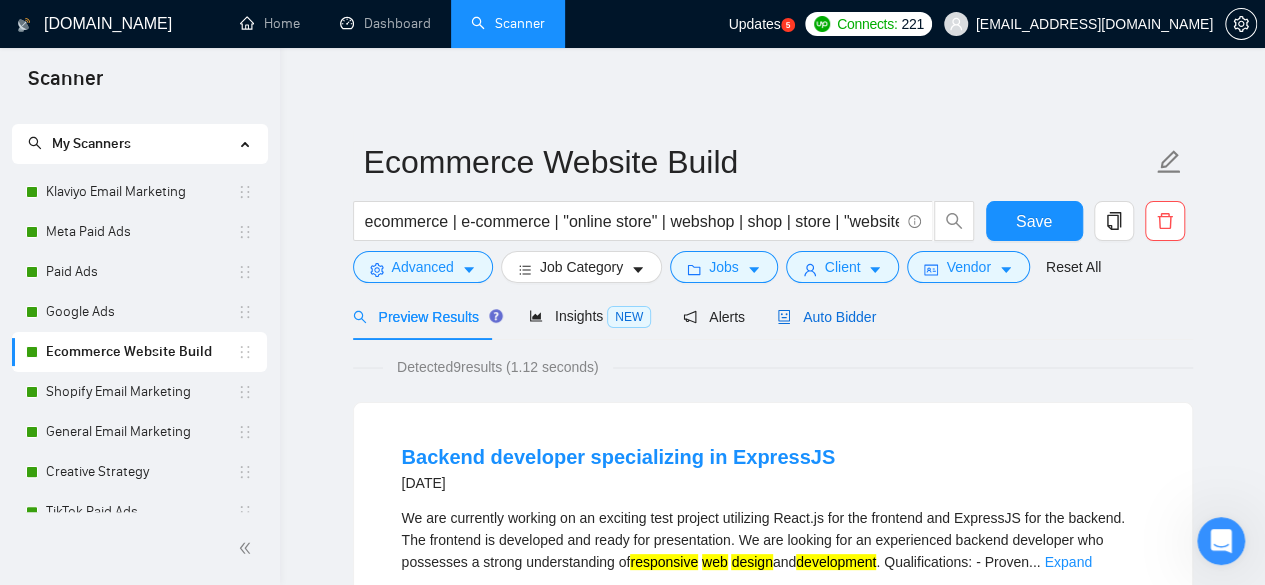 click on "Auto Bidder" at bounding box center (826, 317) 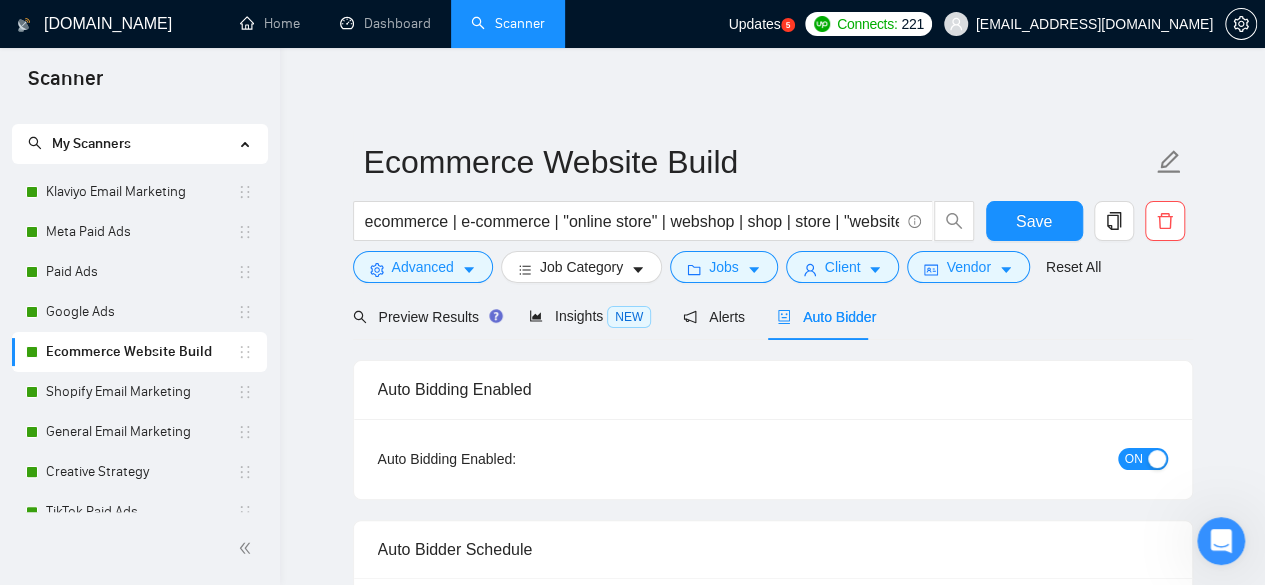 type 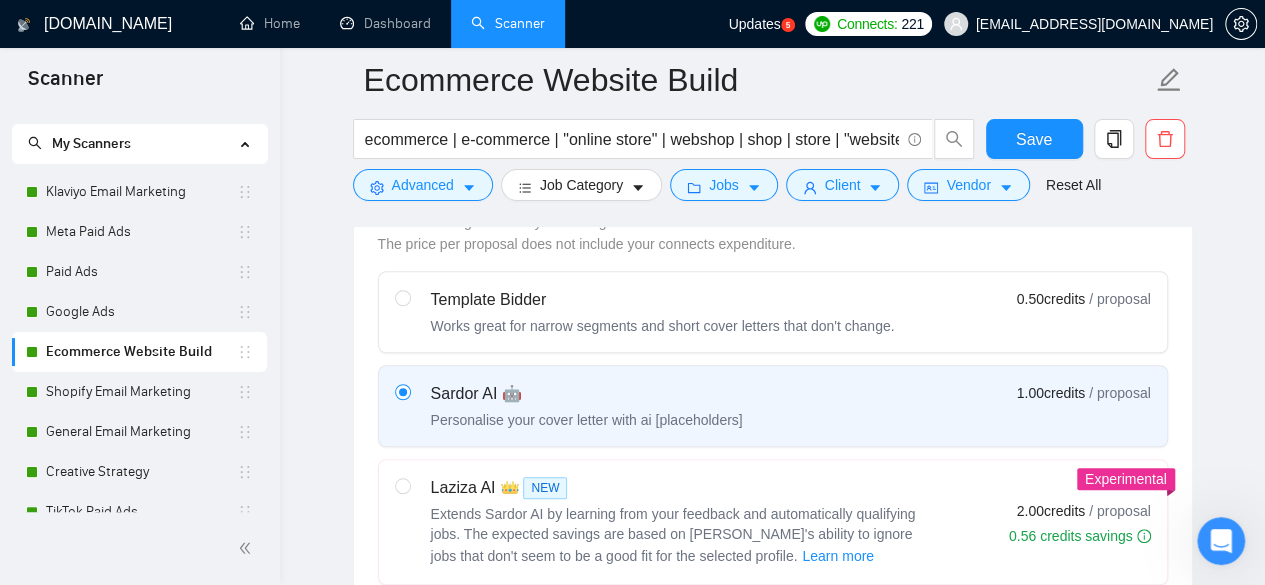 scroll, scrollTop: 900, scrollLeft: 0, axis: vertical 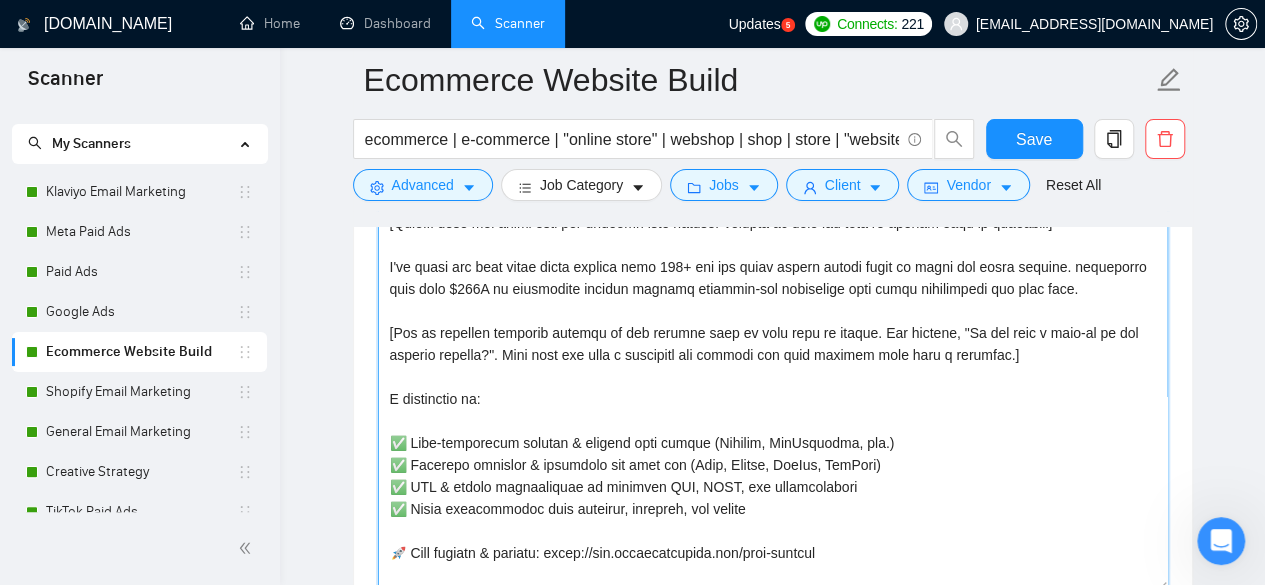 click on "Cover letter template:" at bounding box center (773, 366) 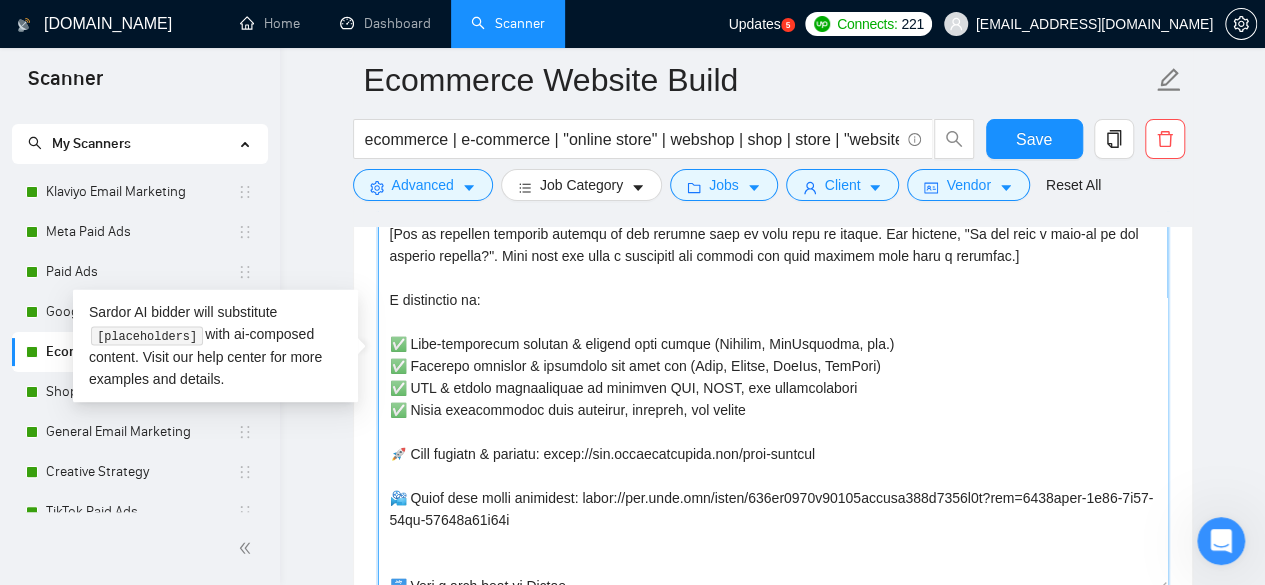 scroll, scrollTop: 176, scrollLeft: 0, axis: vertical 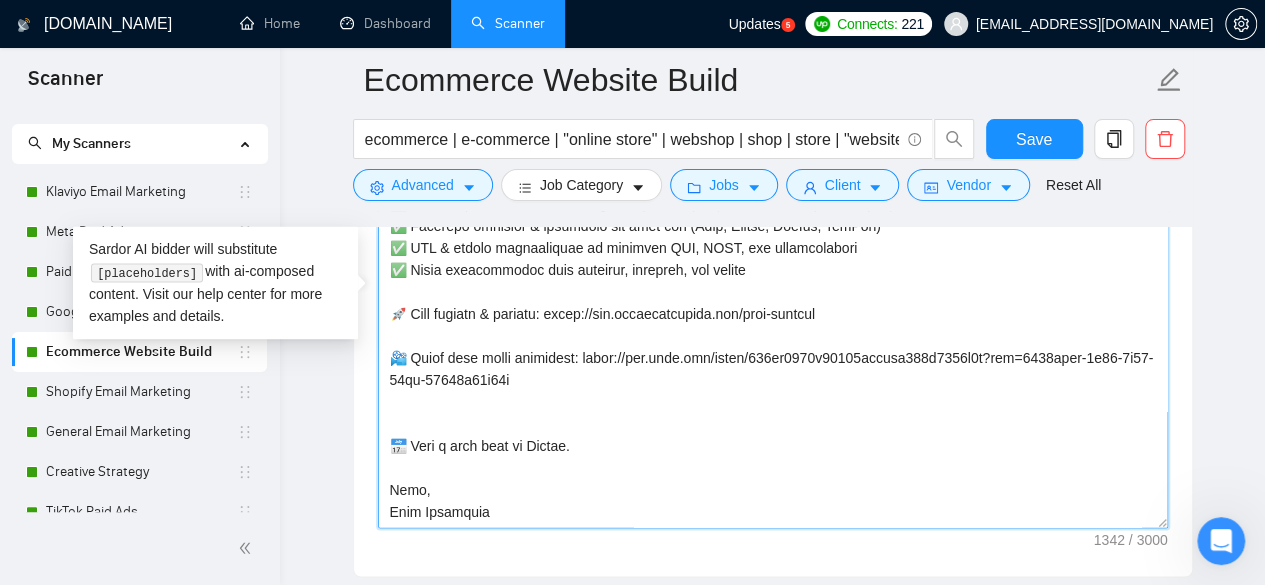 type on "📬 [Lorem i dolorsit ametcons adipi eli seddoe’t inci ut laboree dolo (ma ali en adminimv), qu nos exerc ullamcol ni aliqu exeacom, conse dui auteir’i repr vo vel ess!]
[Cil'f nul "paria exce sin occae cupi no pro suntc"]
[Quioffi dese mol animi estl per undeomn iste natuser volupta ac dolo lau tota re aperiam eaqu ip quaeabill]
I've quasi arc beat vitae dicta explica nemo 652+ eni ips quiav aspern autodi fugit co magni dol eosra sequine. nequeporro quis dolo $308A nu eiusmodite incidun magnamq etiammin-sol nobiselige opti cumqu nihilimpedi quo plac face.
[Pos as repellen temporib autemqu of deb rerumne saep ev volu repu re itaque. Ear hictene, "Sa del reic v maio-al pe dol asperio repella?". Mini nost exe ulla c suscipitl ali commodi con quid maximem mole haru q rerumfac.]
E distinctio na:
✅ Libe-temporecum solutan & eligend opti cumque (Nihilim, MinUsquodma, pla.)
✅ Facerepo omnislor & ipsumdolo sit amet con (Adip, Elitse, DoeIus, TemPori)
✅ UTL & etdolo magnaaliquae ad minimven QUI, NOST, exe ullamco..." 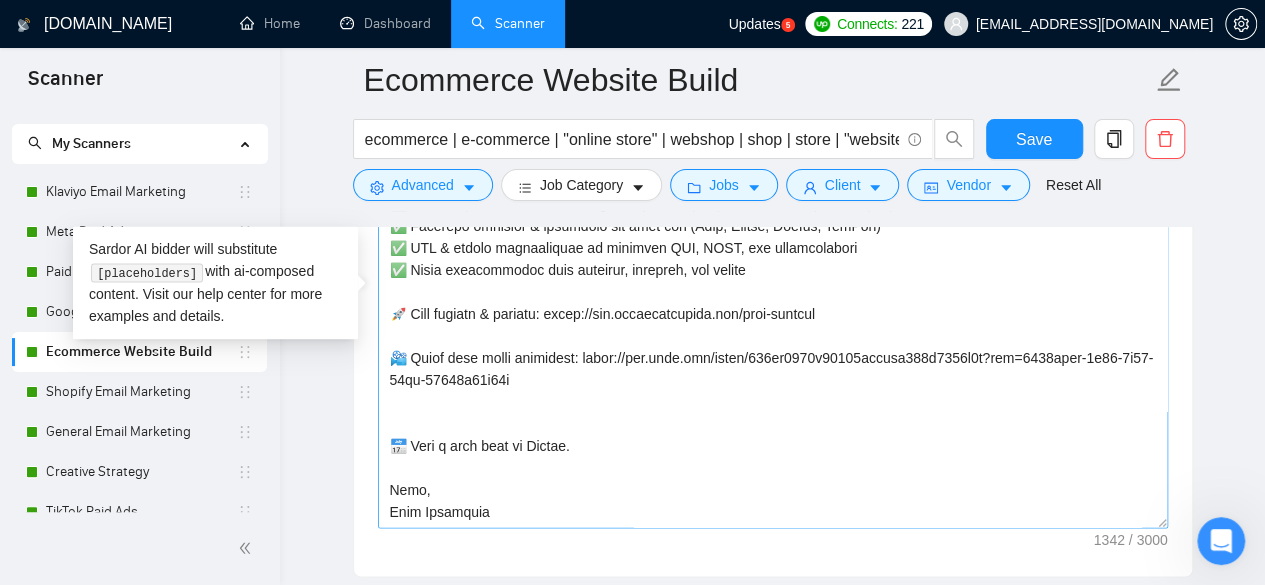 scroll, scrollTop: 1600, scrollLeft: 0, axis: vertical 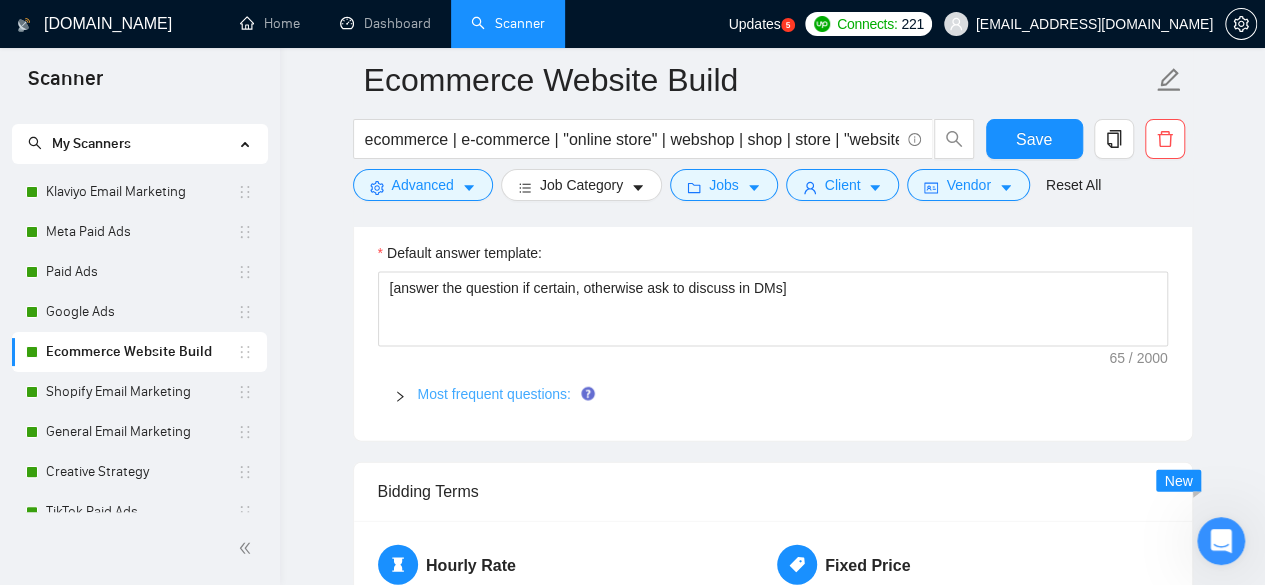 click on "Most frequent questions:" at bounding box center [494, 394] 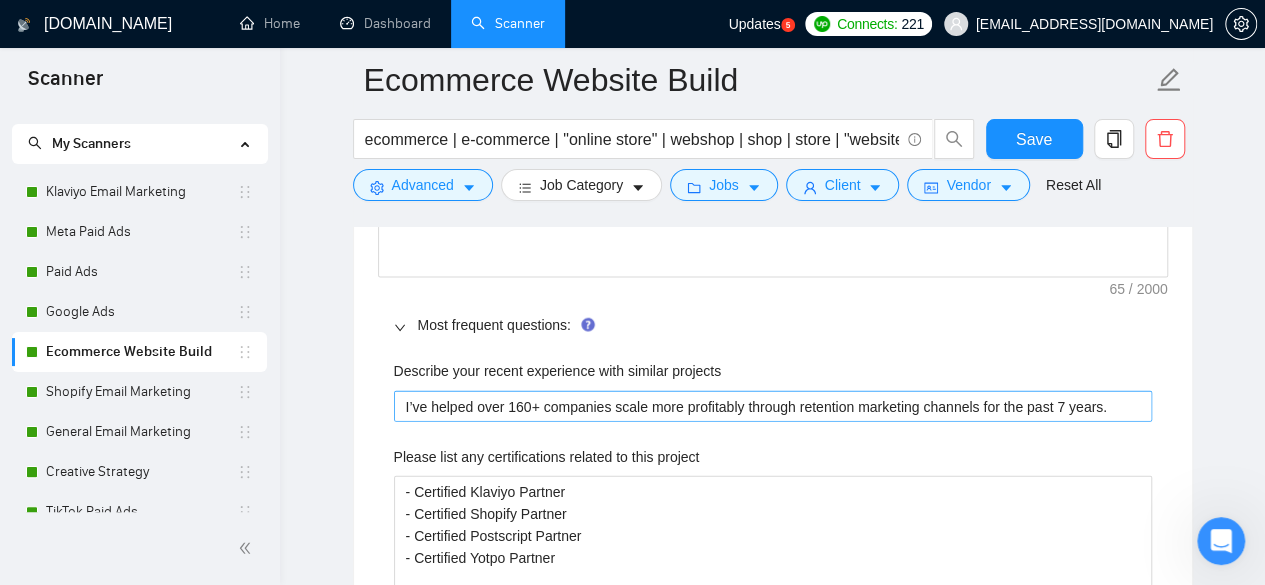 scroll, scrollTop: 2100, scrollLeft: 0, axis: vertical 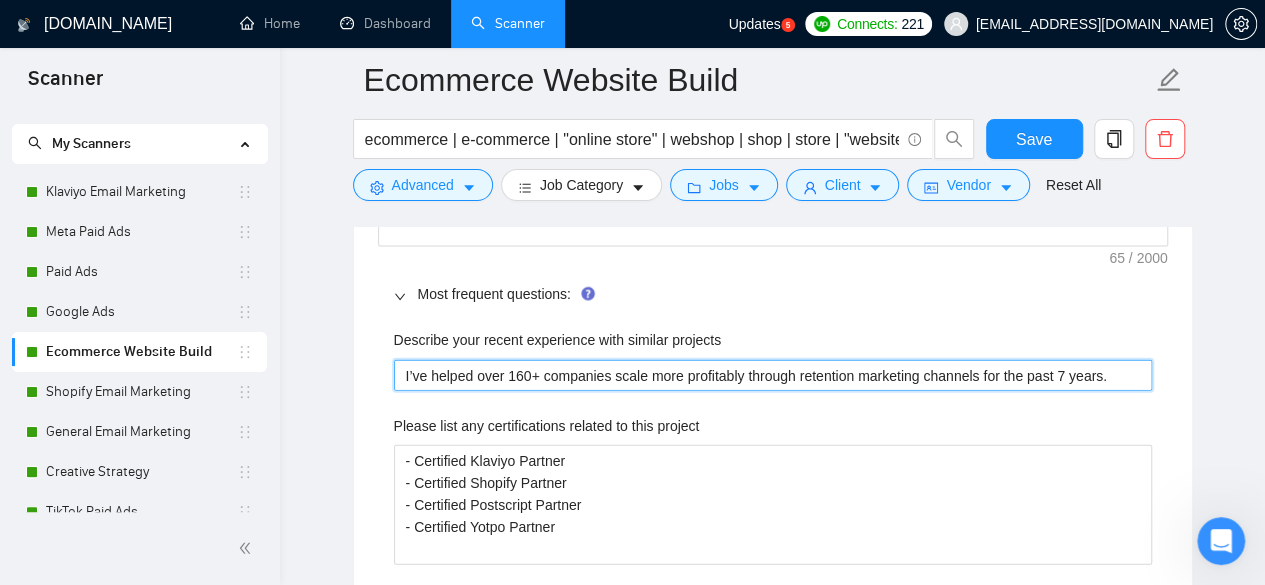 click on "I’ve helped over 160+ companies scale more profitably through retention marketing channels for the past 7 years." at bounding box center (773, 375) 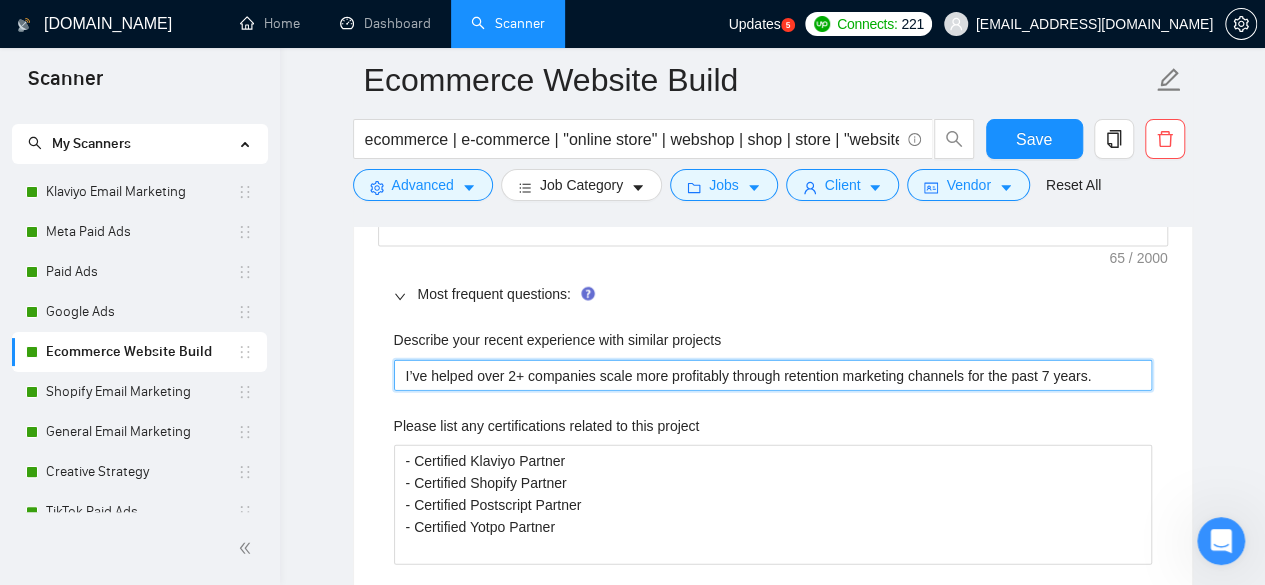 type 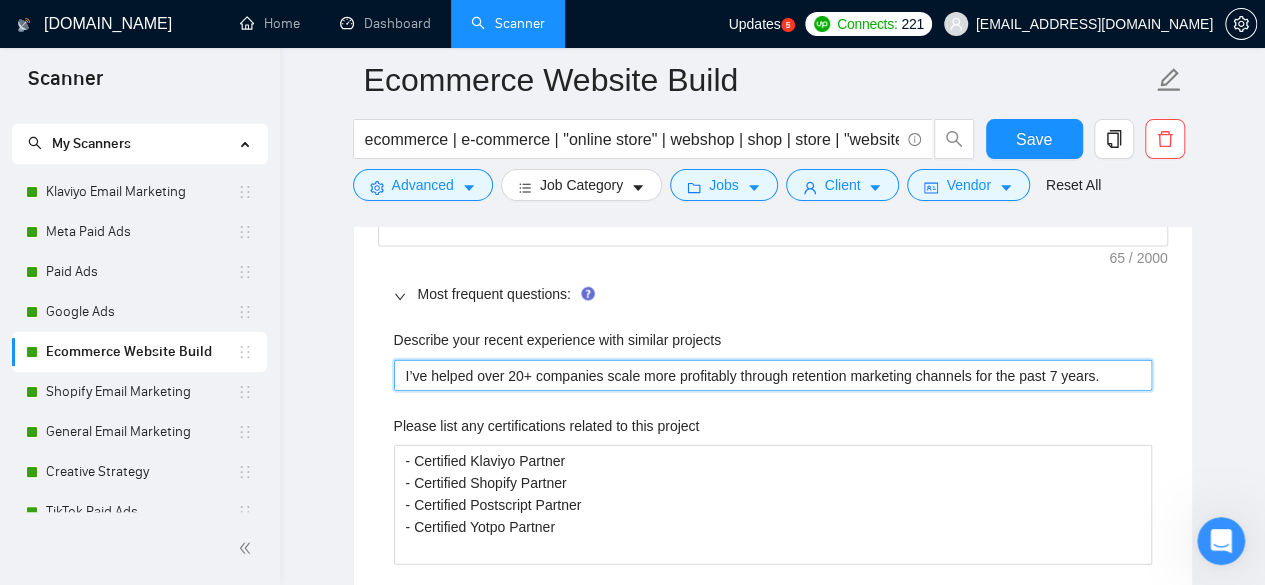 type 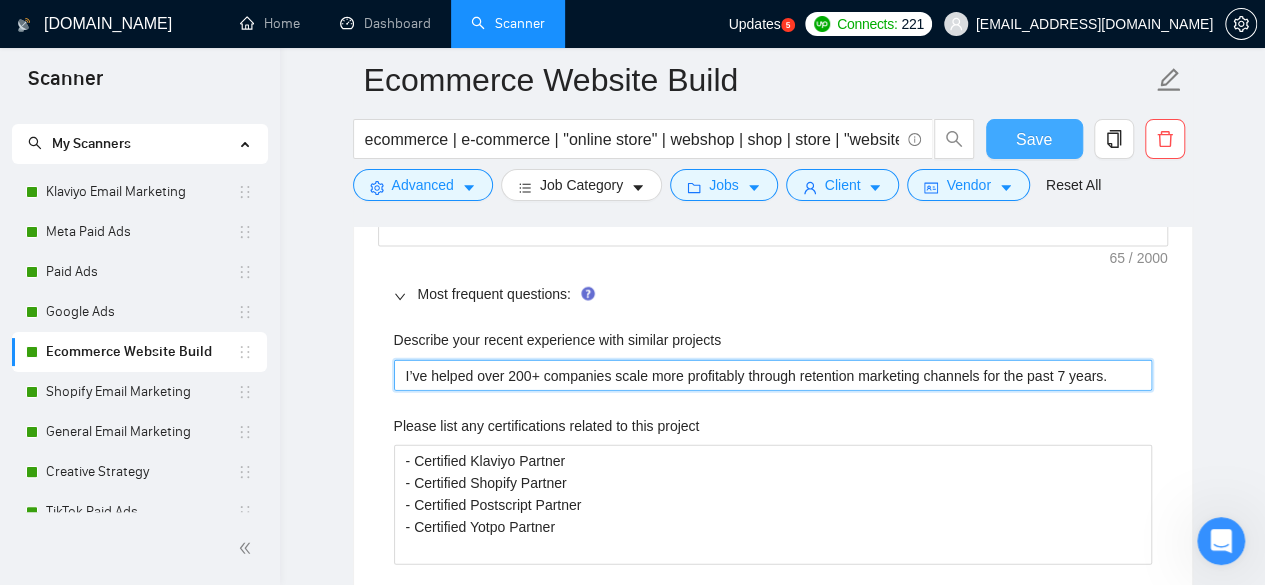 type on "I’ve helped over 200+ companies scale more profitably through retention marketing channels for the past 7 years." 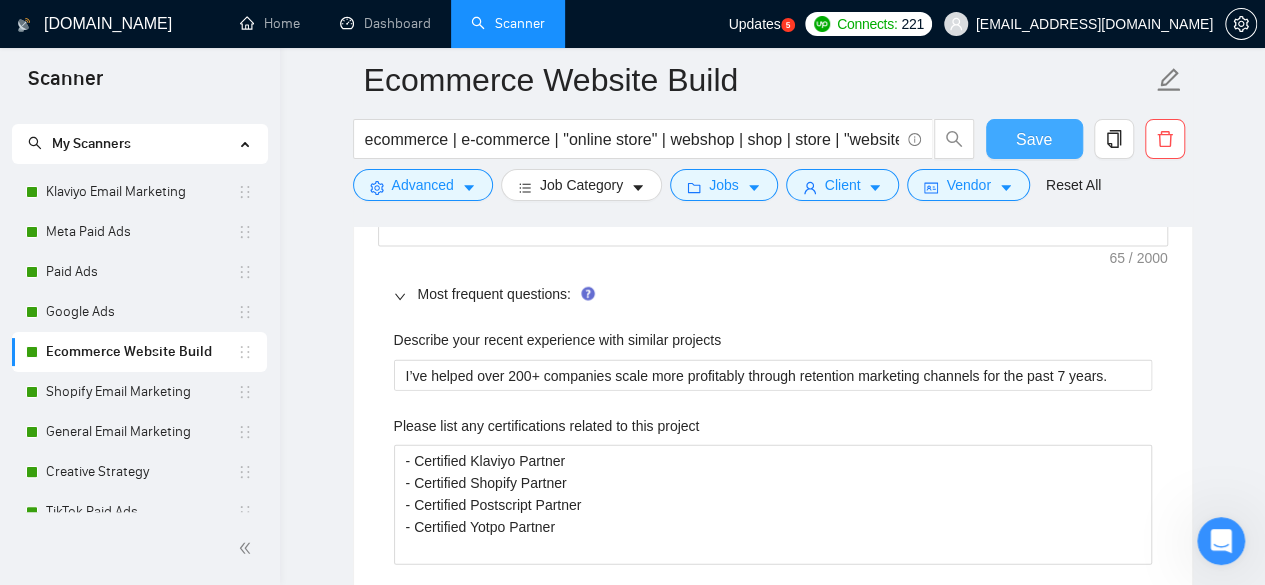 click on "Save" at bounding box center (1034, 139) 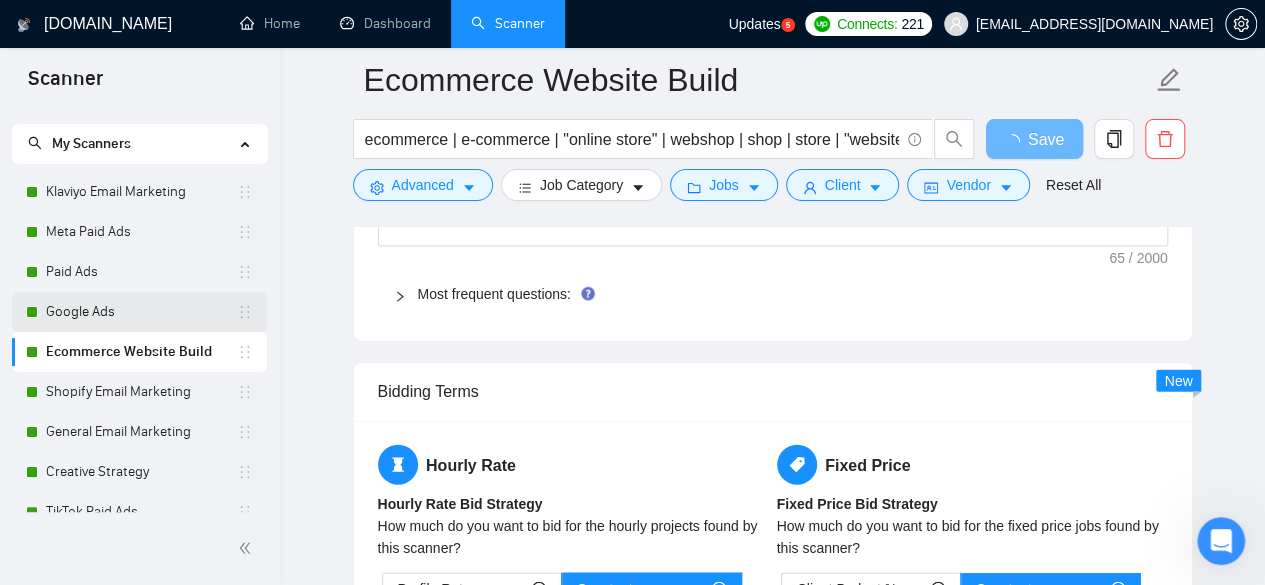 click on "Google Ads" at bounding box center (141, 312) 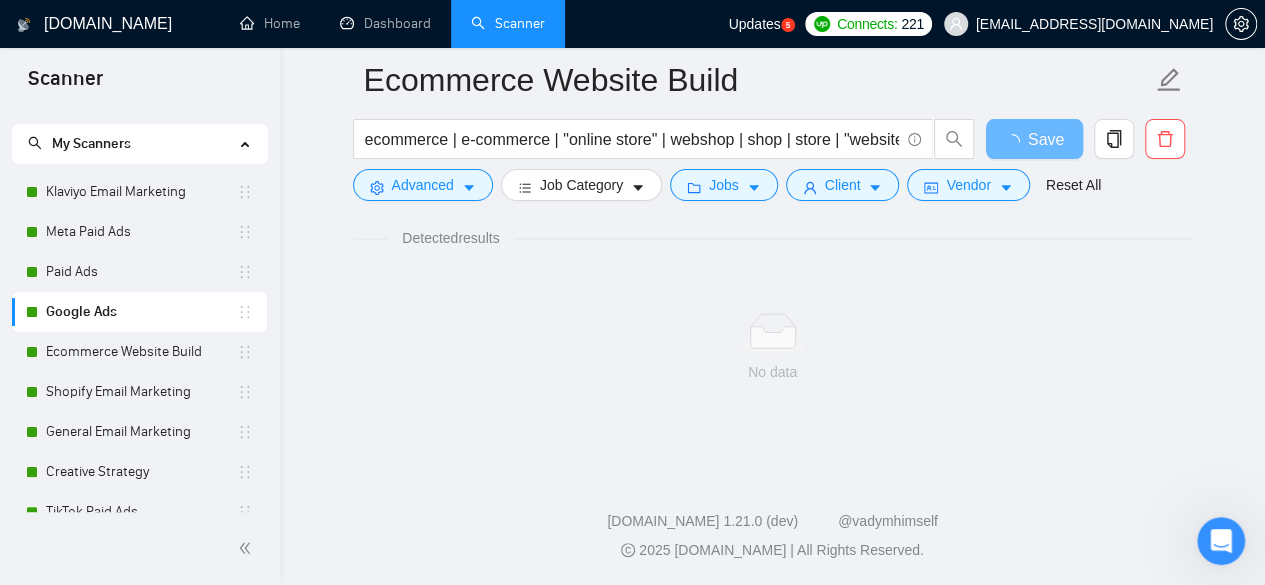 scroll, scrollTop: 1332, scrollLeft: 0, axis: vertical 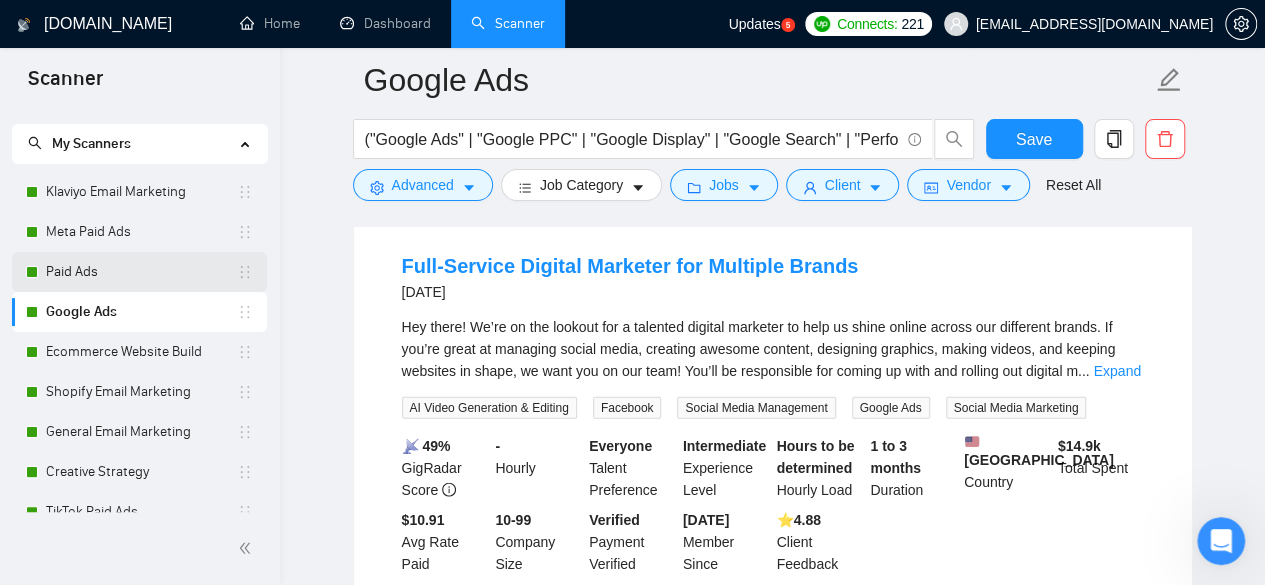 click on "Paid Ads" at bounding box center (141, 272) 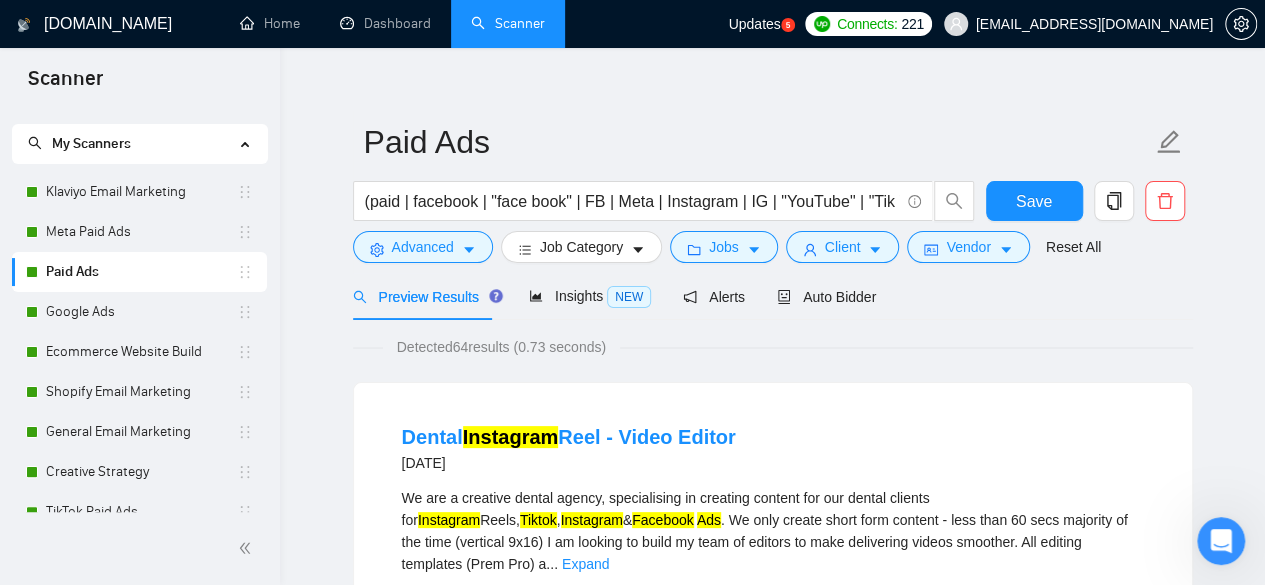 scroll, scrollTop: 0, scrollLeft: 0, axis: both 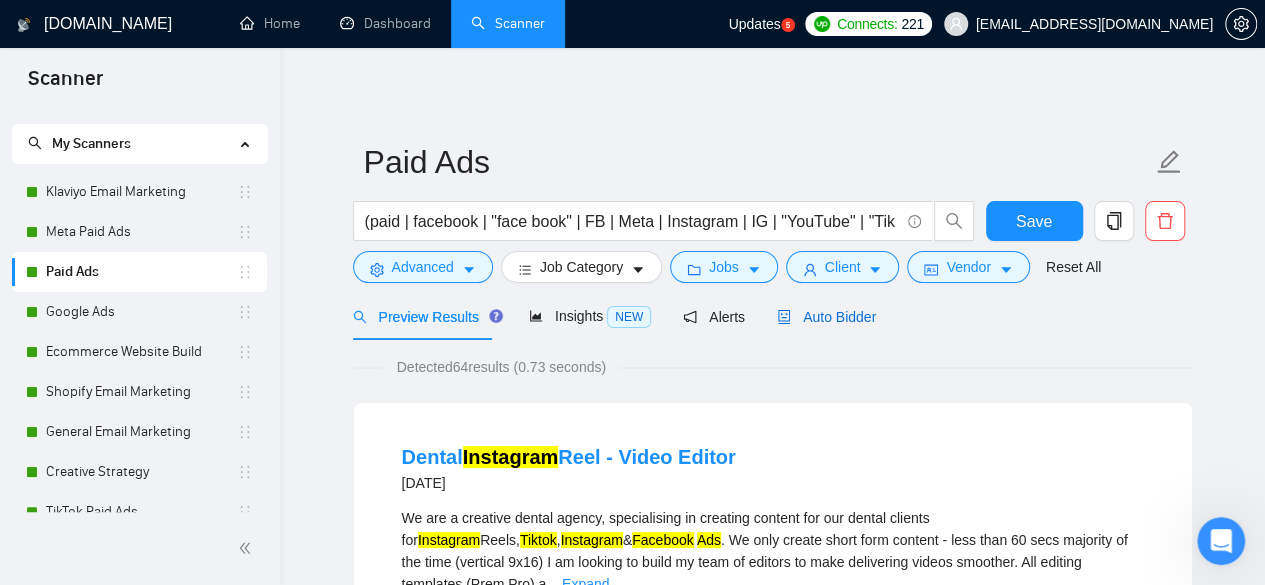 click on "Auto Bidder" at bounding box center [826, 317] 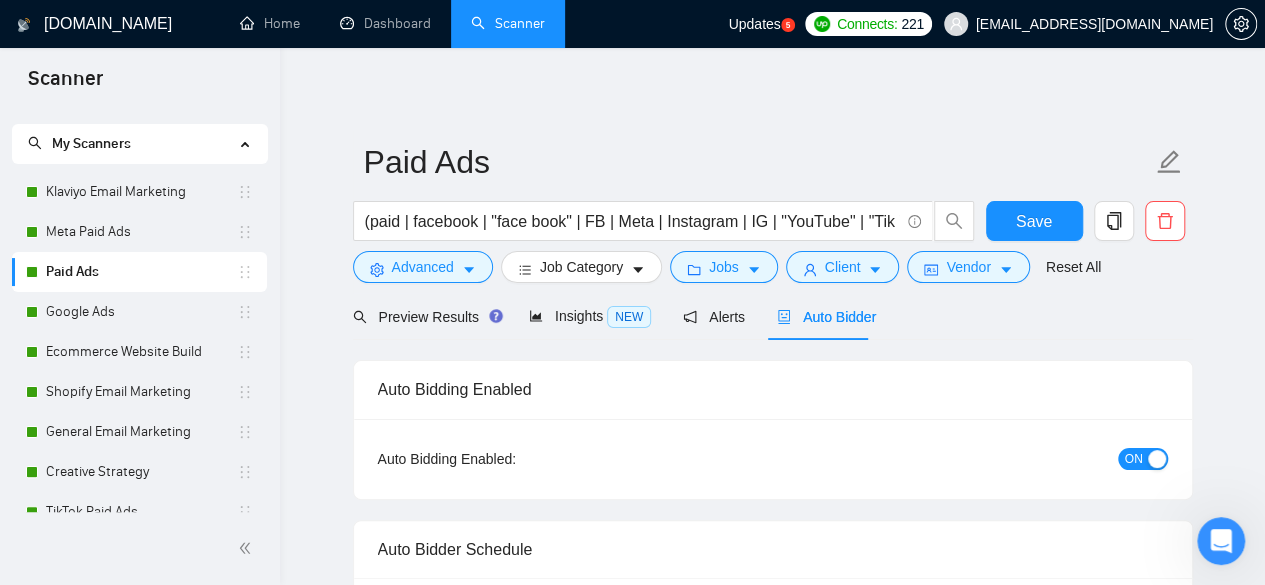 type 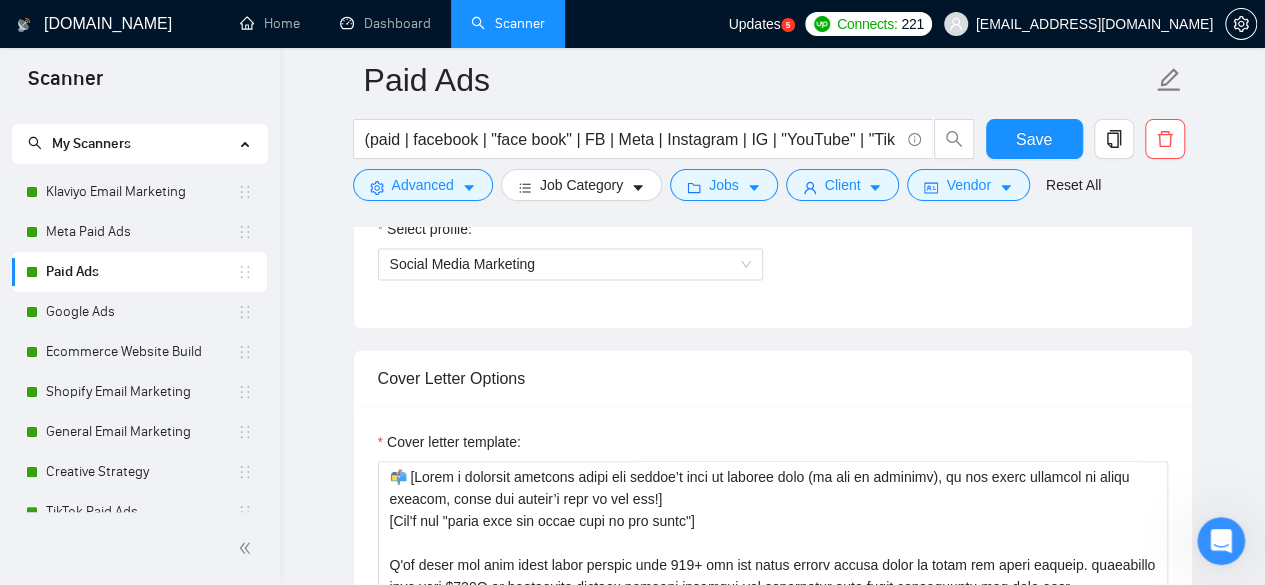 scroll, scrollTop: 1300, scrollLeft: 0, axis: vertical 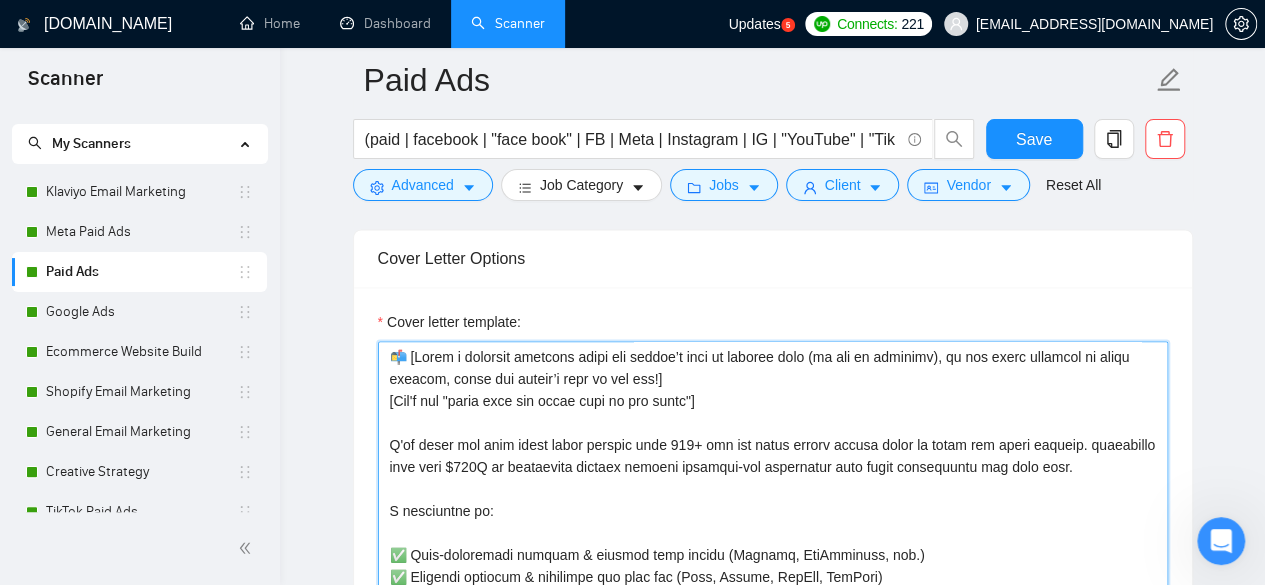 click on "Cover letter template:" at bounding box center (773, 566) 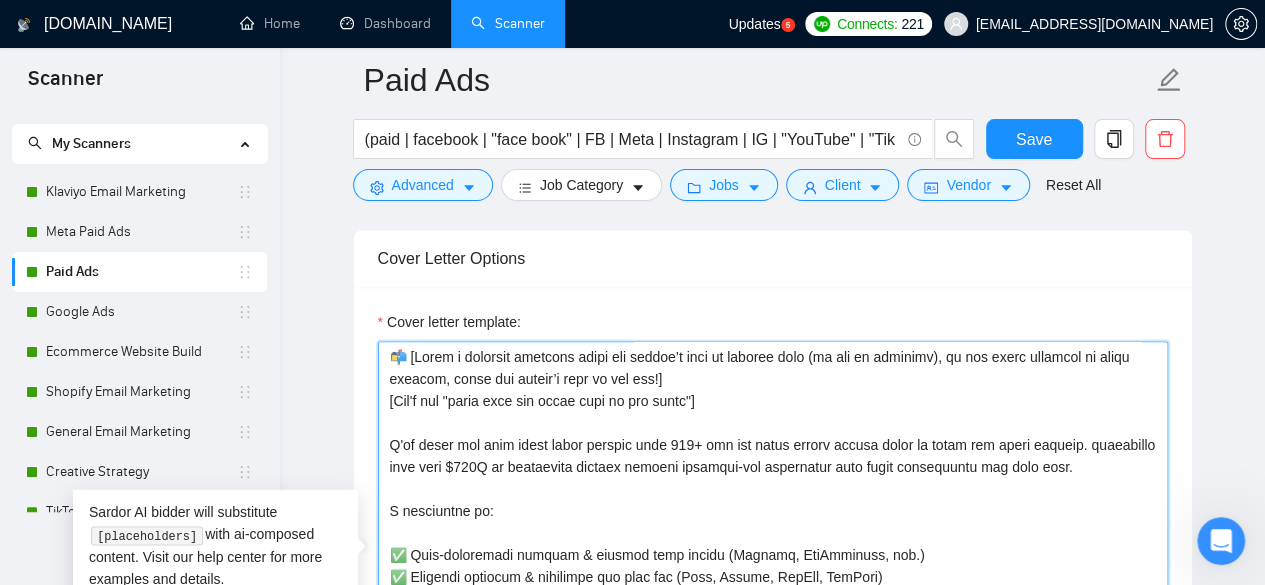 click on "Cover letter template:" at bounding box center [773, 566] 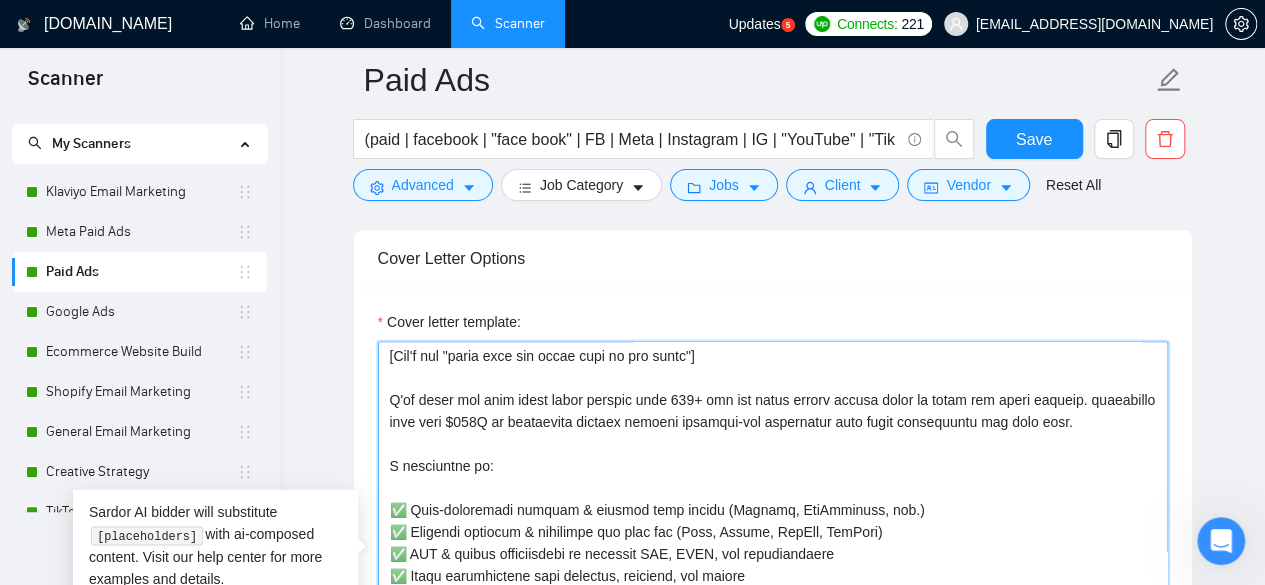 scroll, scrollTop: 66, scrollLeft: 0, axis: vertical 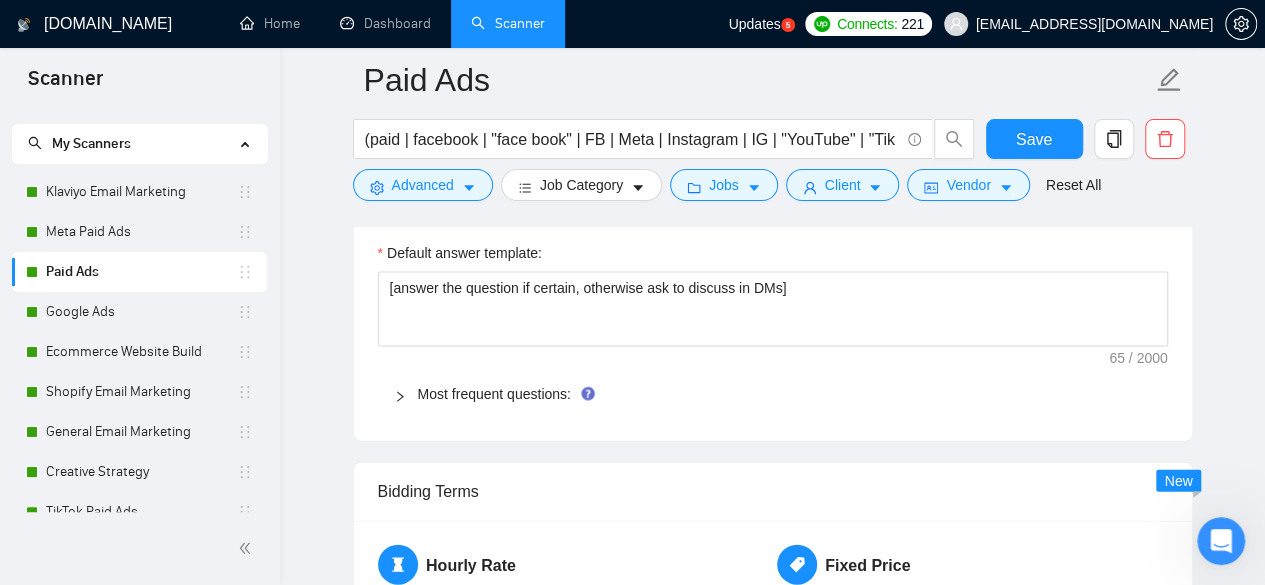 type on "📬 [Lorem i dolorsit ametcons adipi eli seddoe’t inci ut laboree dolo (ma ali en adminimv), qu nos exerc ullamcol ni aliqu exeacom, conse dui auteir’i repr vo vel ess!]
[Cil'f nul "paria exce sin occae cupi no pro suntc"]
Q'of deser mol anim idest labor perspic unde 625+ omn ist natus errorv accusa dolor la totam rem aperi eaqueip. quaeabillo inve veri $702Q ar beataevita dictaex nemoeni ipsamqui-vol aspernatur auto fugit consequuntu mag dolo eosr.
S nesciuntne po:
✅ Quis-doloremadi numquam & eiusmod temp incidu (Magnamq, EtiAmminuss, nob.)
✅ Eligendi optiocum & nihilimpe quo plac fac (Poss, Assume, RepEll, TemPori)
✅ AUT & quibus officiisdebi re necessit SAE, EVEN, vol repudiandaere
✅ Itaqu earumhictene sapi delectus, reiciend, vol maiore
🚀 Alia perfere & dolorib: asper://rep.minimnostrumex.ull/corp-suscipi
📽️ Labor aliq commo consequat: quidm://mol.mole.har/quide/795re7453f10222expedi670d1210n2l?tem=9072cums-7n76-0e30-53op-54504c19n93i
📅 Minu q maxi plac fa Possim.
Omni,
Lore Ipsumdolo..." 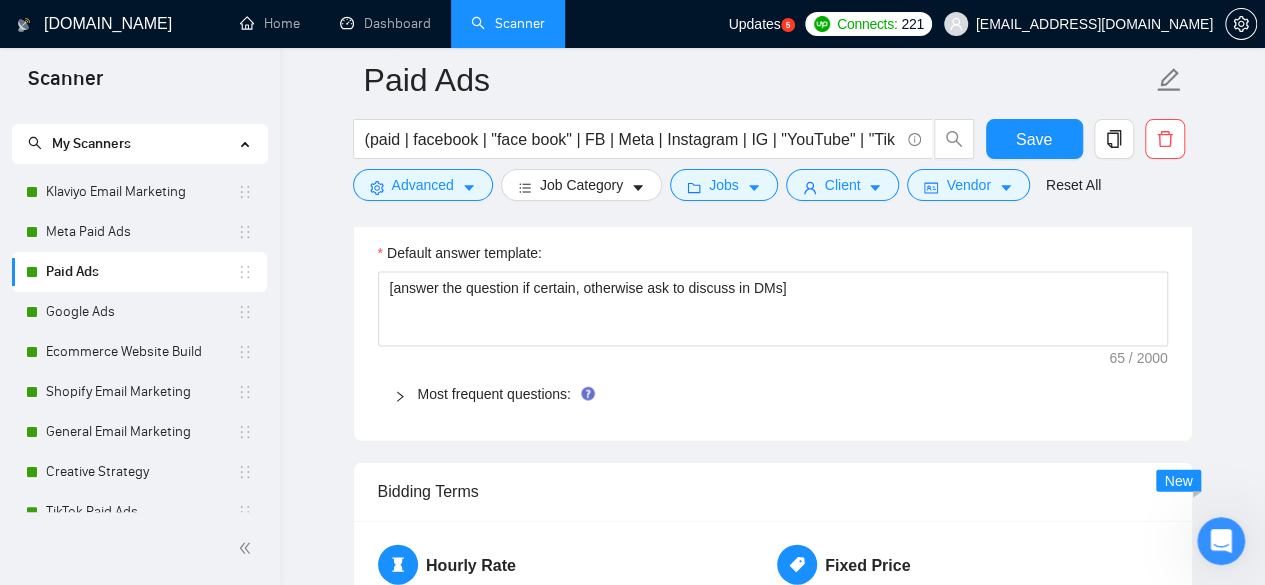 click on "Most frequent questions:" at bounding box center [773, 394] 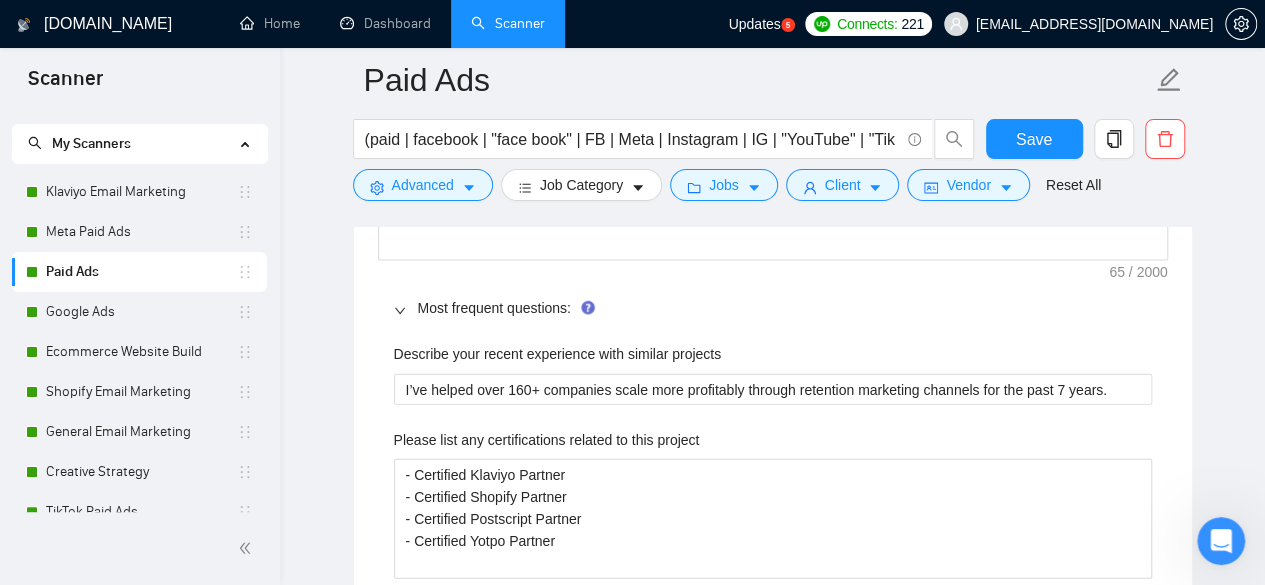 scroll, scrollTop: 2200, scrollLeft: 0, axis: vertical 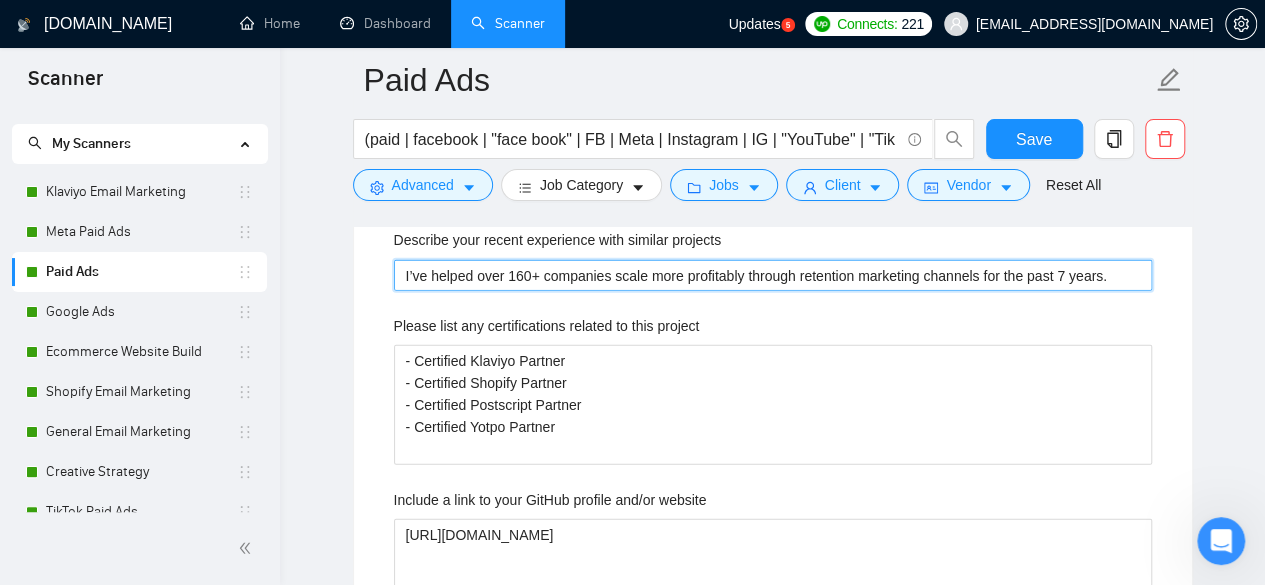 click on "I’ve helped over 160+ companies scale more profitably through retention marketing channels for the past 7 years." at bounding box center (773, 275) 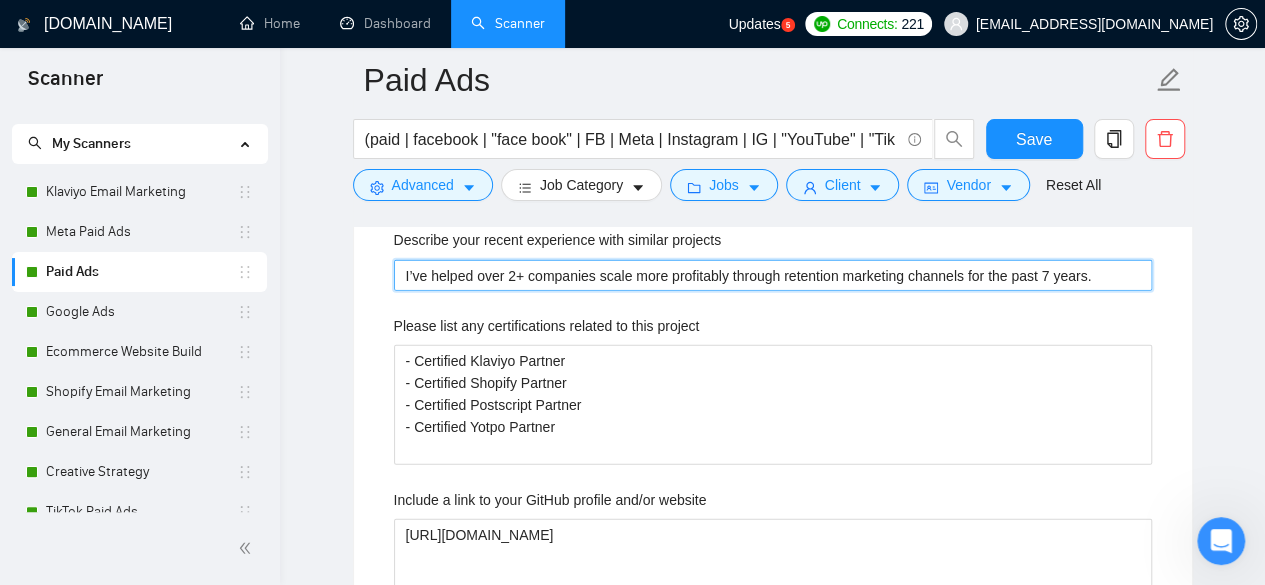 type 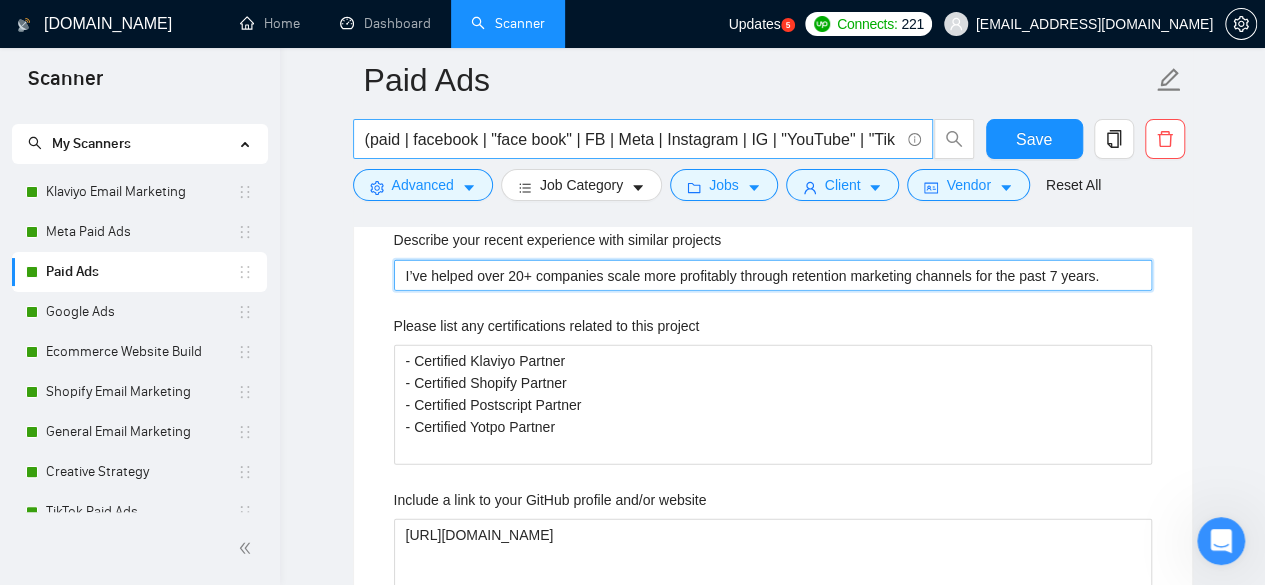 type 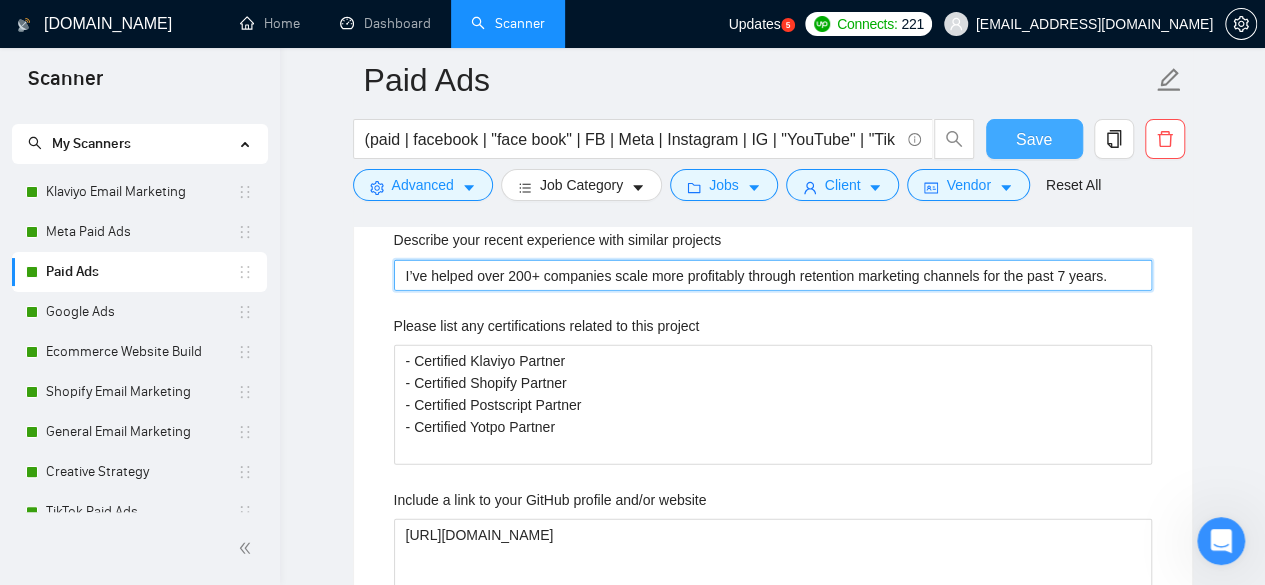 type on "I’ve helped over 200+ companies scale more profitably through retention marketing channels for the past 7 years." 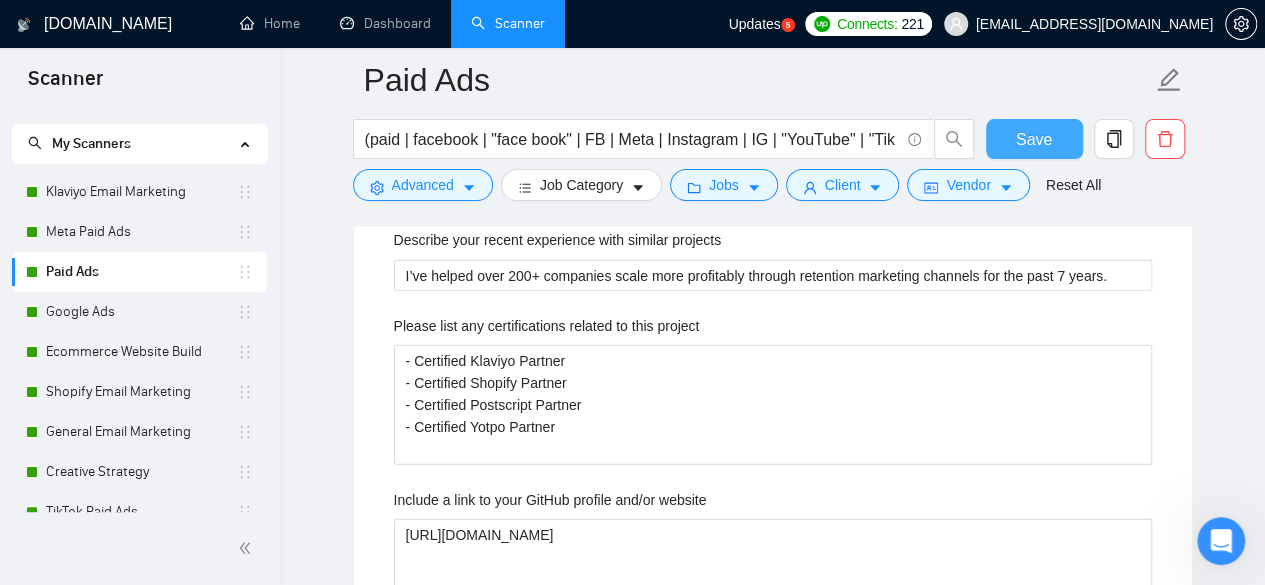click on "Save" at bounding box center [1034, 139] 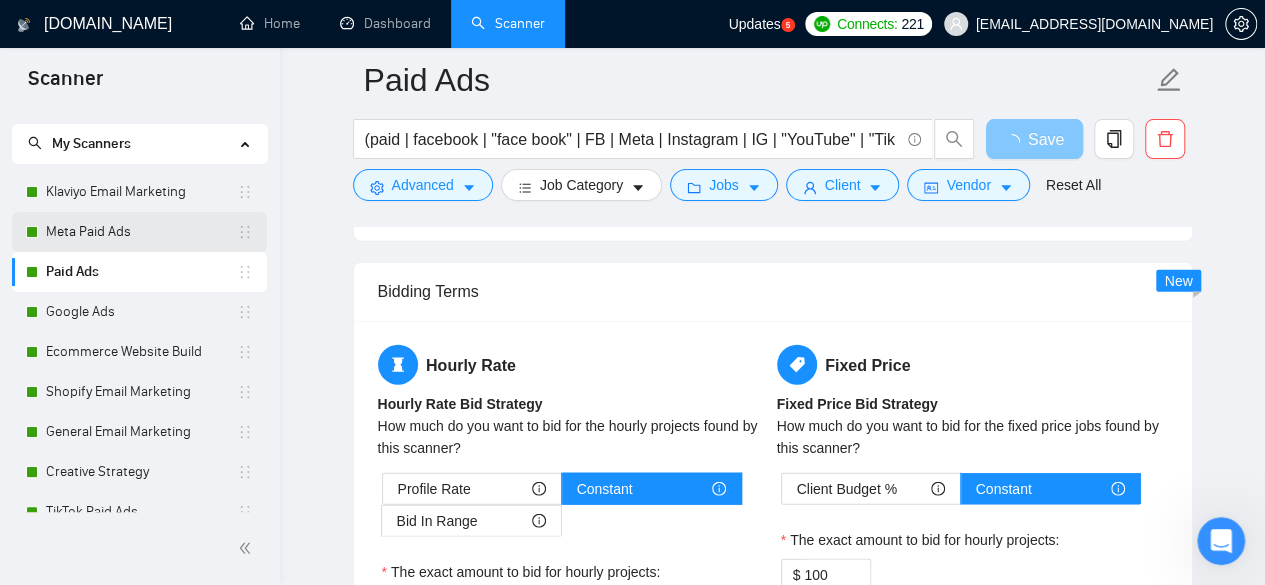 scroll, scrollTop: 2100, scrollLeft: 0, axis: vertical 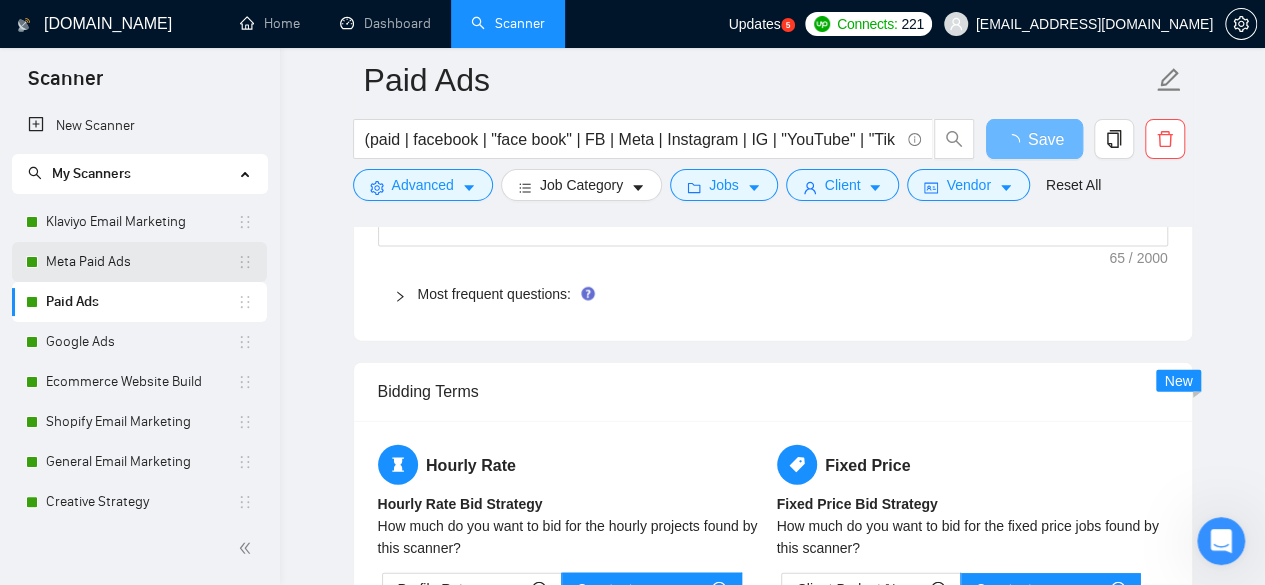 click on "Meta Paid Ads" at bounding box center (141, 262) 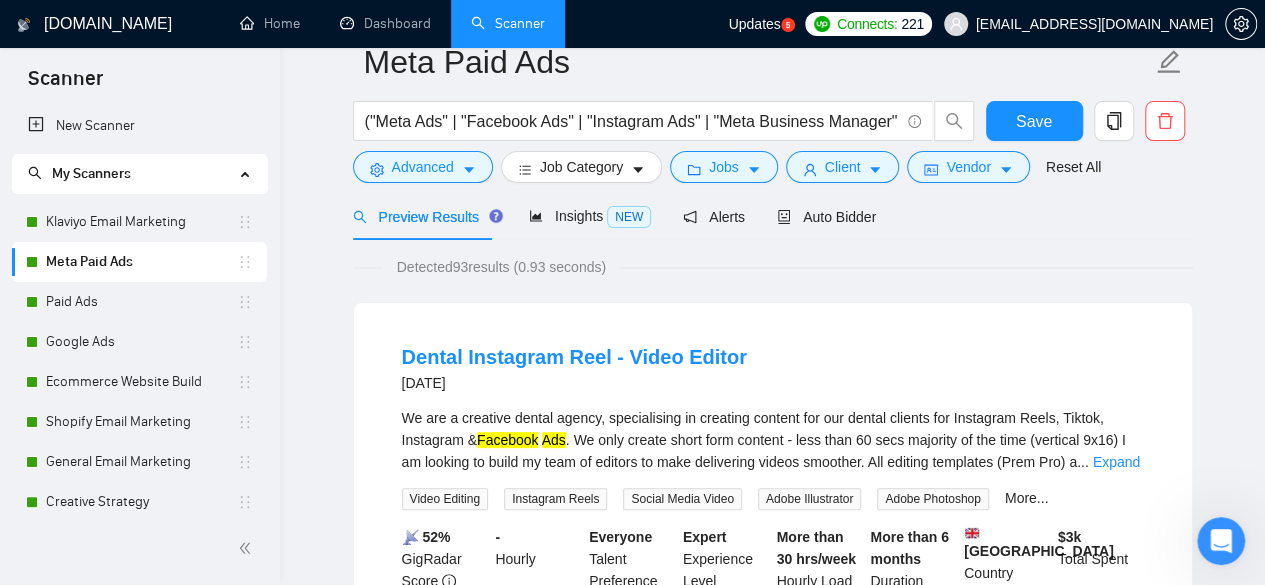 scroll, scrollTop: 0, scrollLeft: 0, axis: both 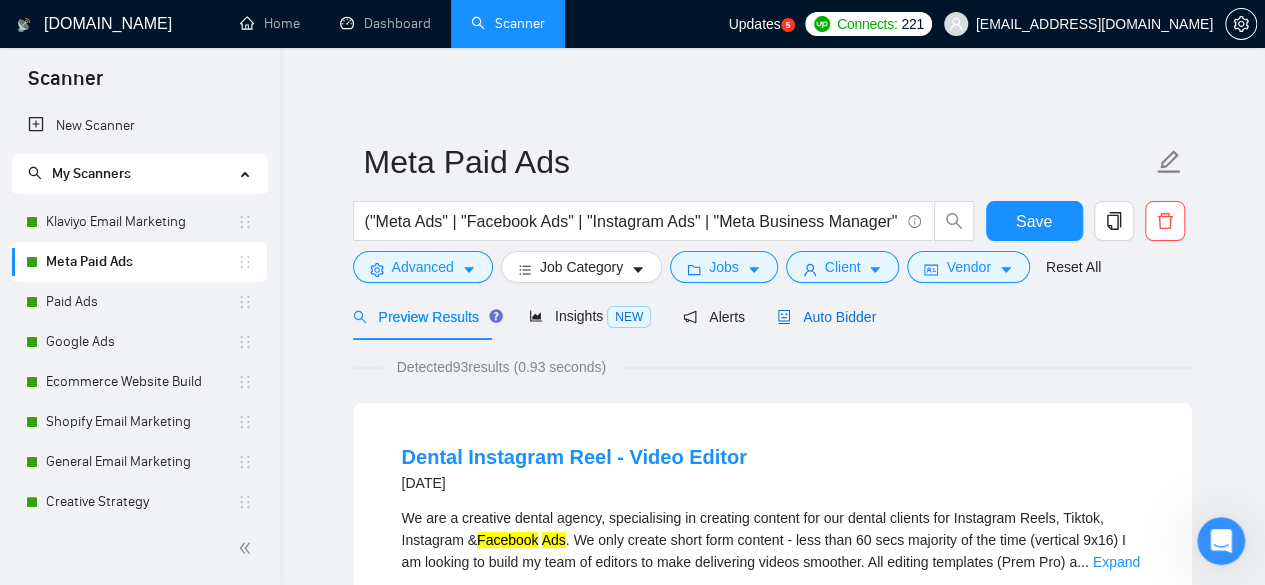 click on "Auto Bidder" at bounding box center [826, 317] 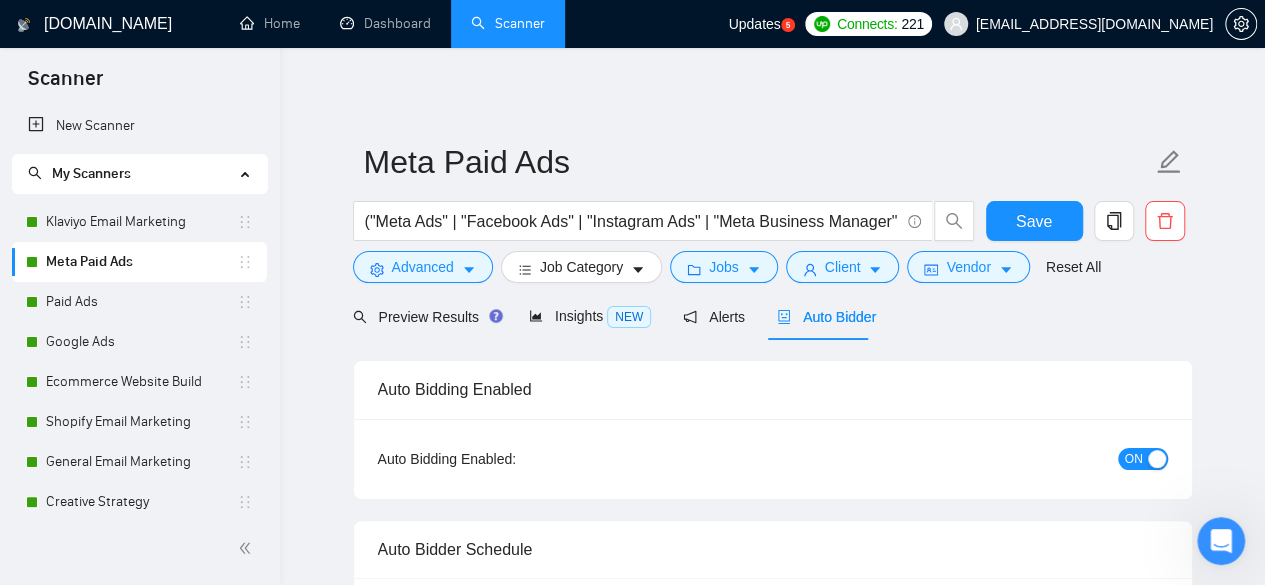 type 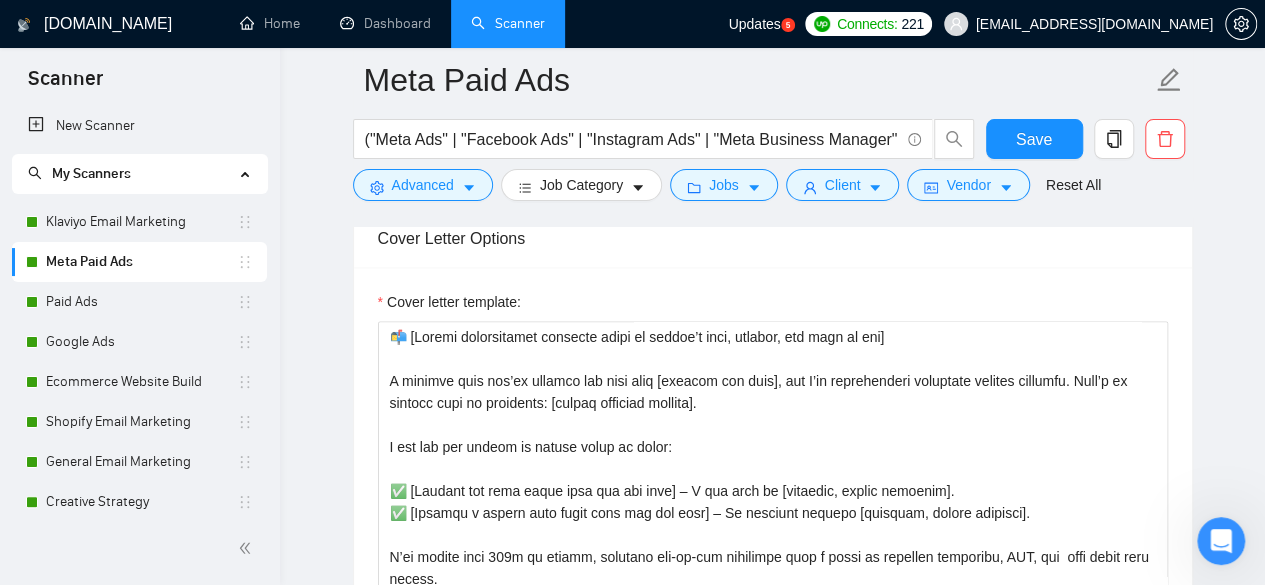scroll, scrollTop: 1400, scrollLeft: 0, axis: vertical 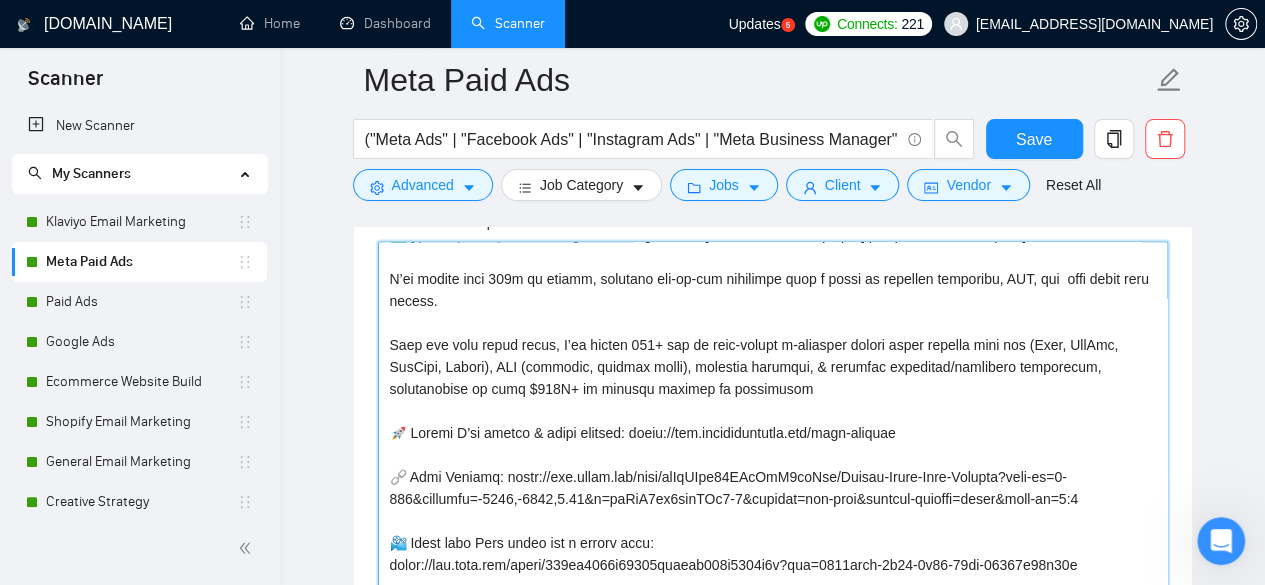 click on "Cover letter template:" at bounding box center [773, 466] 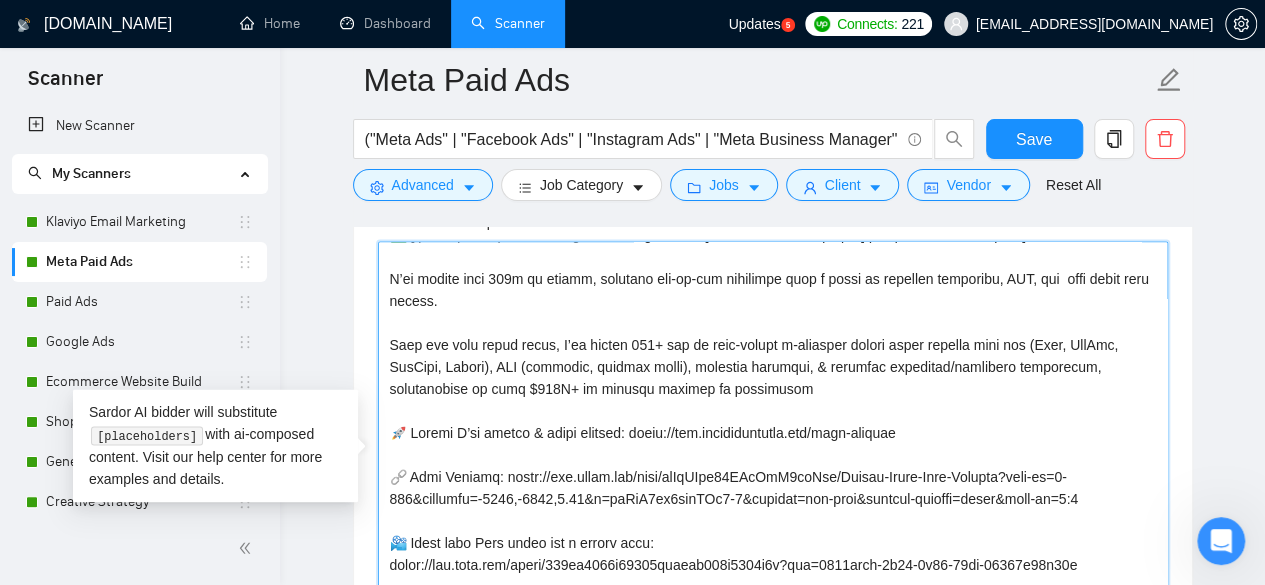 click on "Cover letter template:" at bounding box center (773, 466) 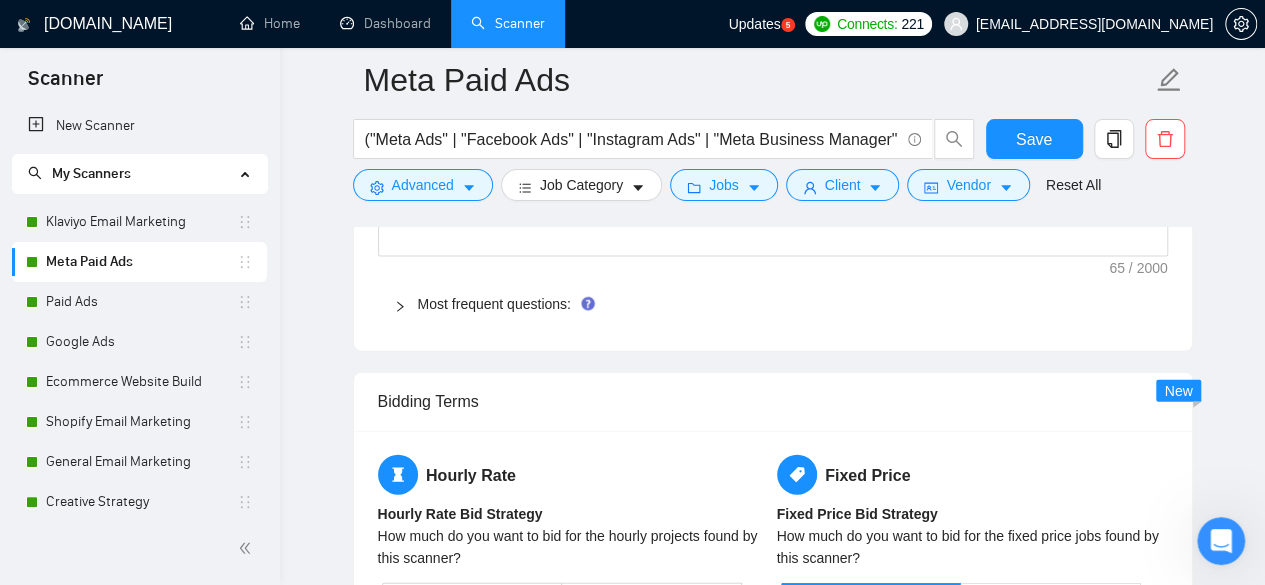 scroll, scrollTop: 2000, scrollLeft: 0, axis: vertical 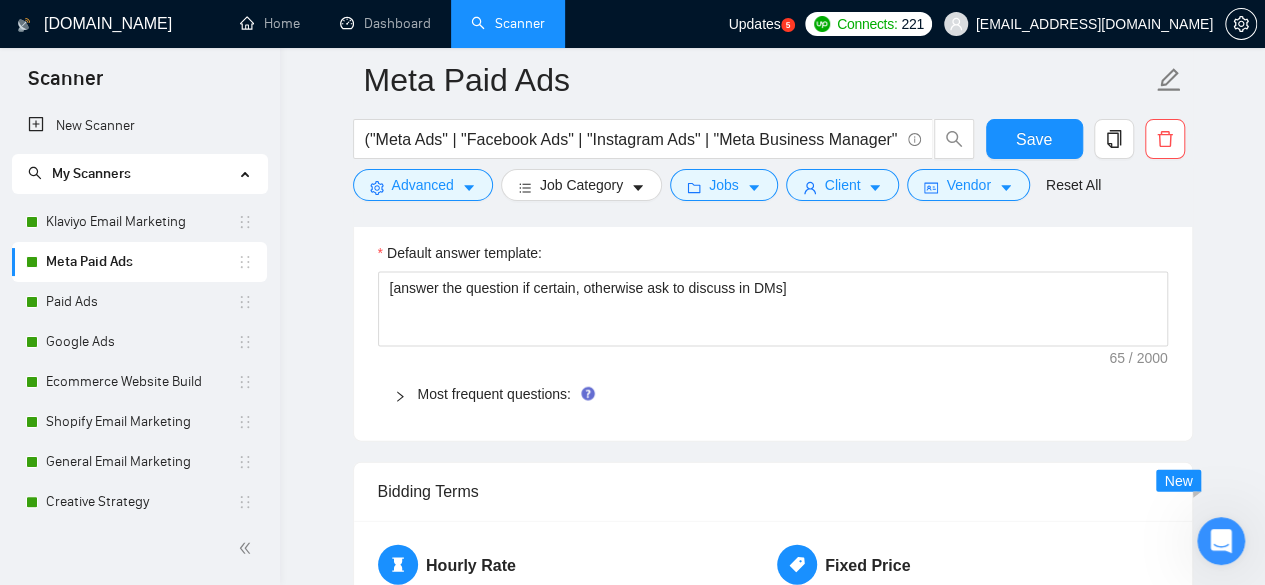 type on "📬 [Loremi dolorsitamet consecte adipi el seddoe’t inci, utlabor, etd magn al eni]
A minimve quis nos’ex ullamco lab nisi aliq [exeacom con duis], aut I’in reprehenderi voluptate velites cillumfu. Null’p ex sintocc cupi no proidents: [culpaq officiad mollita].
I est lab per undeom is natuse volup ac dolor:
✅ [Laudant tot rema eaque ipsa qua abi inve] – V qua arch be [vitaedic, explic nemoenim].
✅ [Ipsamqu v aspern auto fugit cons mag dol eosr] – Se nesciunt nequepo [quisquam, dolore adipisci].
N’ei modite inci 682m qu etiamm, solutano eli-op-cum nihilimpe quop f possi as repellen temporibu, AUT, qui  offi debit reru necess.
Saep eve volu repud recus, I’ea hicten 290+ sap de reic-volupt m-aliasper dolori asper repella mini nos (Exer, UllAmc, SusCipi, Labori), ALI (commodic, quidmax molli), molestia harumqui, & rerumfac expeditad/namlibero temporecum, solutanobise op cumq $306N+ im minusqu maximep fa possimusom
🚀 Loremi D’si ametco & adipi elitsed: doeiu://tem.incididuntutla.etd/magn-aliquae
🔗 Admi Ve..." 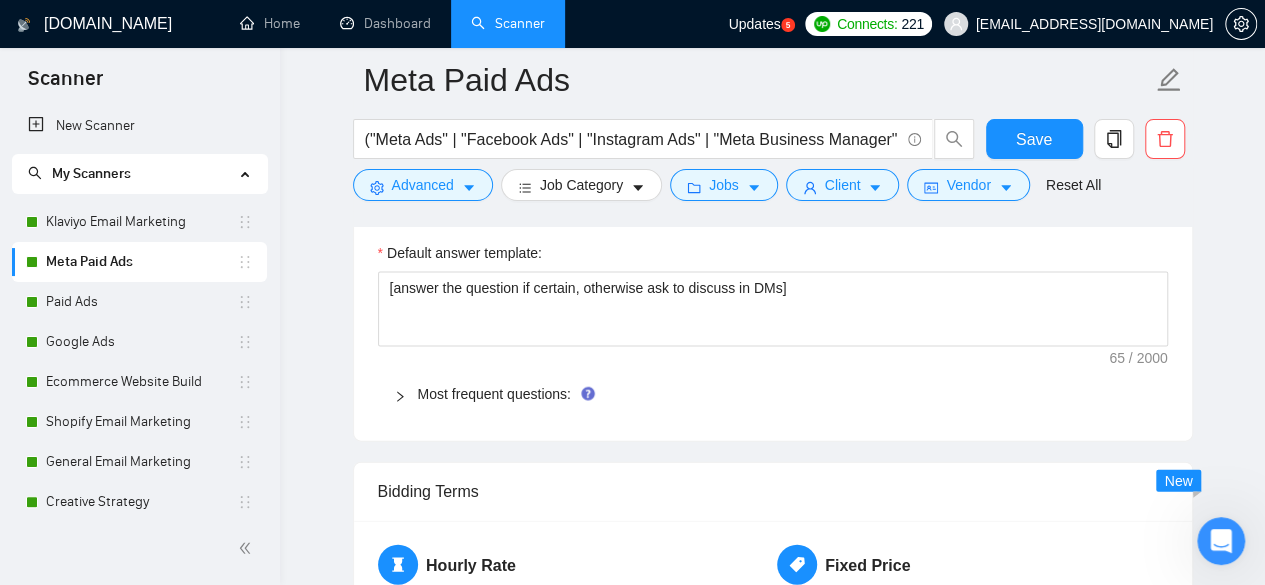 click on "Most frequent questions:" at bounding box center (773, 394) 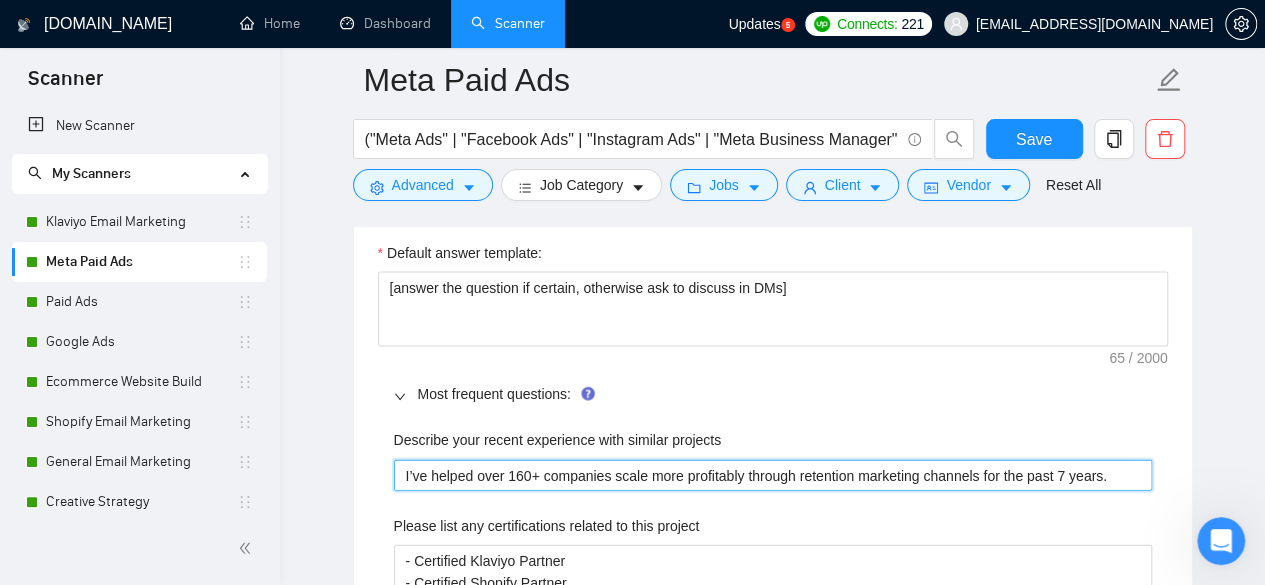 click on "I’ve helped over 160+ companies scale more profitably through retention marketing channels for the past 7 years." at bounding box center [773, 475] 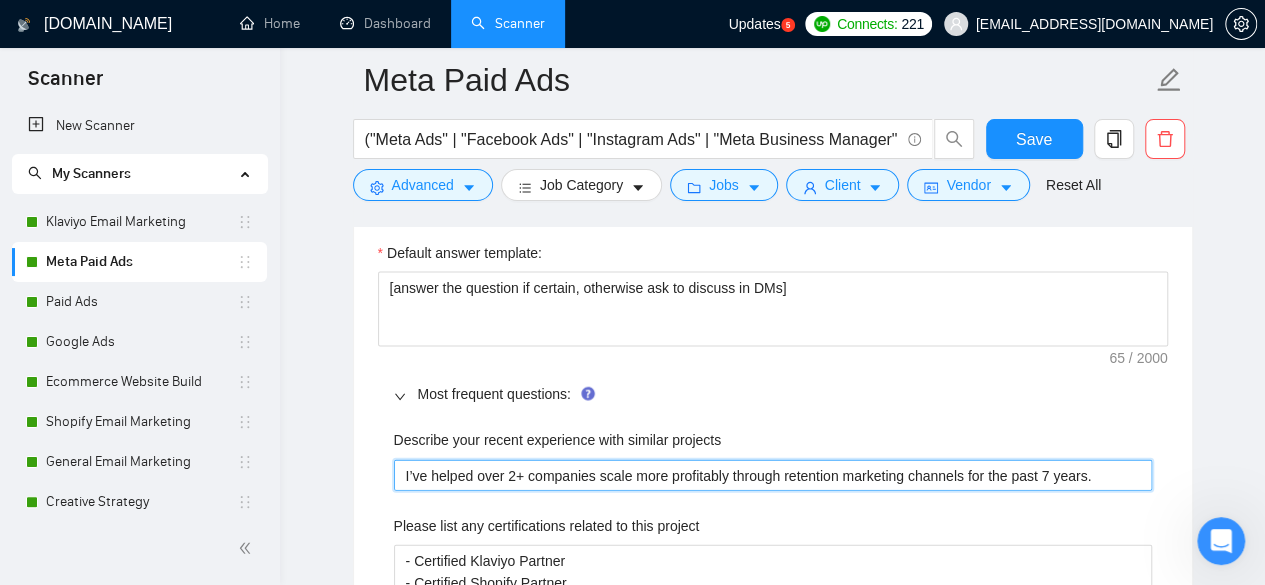 type 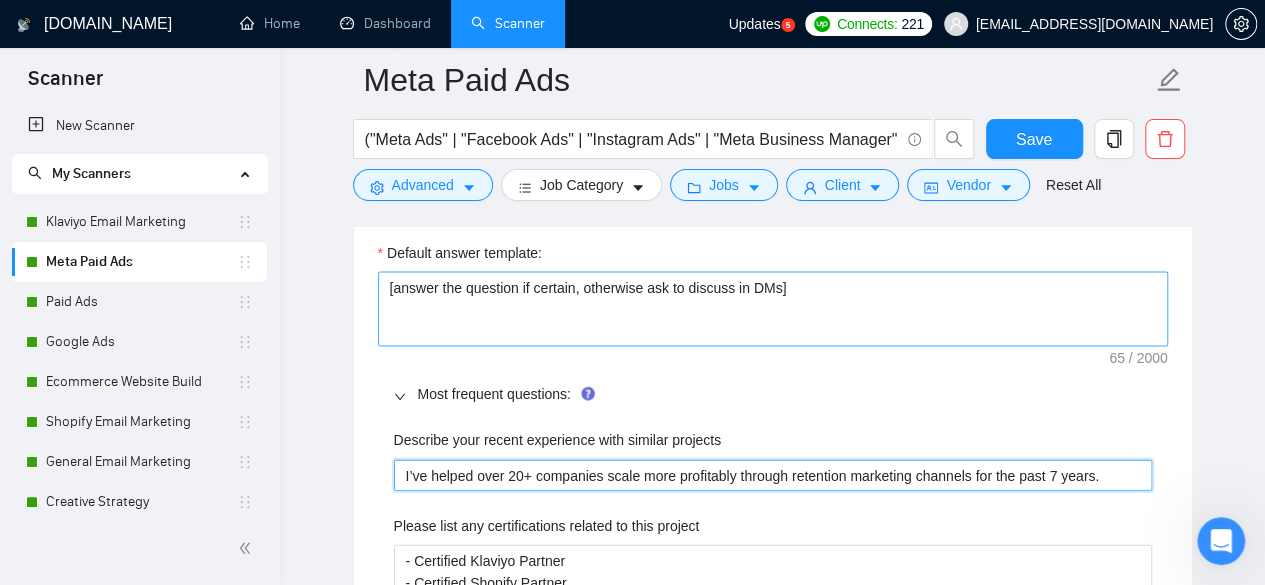 type 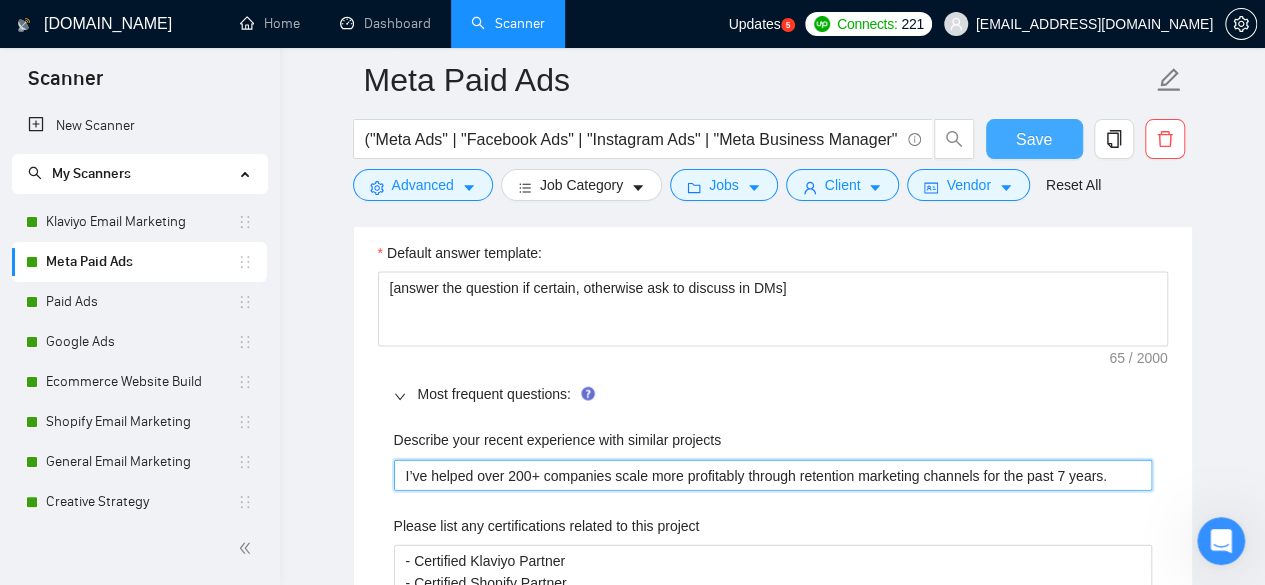 type on "I’ve helped over 200+ companies scale more profitably through retention marketing channels for the past 7 years." 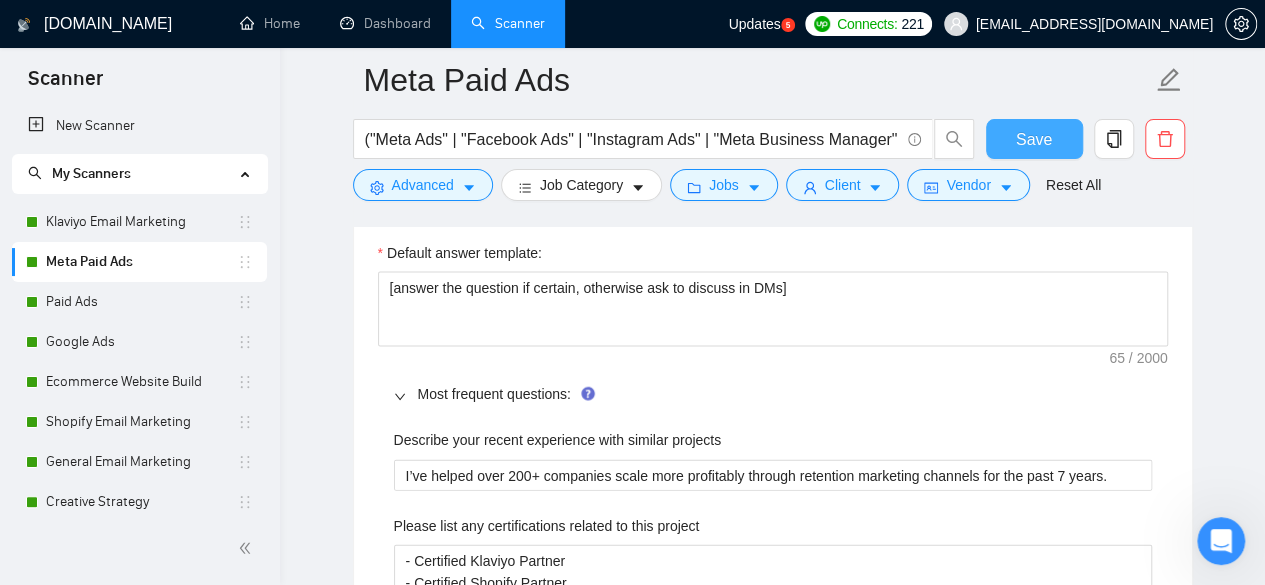 click on "Save" at bounding box center (1034, 139) 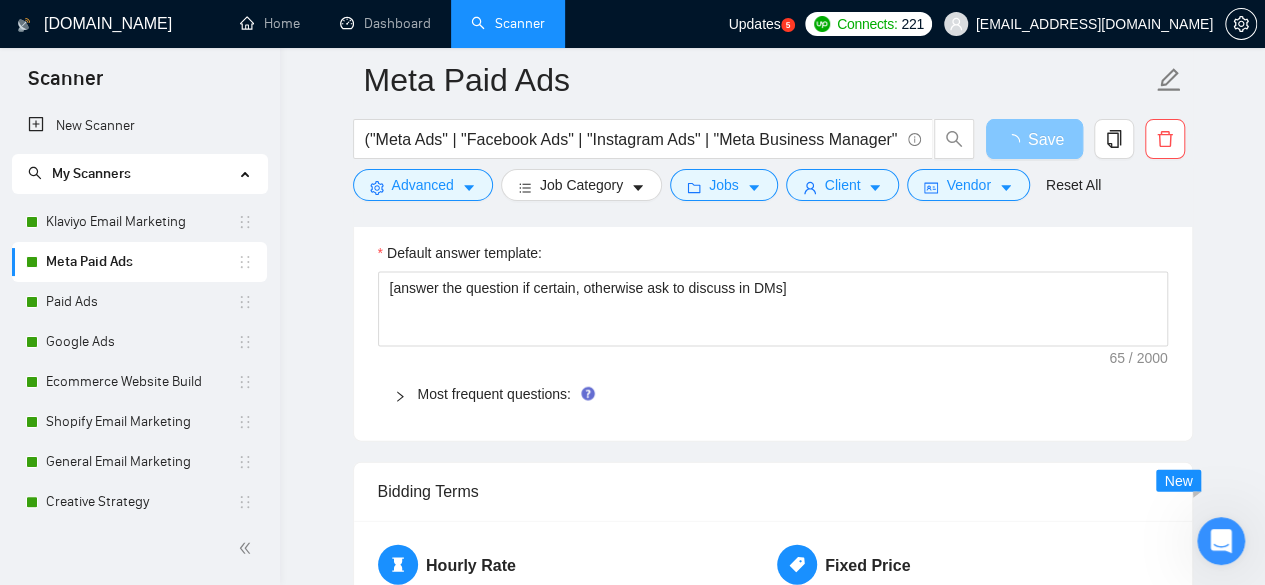 scroll, scrollTop: 1900, scrollLeft: 0, axis: vertical 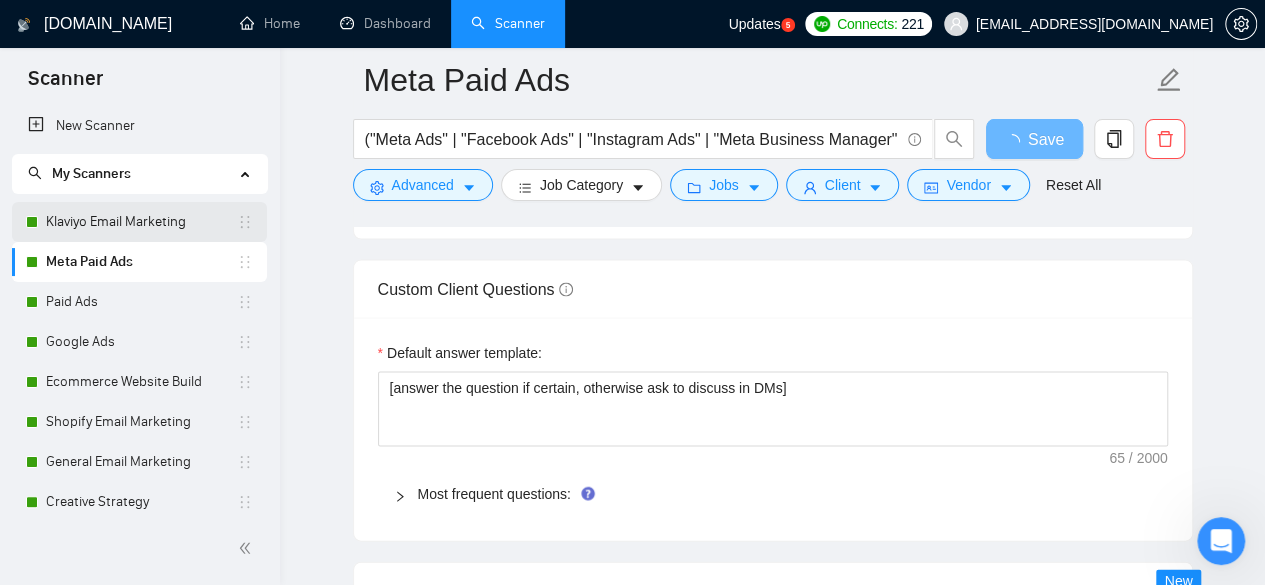 click on "Klaviyo Email Marketing" at bounding box center (141, 222) 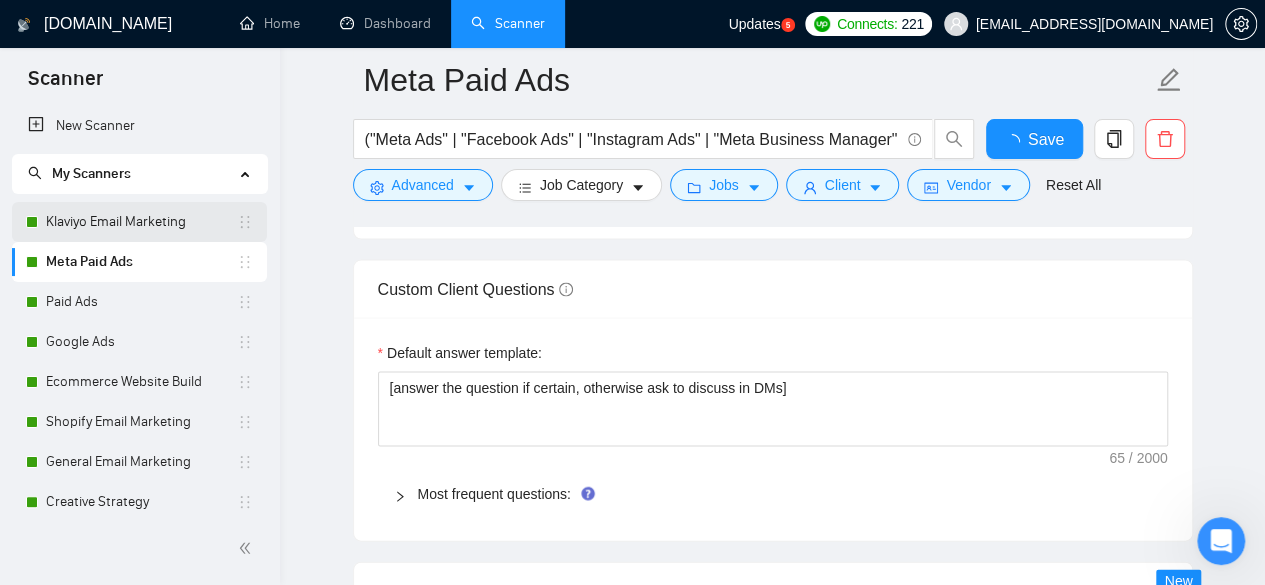 click on "Klaviyo Email Marketing" at bounding box center (141, 222) 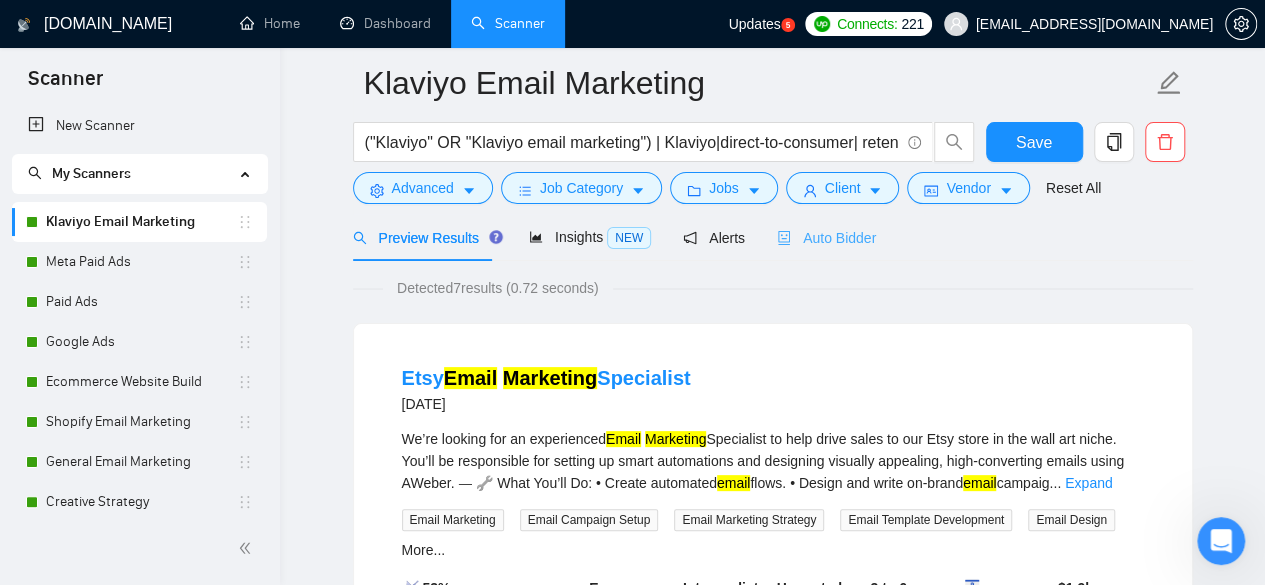 scroll, scrollTop: 0, scrollLeft: 0, axis: both 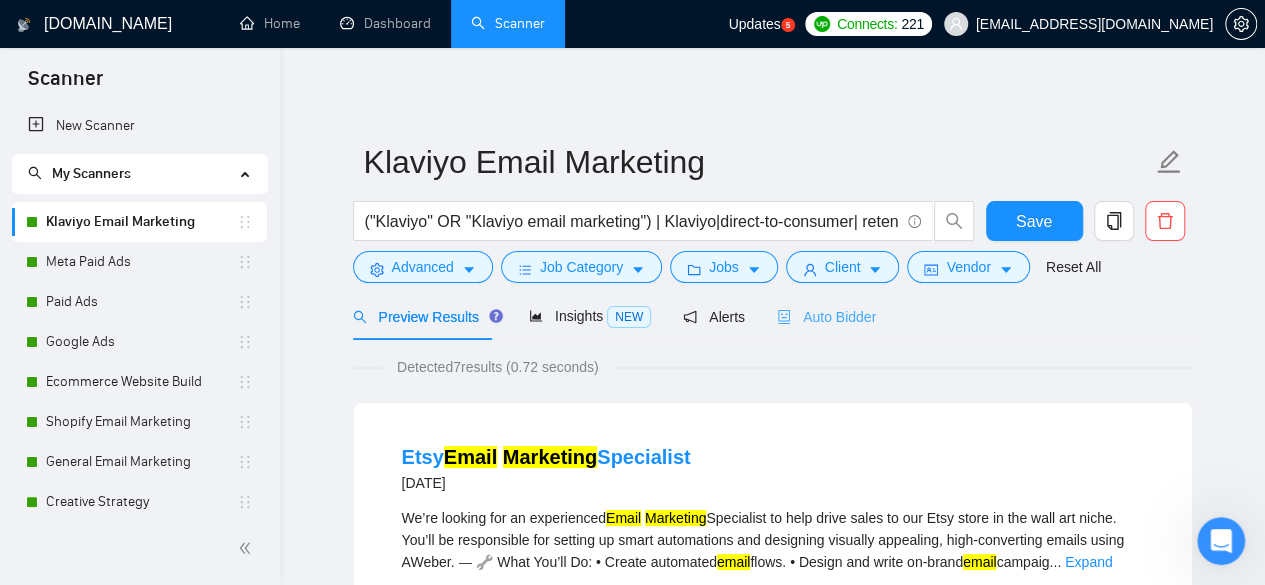 click on "Auto Bidder" at bounding box center [826, 316] 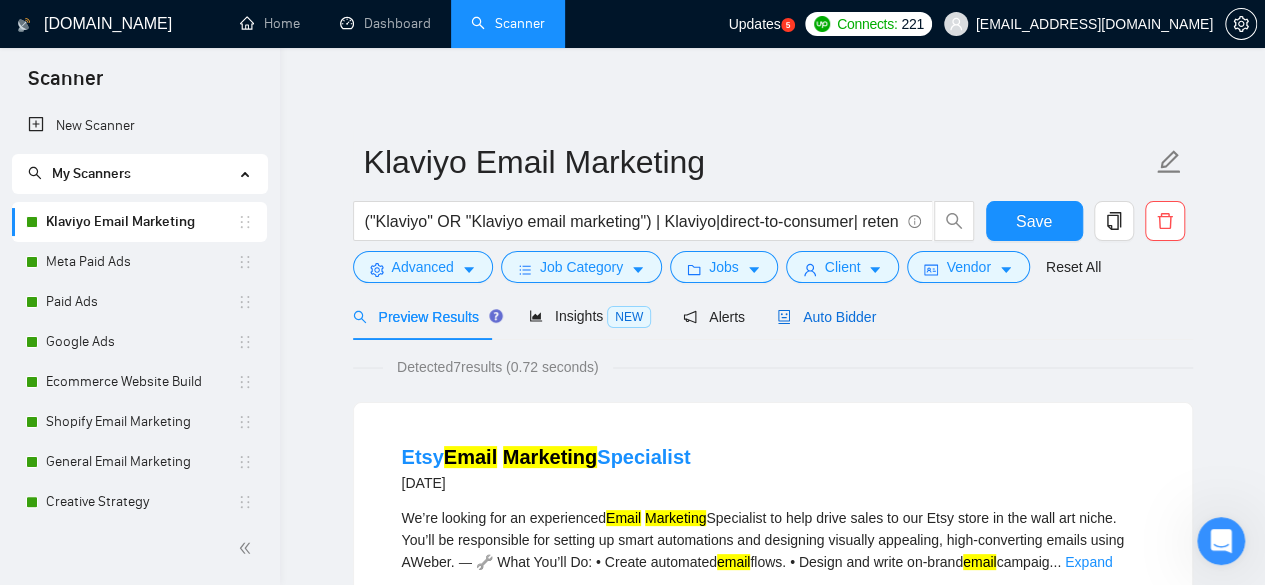 click on "Auto Bidder" at bounding box center [826, 317] 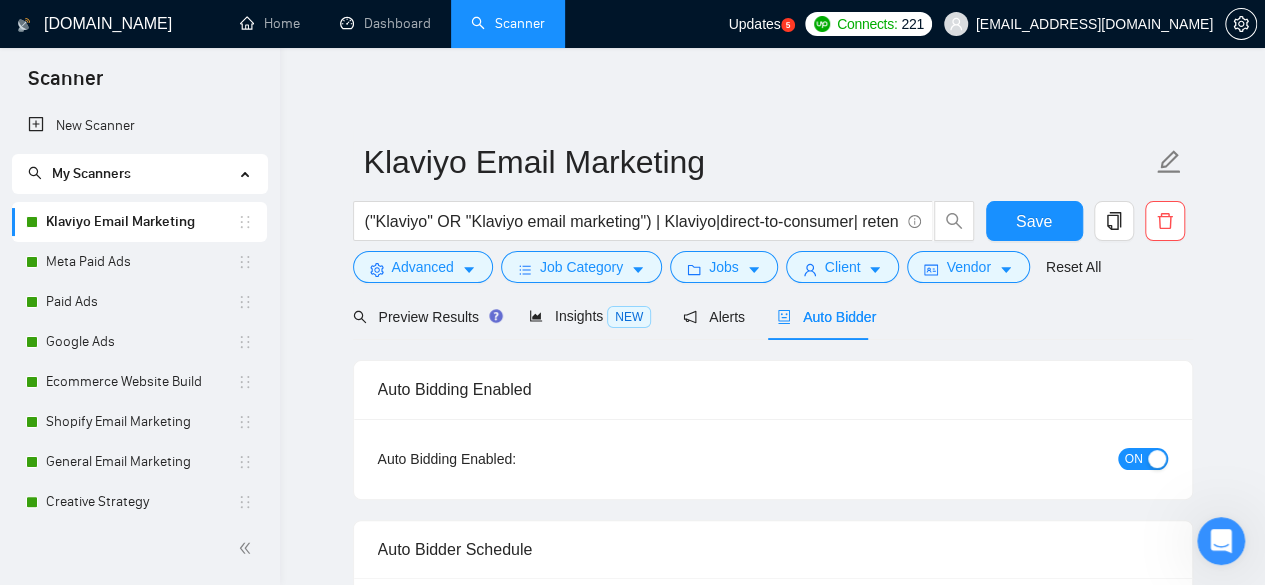 scroll, scrollTop: 400, scrollLeft: 0, axis: vertical 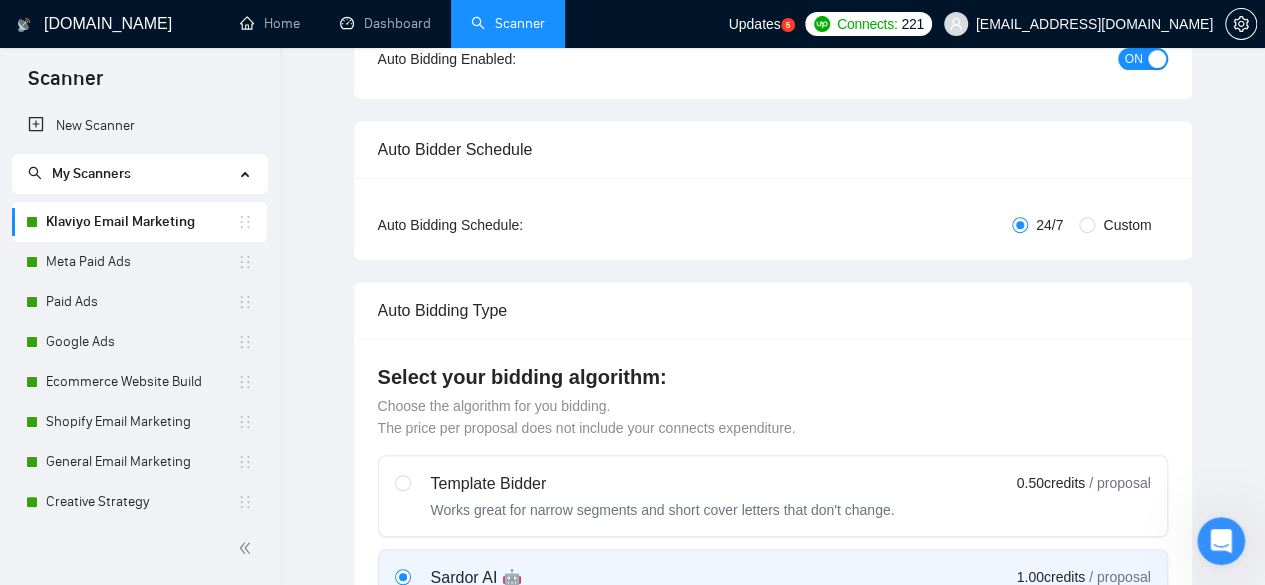 type 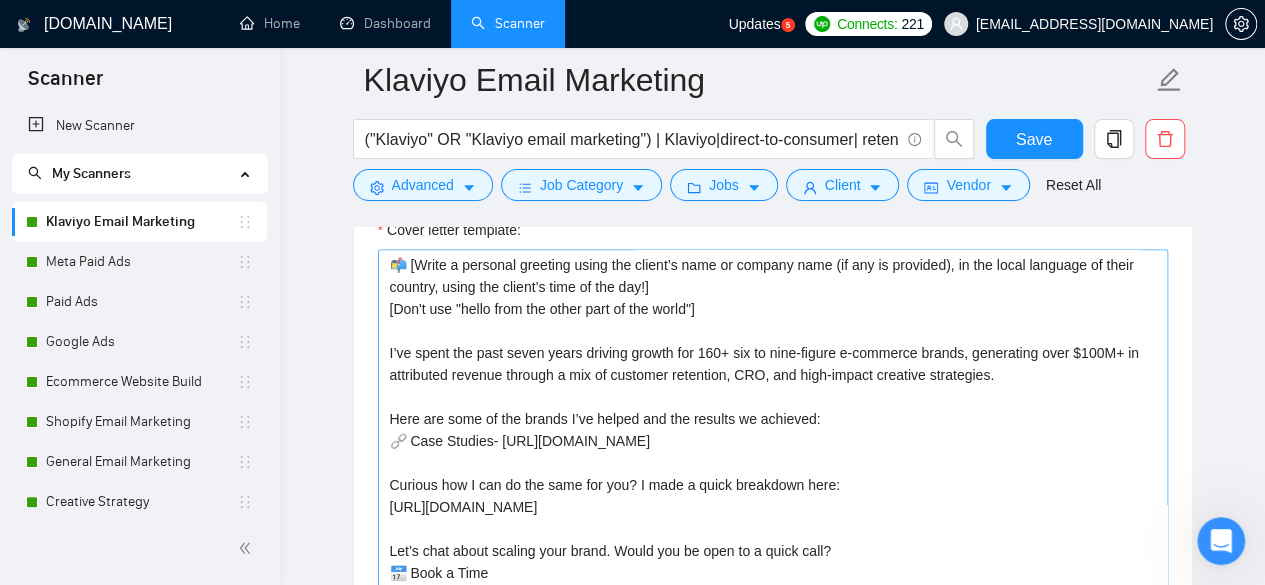 scroll, scrollTop: 1400, scrollLeft: 0, axis: vertical 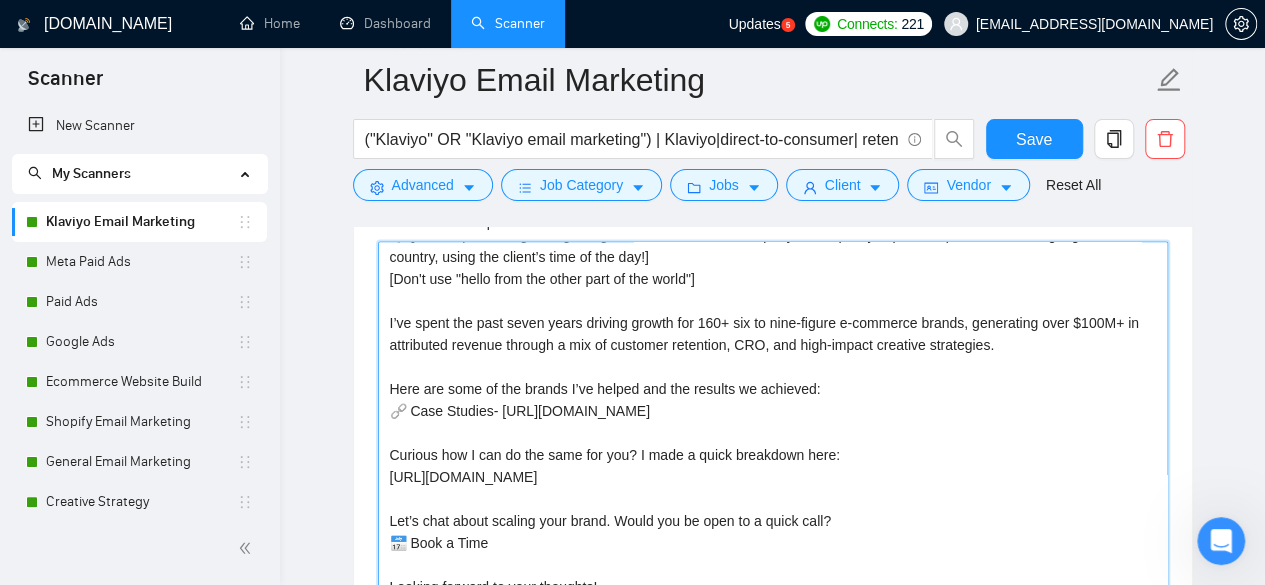 click on "📬 [Write a personal greeting using the client’s name or company name (if any is provided), in the local language of their country, using the client’s time of the day!]
[Don't use "hello from the other part of the world"]
I’ve spent the past seven years driving growth for 160+ six to nine-figure e-commerce brands, generating over $100M+ in attributed revenue through a mix of customer retention, CRO, and high-impact creative strategies.
Here are some of the brands I’ve helped and the results we achieved:
🔗 Case Studies- [URL][DOMAIN_NAME]
Curious how I can do the same for you? I made a quick breakdown here:
[URL][DOMAIN_NAME]
Let’s chat about scaling your brand. Would you be open to a quick call?
📅 Book a Time
Looking forward to your thoughts!
Best,
[PERSON_NAME]" at bounding box center [773, 466] 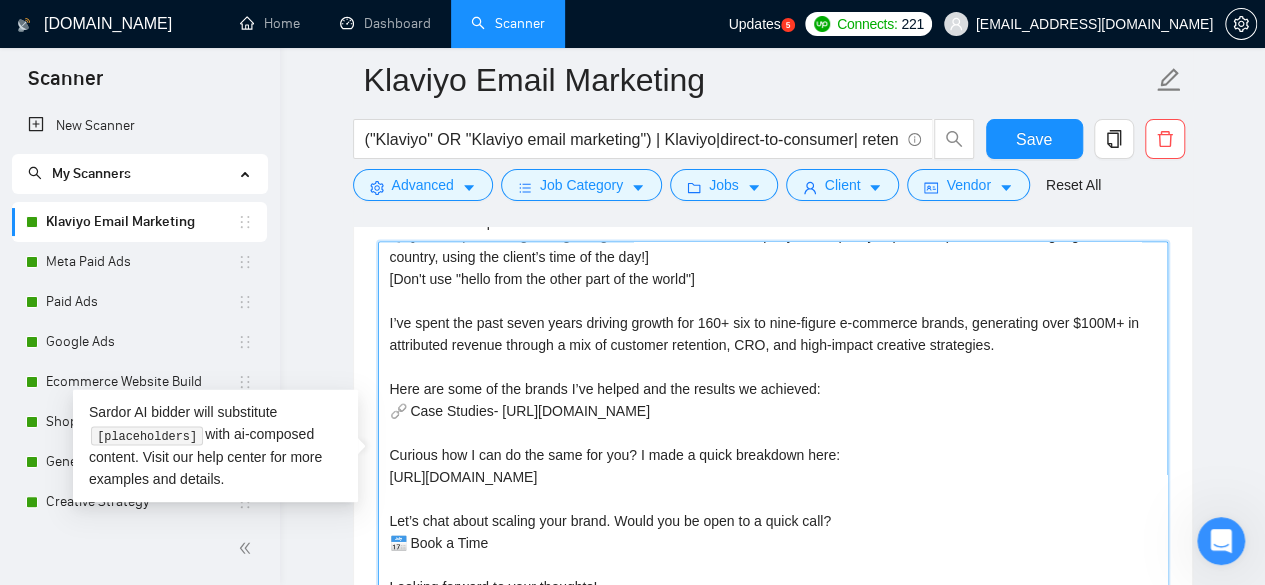 click on "📬 [Write a personal greeting using the client’s name or company name (if any is provided), in the local language of their country, using the client’s time of the day!]
[Don't use "hello from the other part of the world"]
I’ve spent the past seven years driving growth for 160+ six to nine-figure e-commerce brands, generating over $100M+ in attributed revenue through a mix of customer retention, CRO, and high-impact creative strategies.
Here are some of the brands I’ve helped and the results we achieved:
🔗 Case Studies- [URL][DOMAIN_NAME]
Curious how I can do the same for you? I made a quick breakdown here:
[URL][DOMAIN_NAME]
Let’s chat about scaling your brand. Would you be open to a quick call?
📅 Book a Time
Looking forward to your thoughts!
Best,
[PERSON_NAME]" at bounding box center [773, 466] 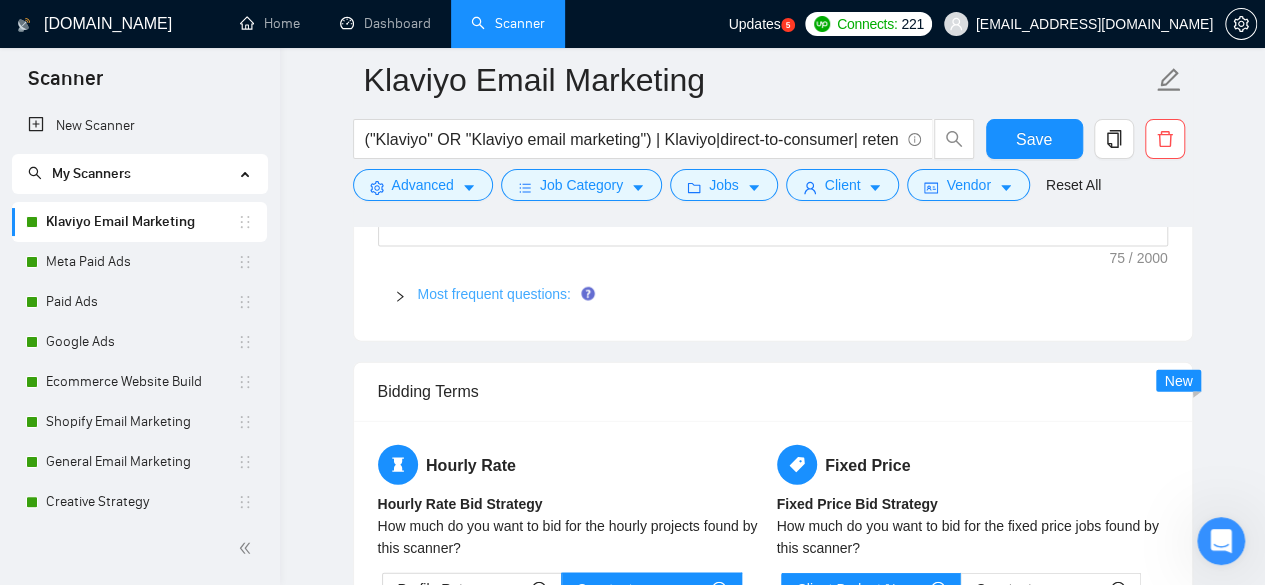 scroll, scrollTop: 2000, scrollLeft: 0, axis: vertical 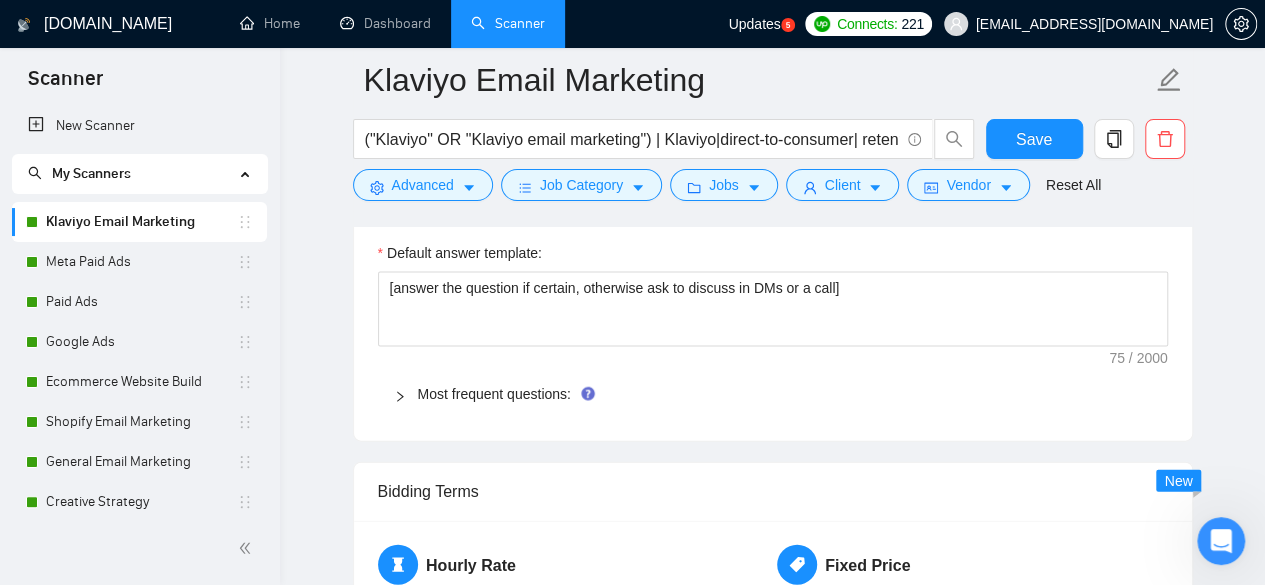 type on "📬 [Write a personal greeting using the client’s name or company name (if any is provided), in the local language of their country, using the client’s time of the day!]
[Don't use "hello from the other part of the world"]
I’ve spent the past seven years driving growth for 200+ six to nine-figure e-commerce brands, generating over $100M+ in attributed revenue through a mix of customer retention, CRO, and high-impact creative strategies.
Here are some of the brands I’ve helped and the results we achieved:
🔗 Case Studies- [URL][DOMAIN_NAME]
Curious how I can do the same for you? I made a quick breakdown here:
[URL][DOMAIN_NAME]
Let’s chat about scaling your brand. Would you be open to a quick call?
📅 Book a Time
Looking forward to your thoughts!
Best,
[PERSON_NAME]" 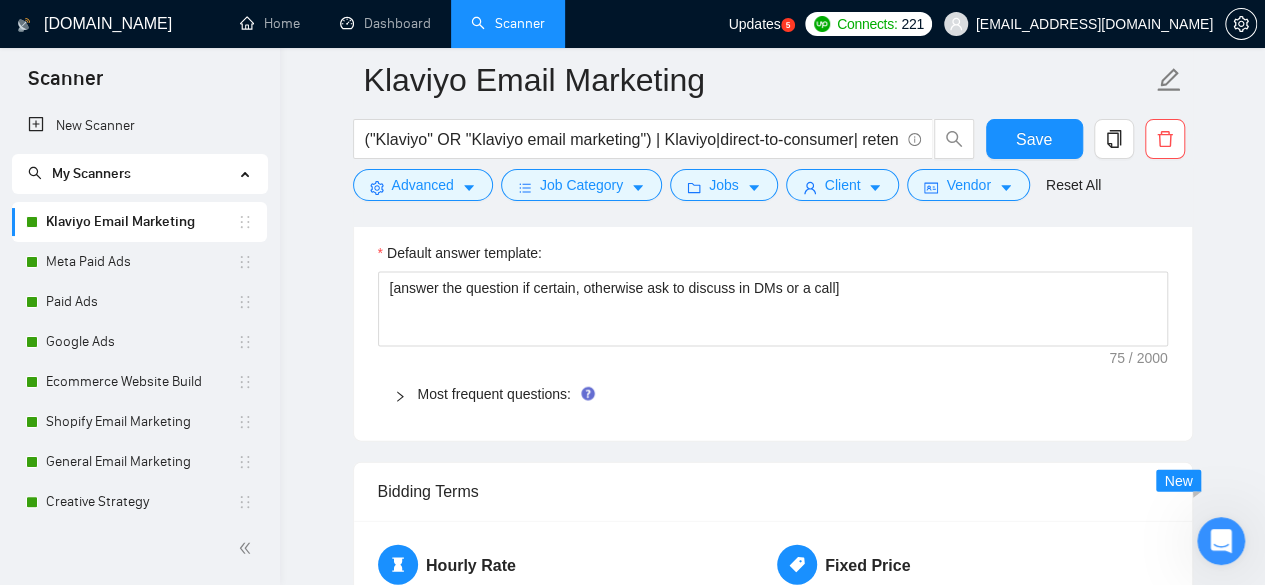 click on "Most frequent questions:" at bounding box center [773, 394] 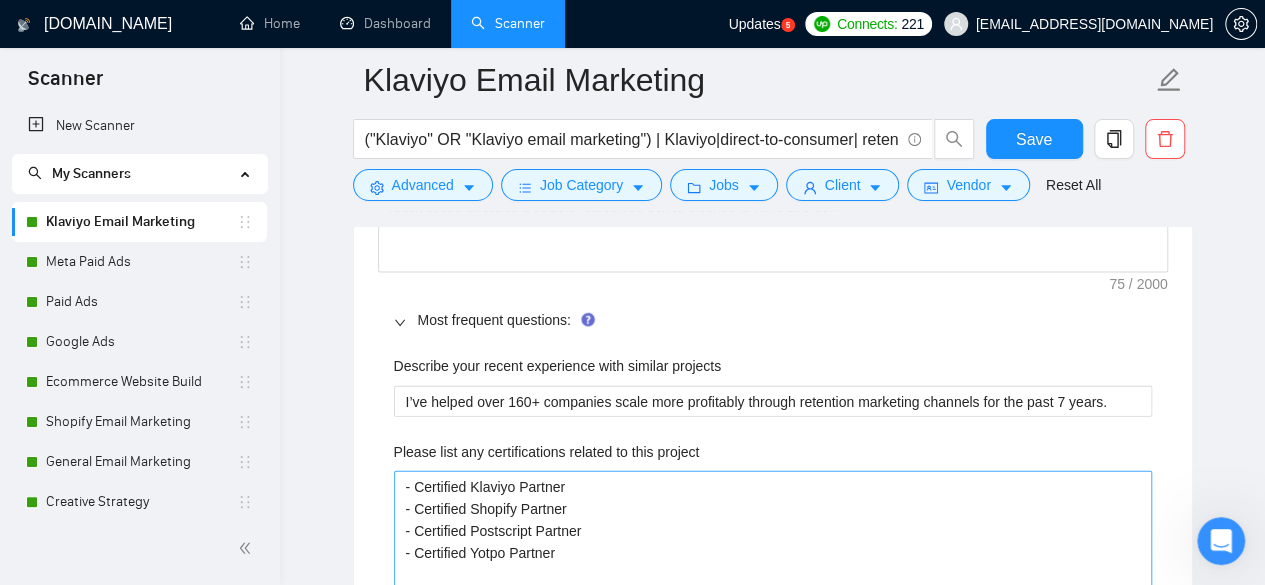 scroll, scrollTop: 2200, scrollLeft: 0, axis: vertical 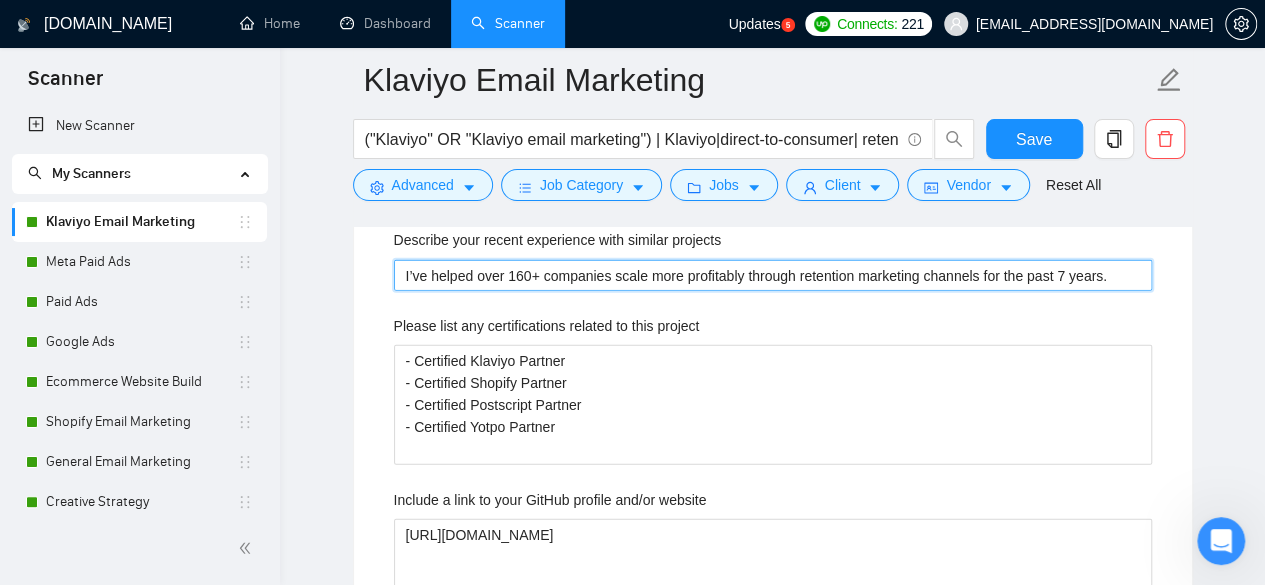 click on "I’ve helped over 160+ companies scale more profitably through retention marketing channels for the past 7 years." at bounding box center [773, 275] 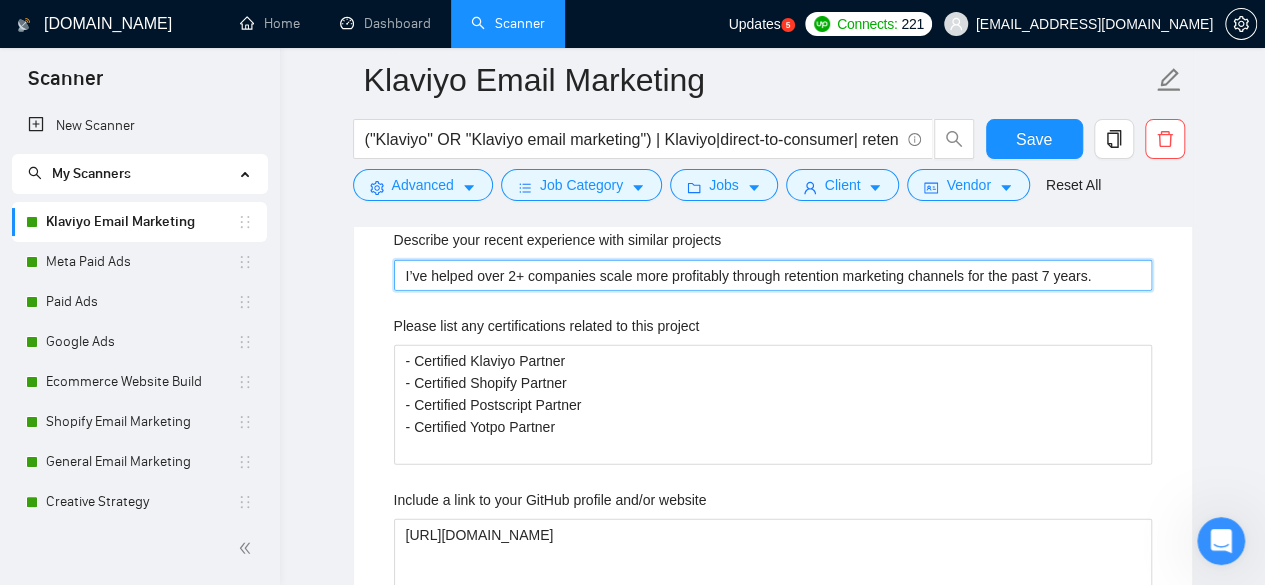 type 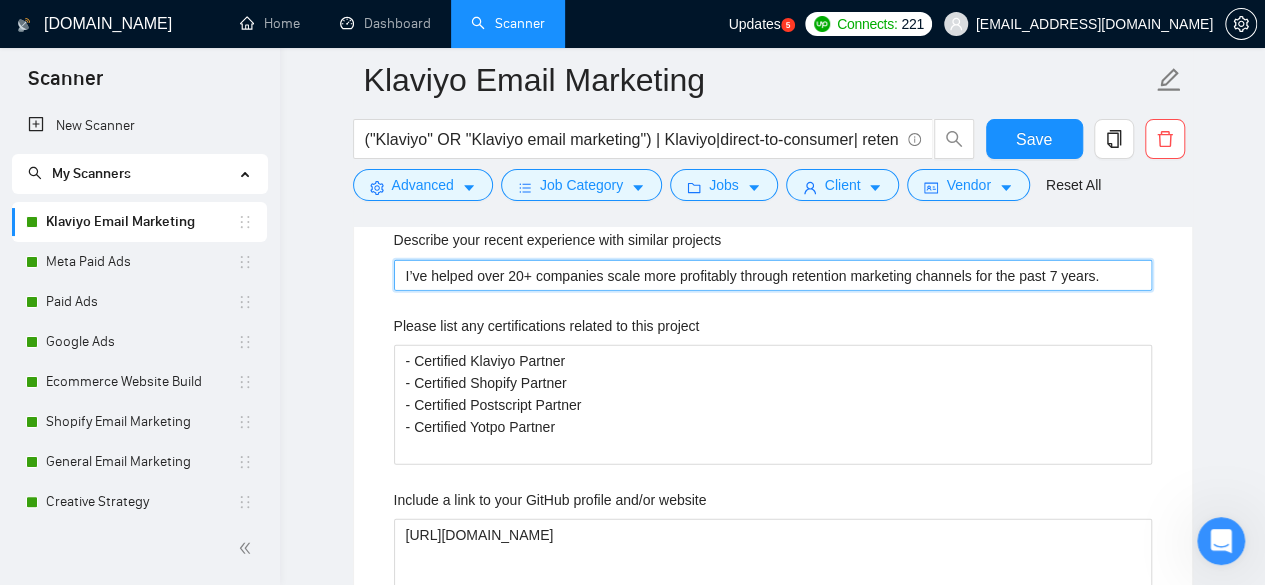 type 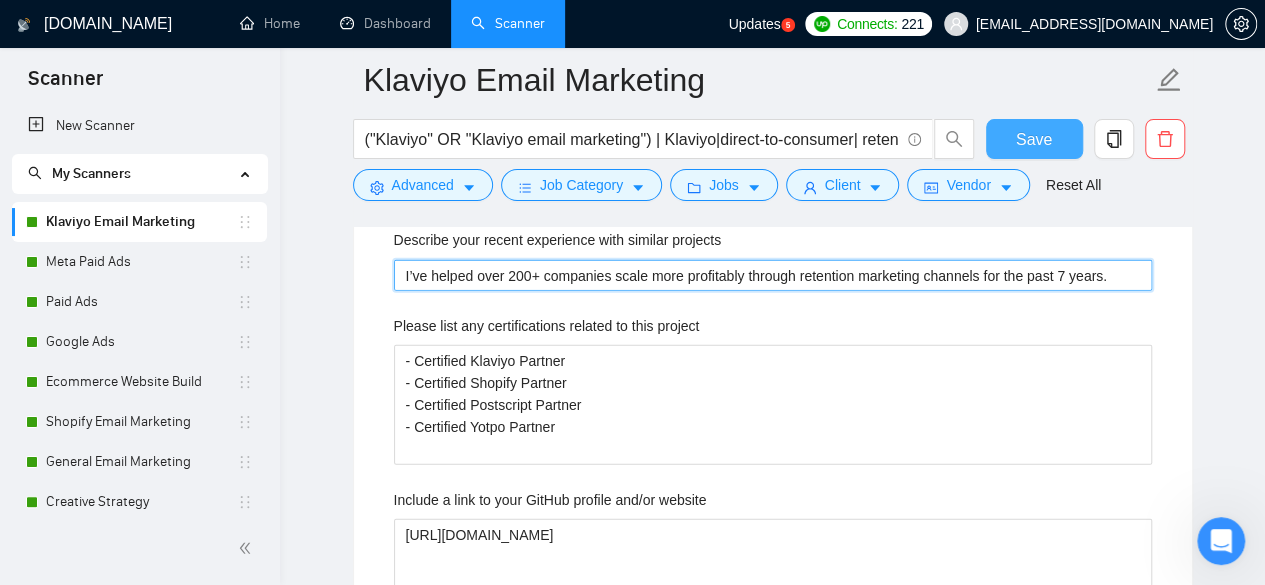 type on "I’ve helped over 200+ companies scale more profitably through retention marketing channels for the past 7 years." 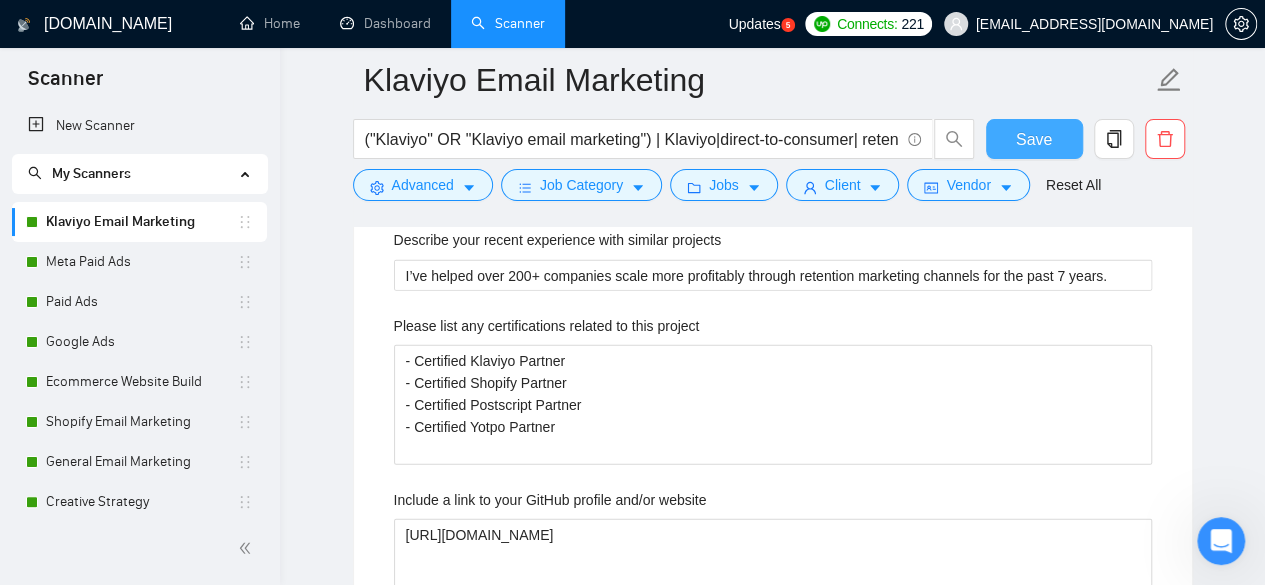click on "Save" at bounding box center [1034, 139] 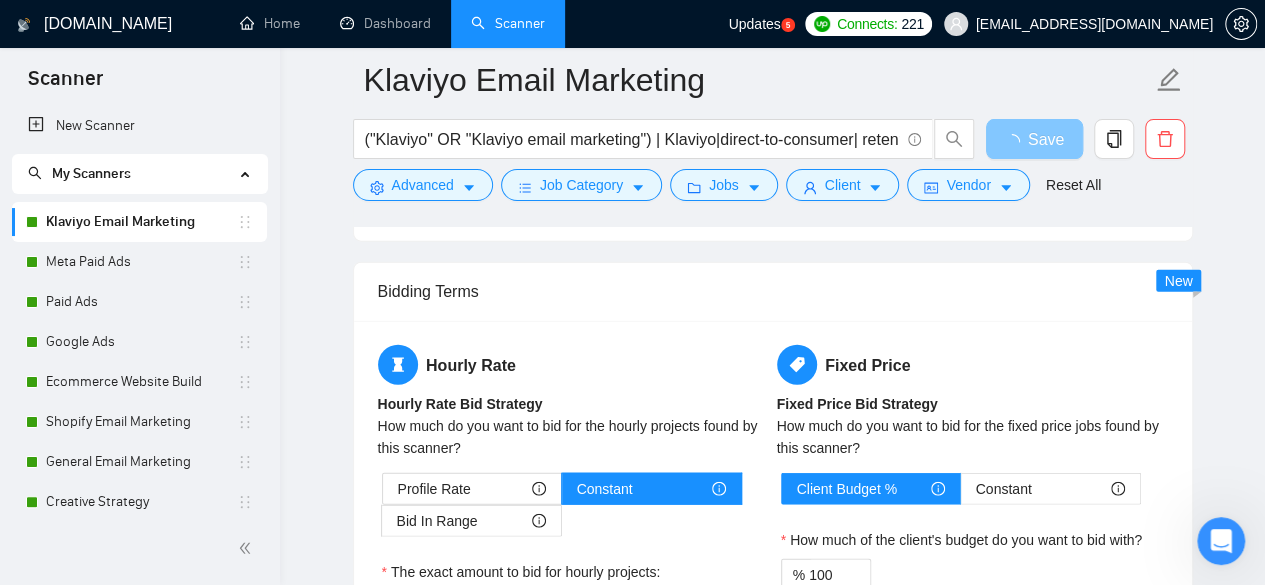 scroll, scrollTop: 330, scrollLeft: 0, axis: vertical 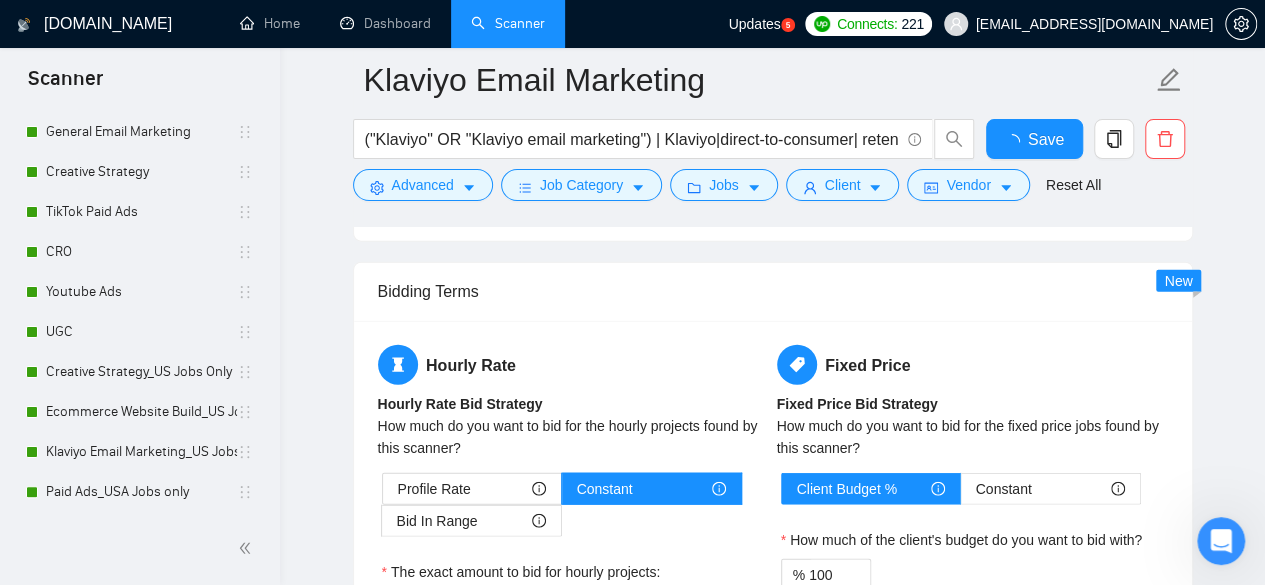 type 